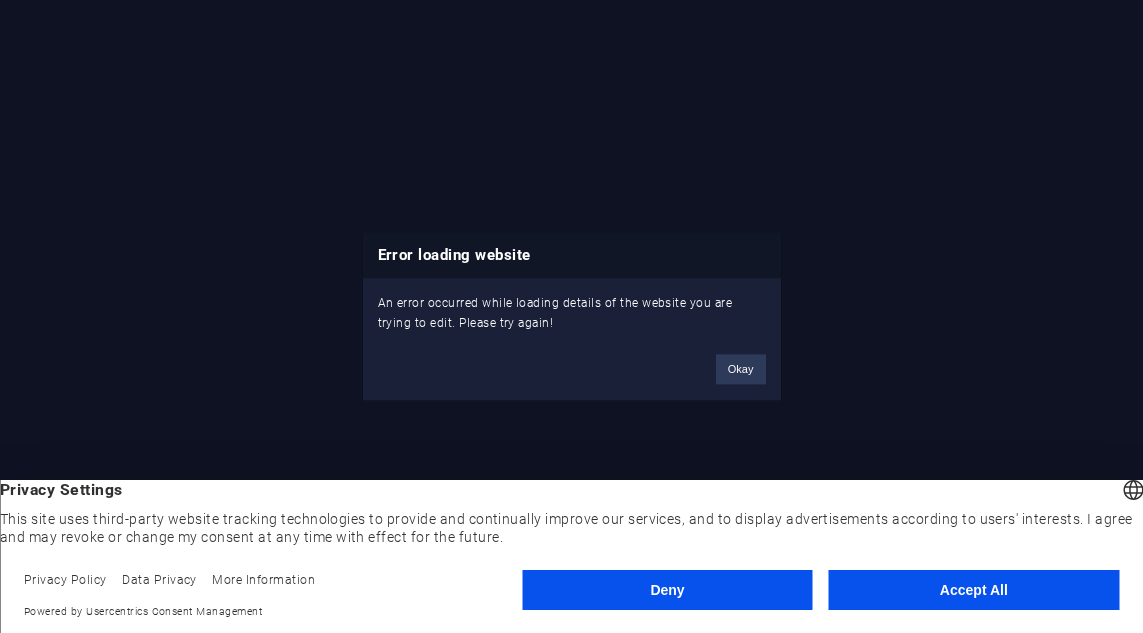 scroll, scrollTop: 0, scrollLeft: 0, axis: both 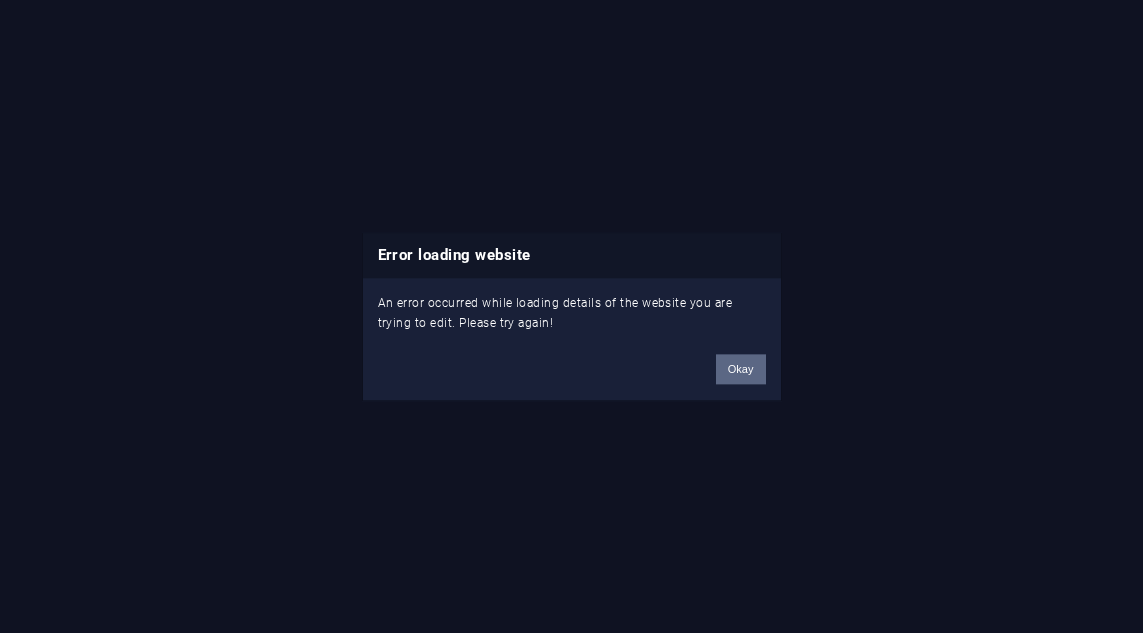 click on "Okay" at bounding box center [741, 369] 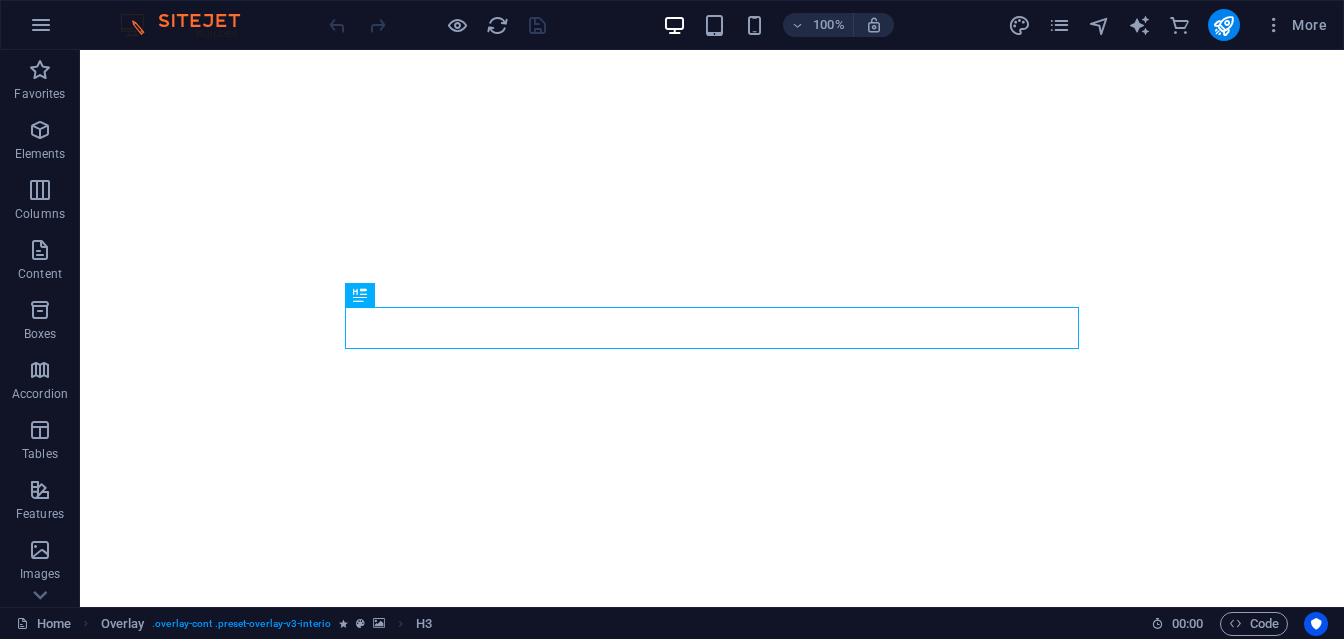 scroll, scrollTop: 0, scrollLeft: 0, axis: both 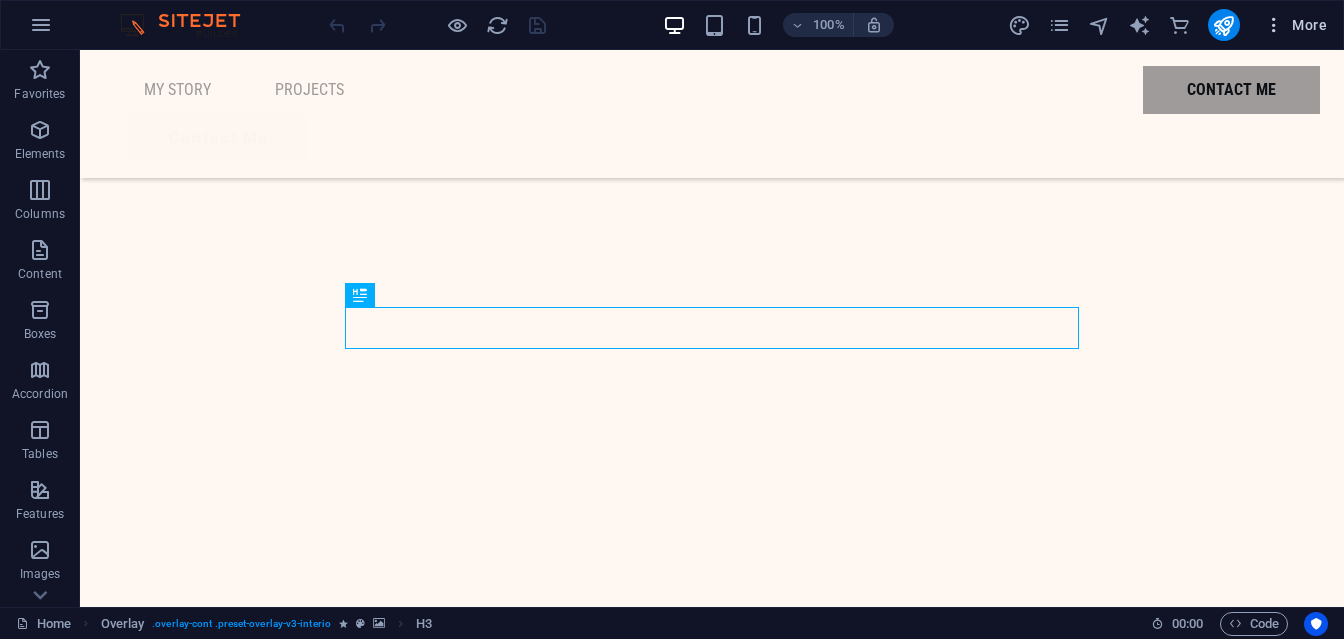 click at bounding box center (1274, 25) 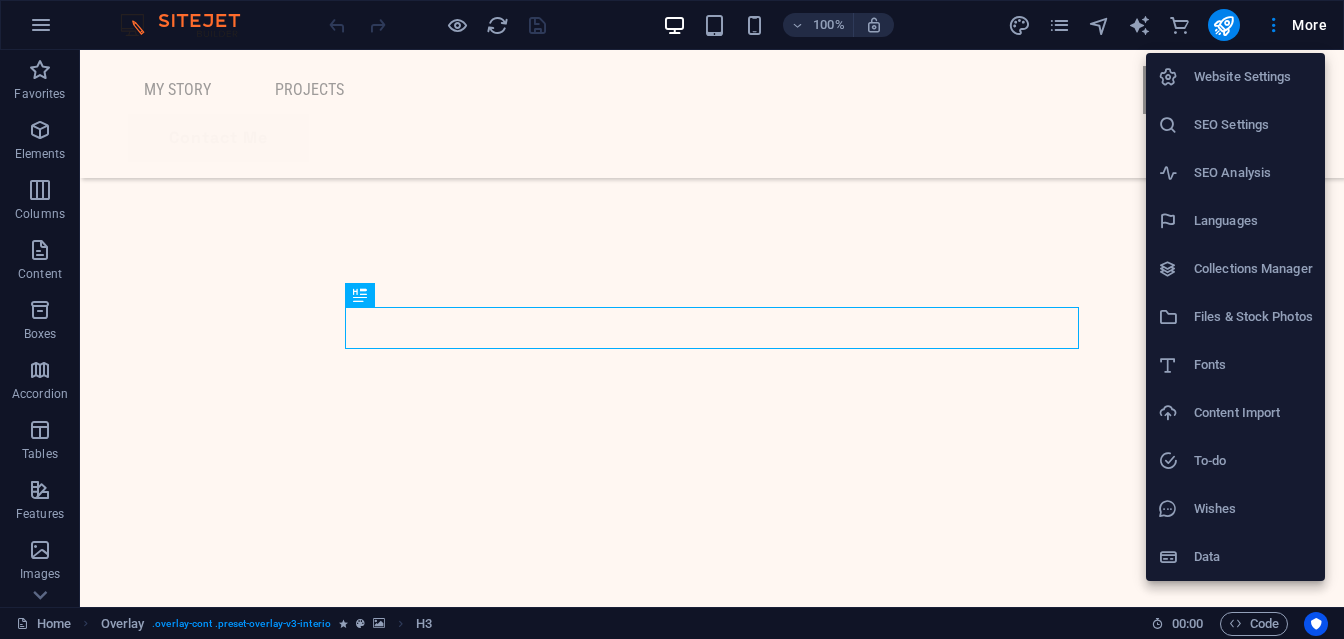 click on "Website Settings" at bounding box center (1253, 77) 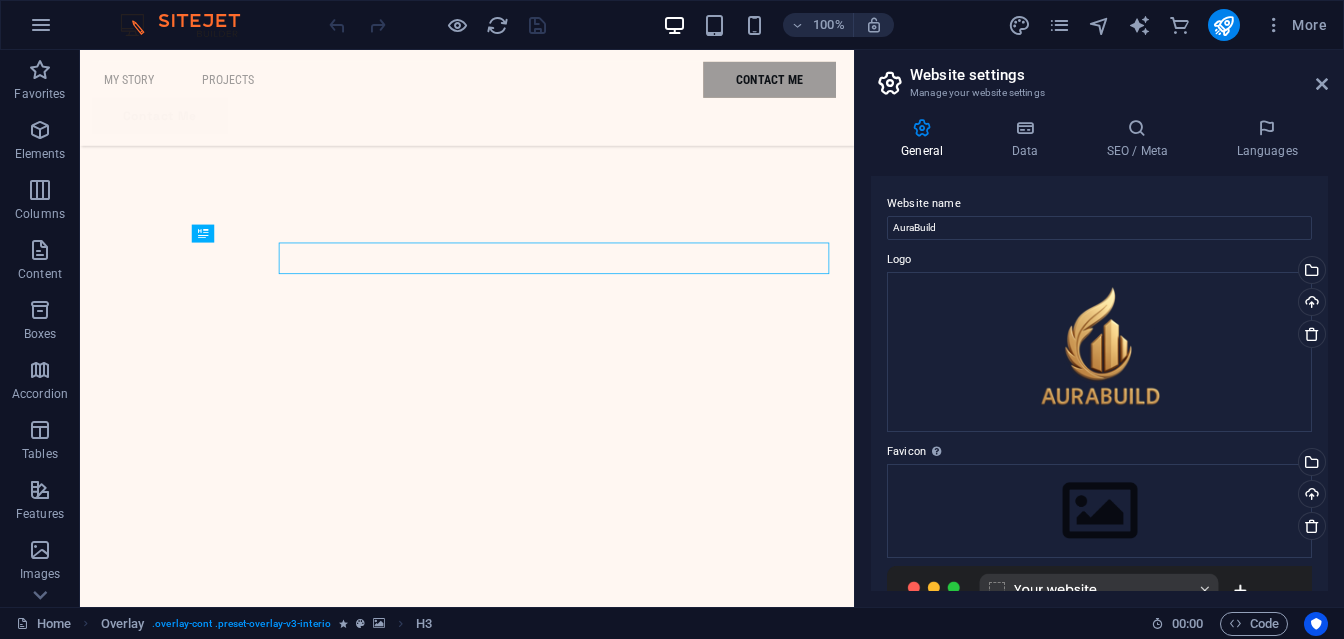 scroll, scrollTop: 1459, scrollLeft: 0, axis: vertical 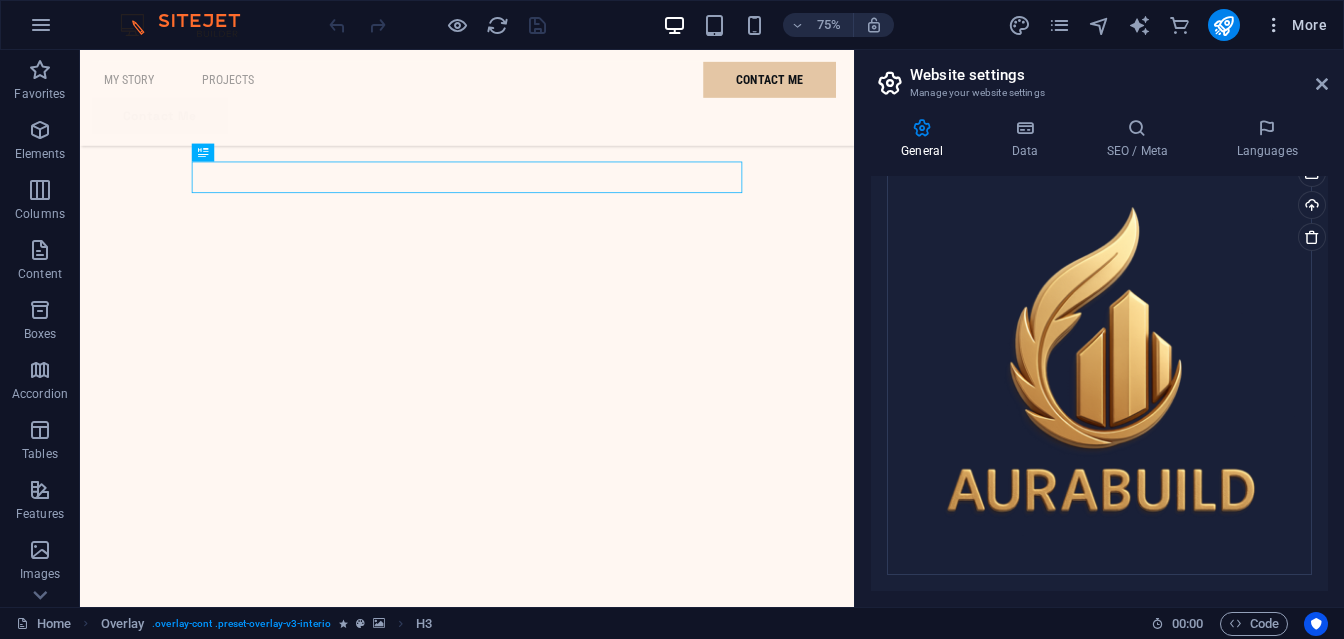 click at bounding box center [1274, 25] 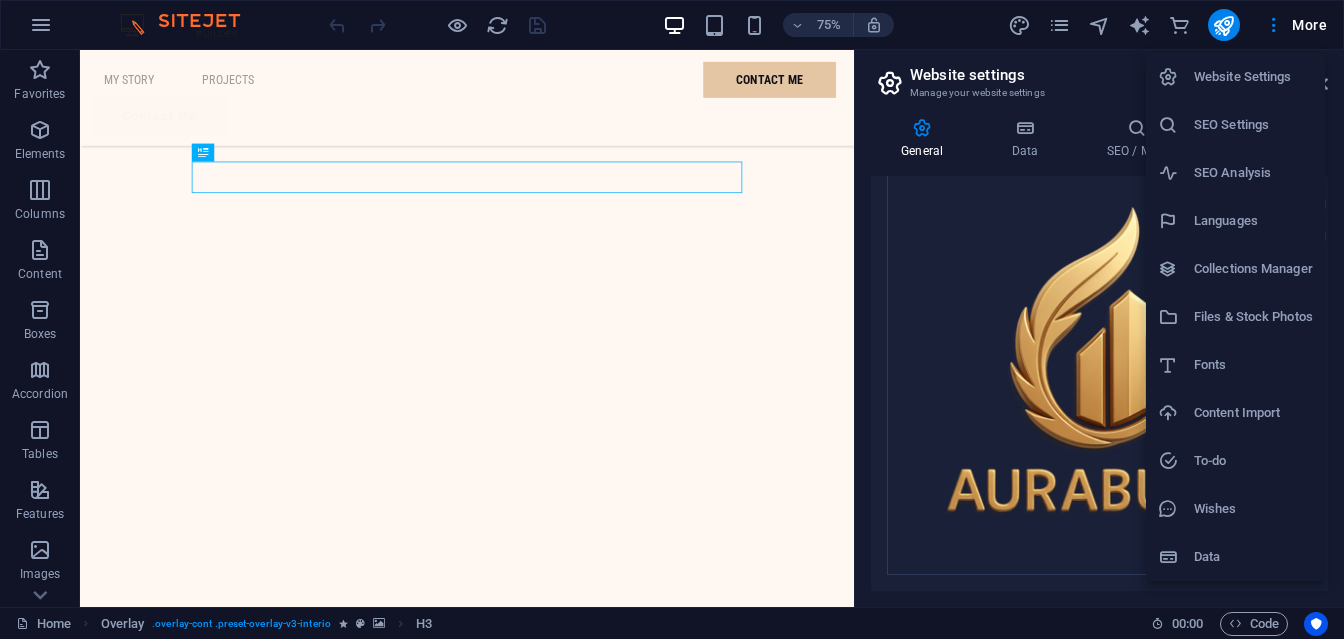click at bounding box center [672, 319] 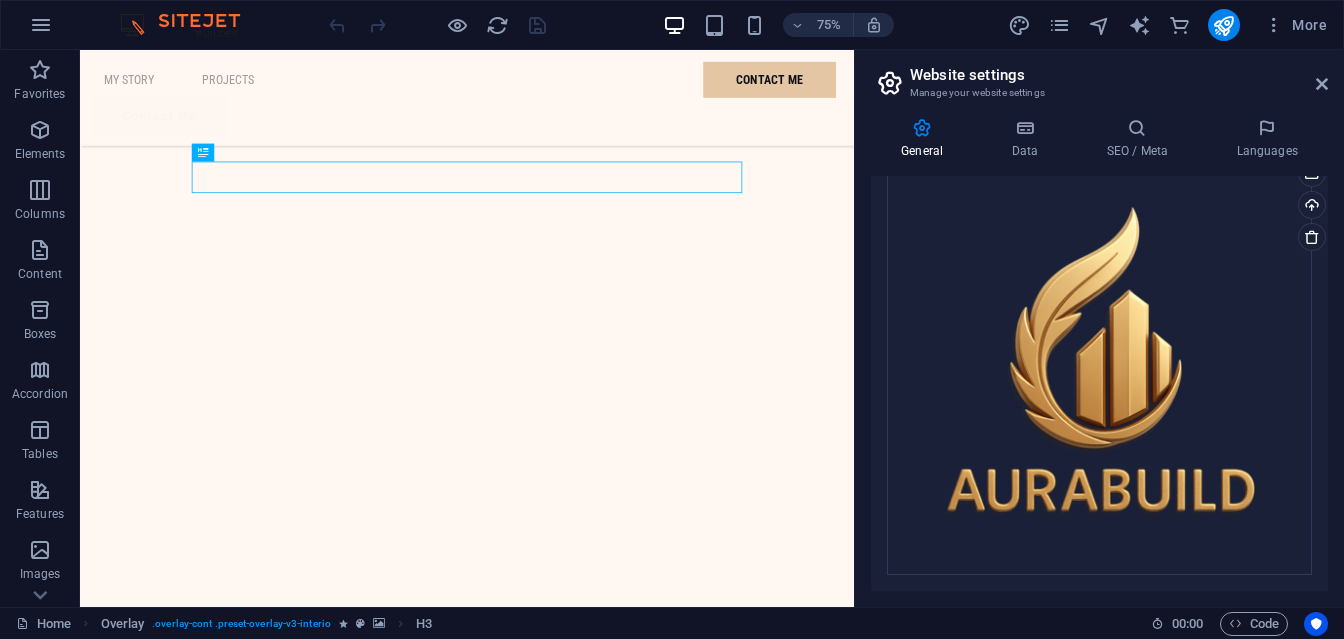 click at bounding box center (1059, 25) 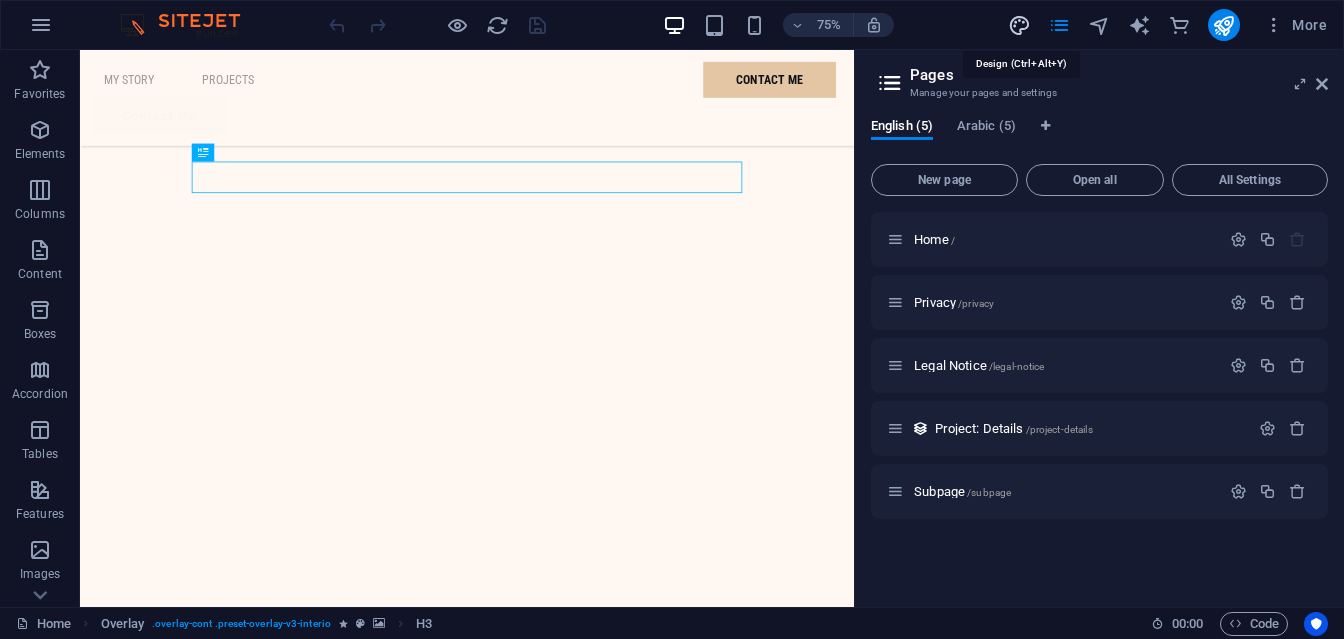 click at bounding box center [1019, 25] 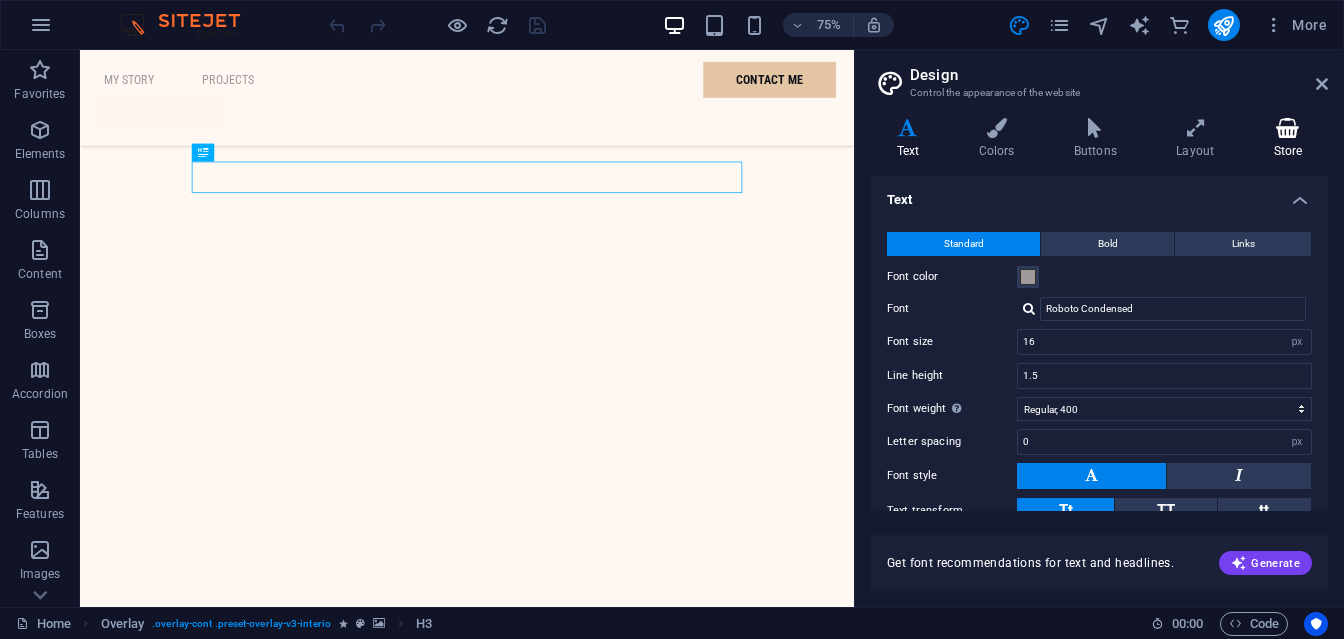 click at bounding box center [1288, 128] 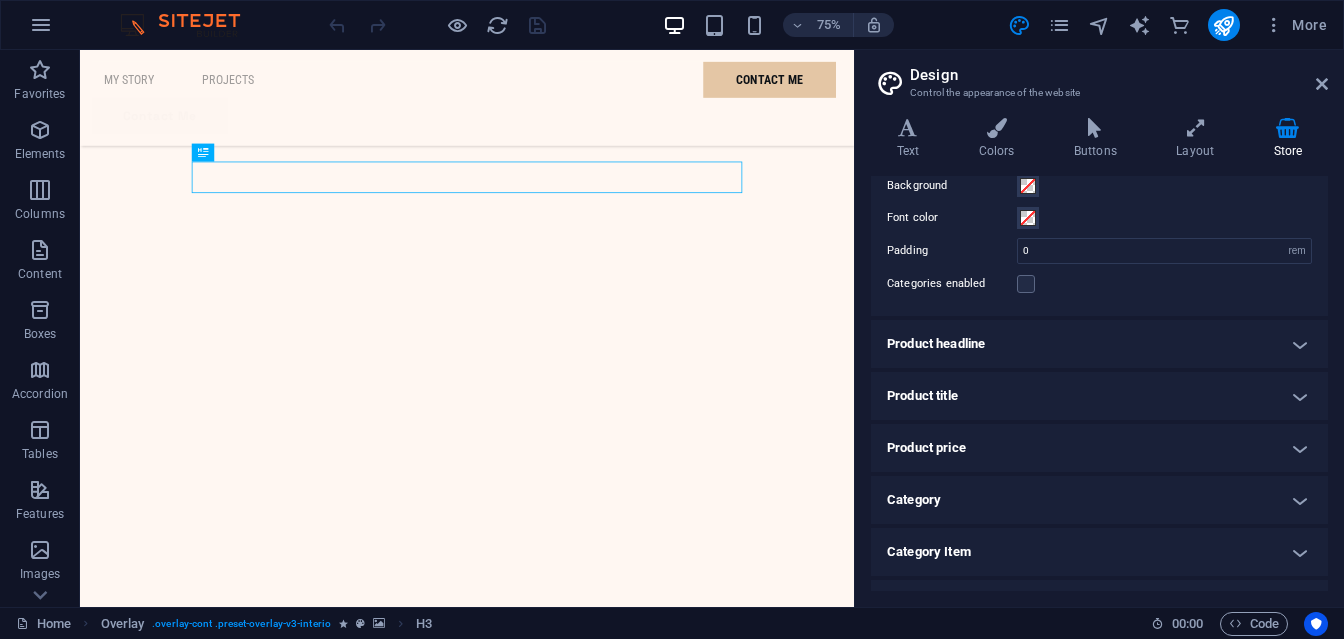 scroll, scrollTop: 0, scrollLeft: 0, axis: both 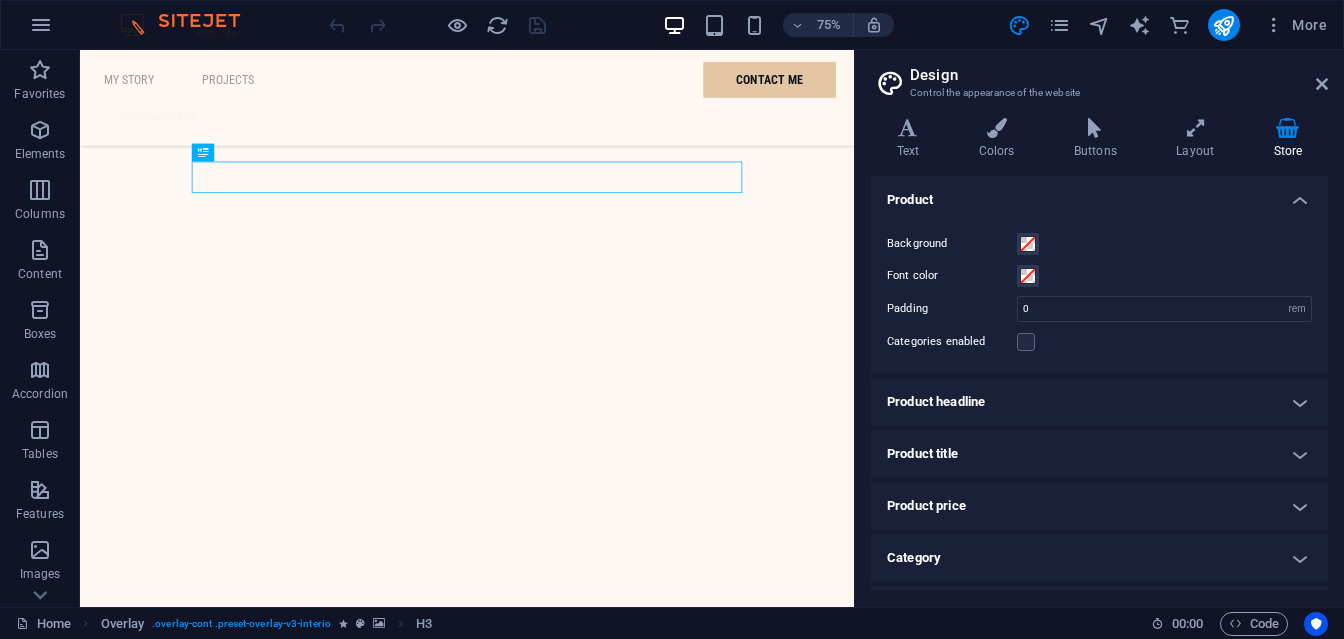 click at bounding box center (190, 25) 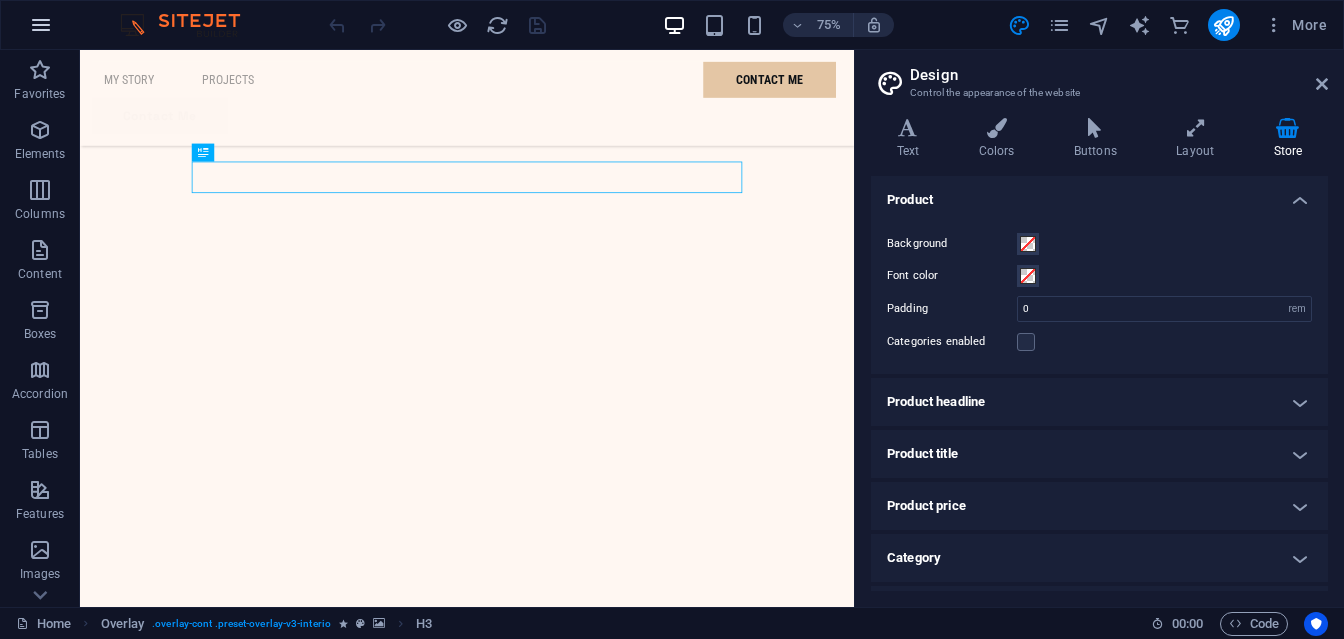 click at bounding box center [41, 25] 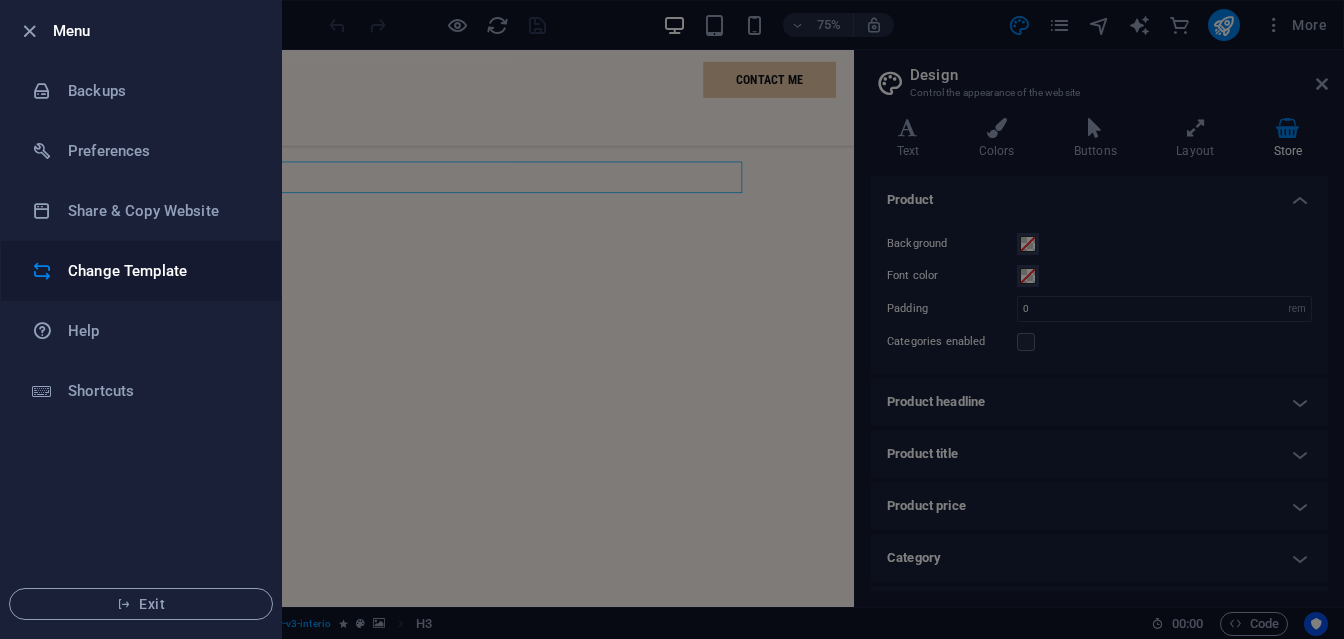 click on "Change Template" at bounding box center [160, 271] 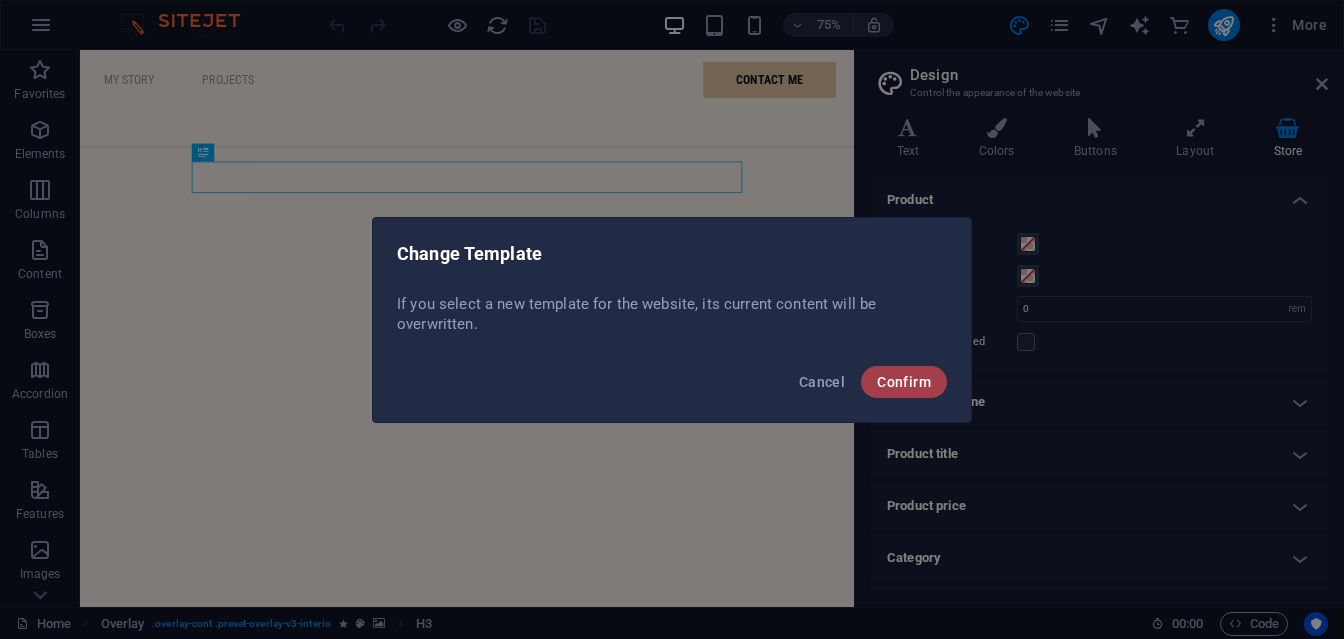 click on "Confirm" at bounding box center [904, 382] 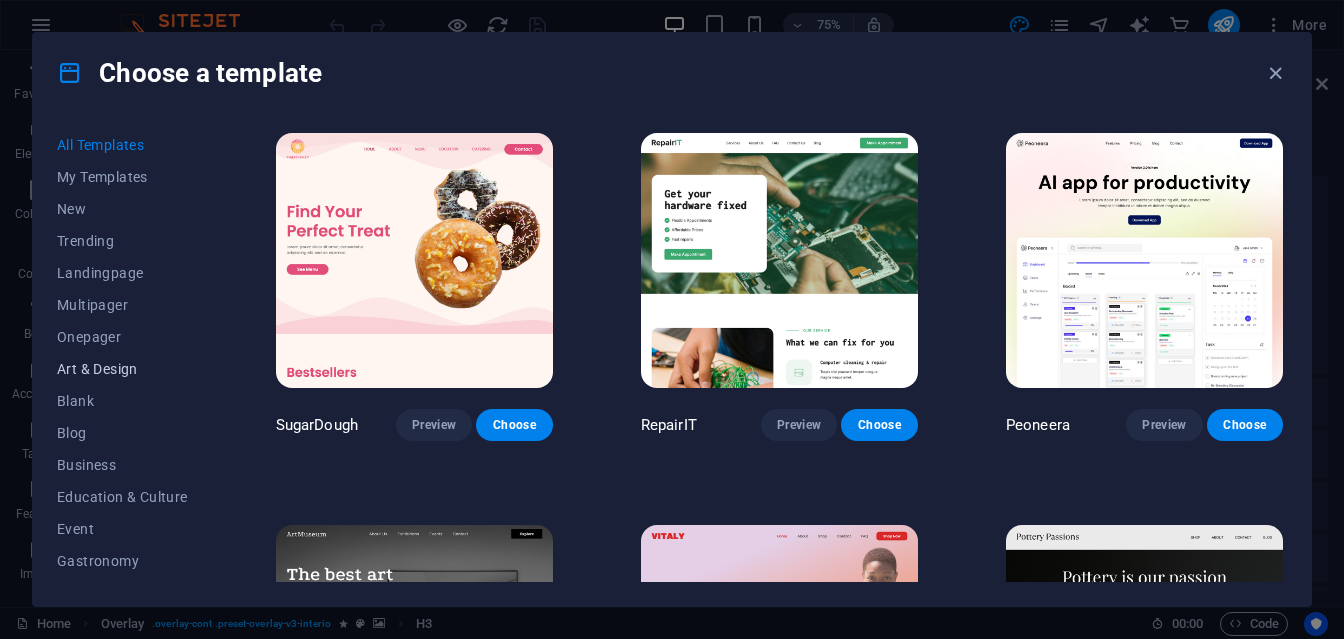 click on "Art & Design" at bounding box center (122, 369) 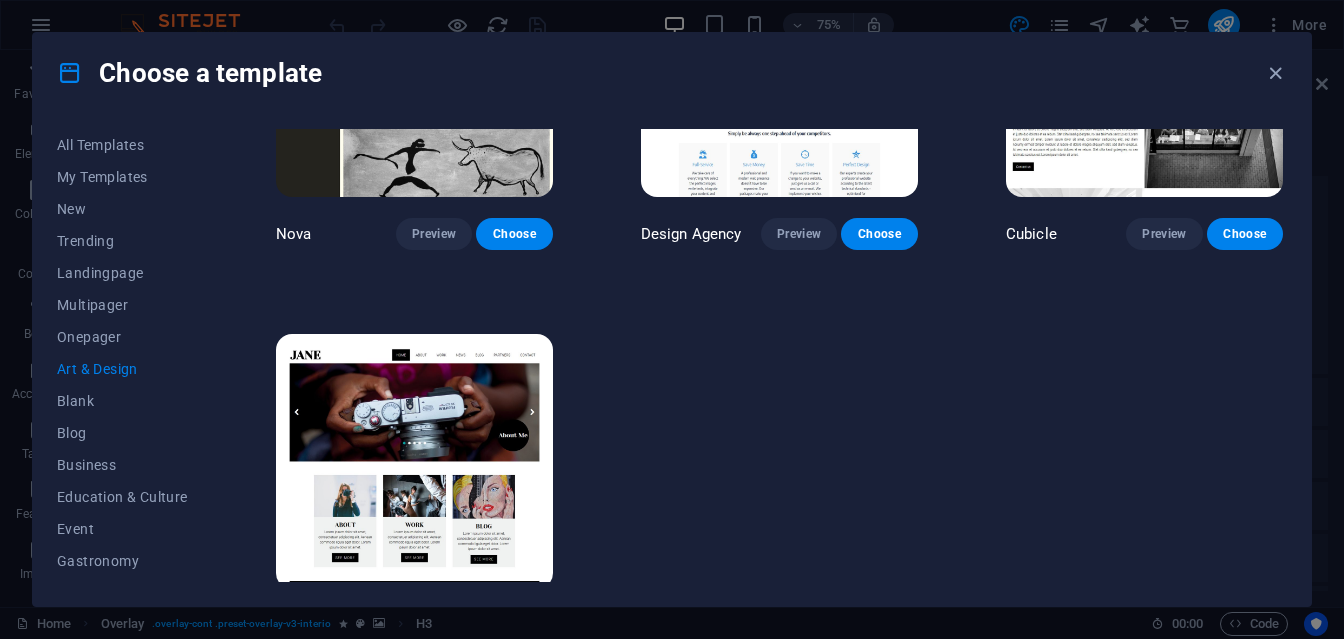 scroll, scrollTop: 1804, scrollLeft: 0, axis: vertical 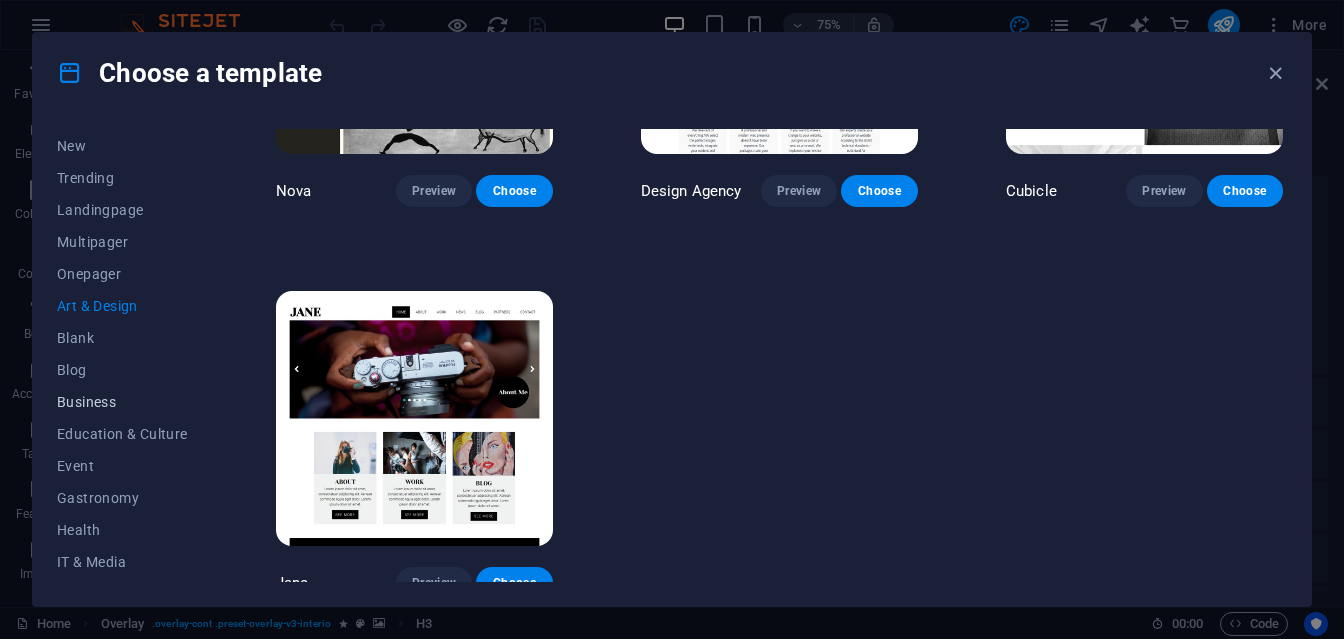 click on "Business" at bounding box center (122, 402) 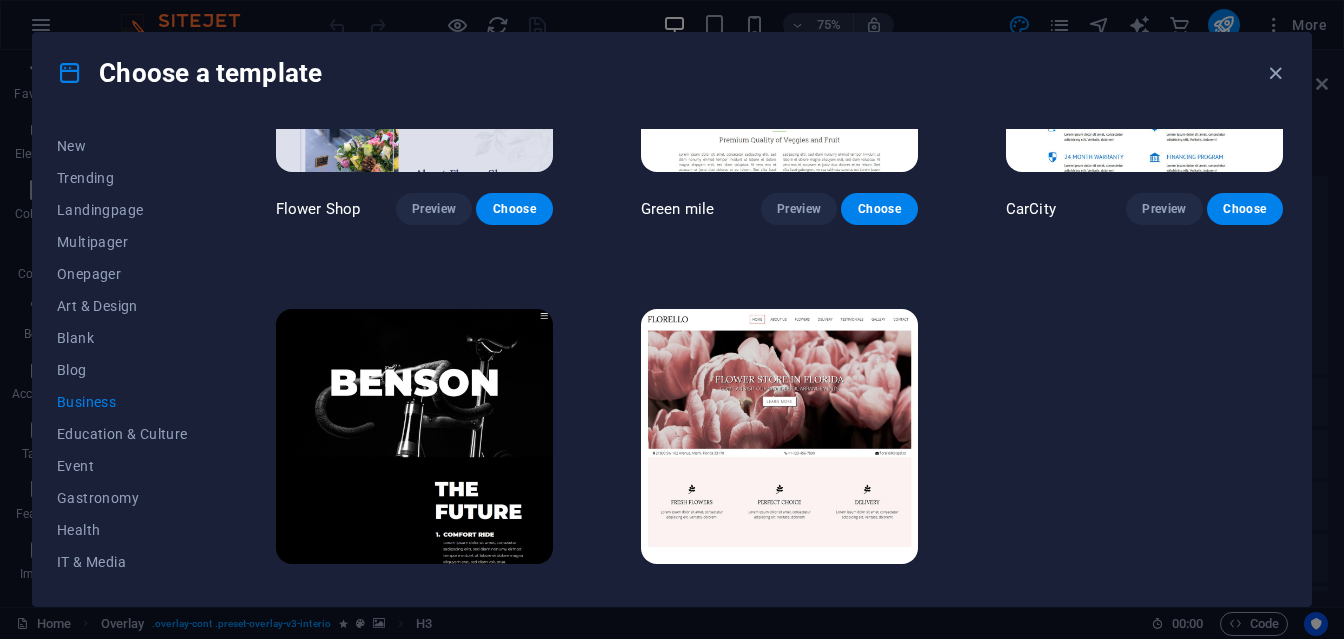 scroll, scrollTop: 635, scrollLeft: 0, axis: vertical 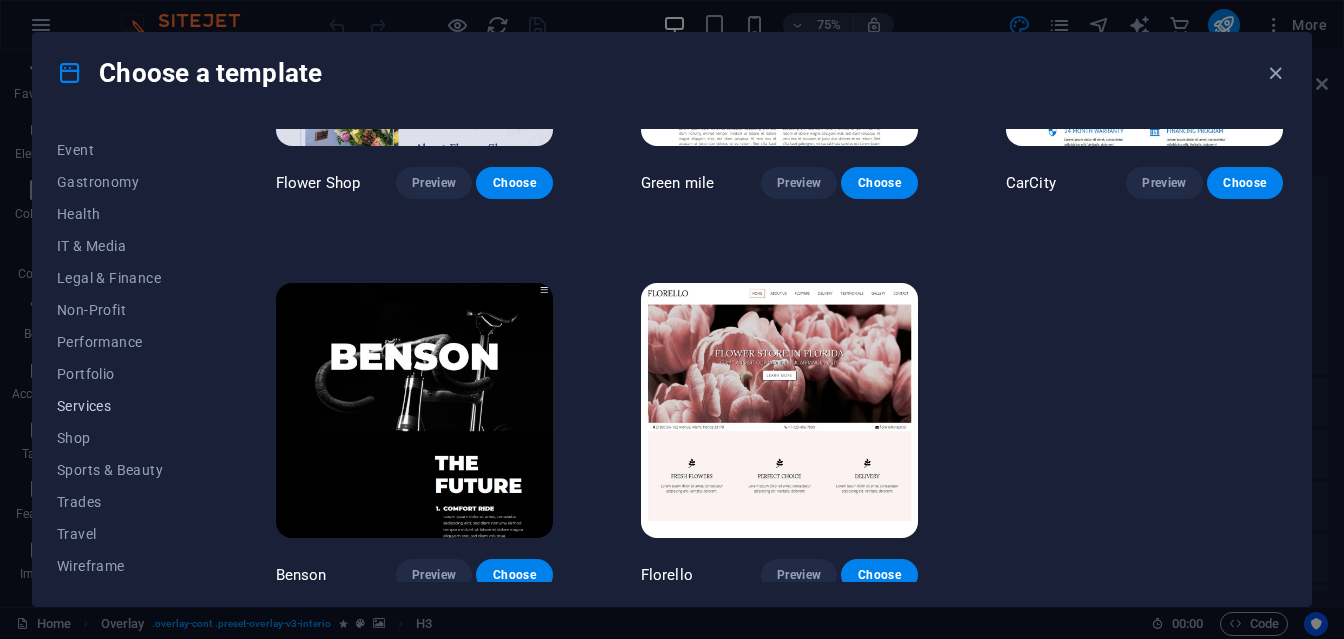 click on "Services" at bounding box center [122, 406] 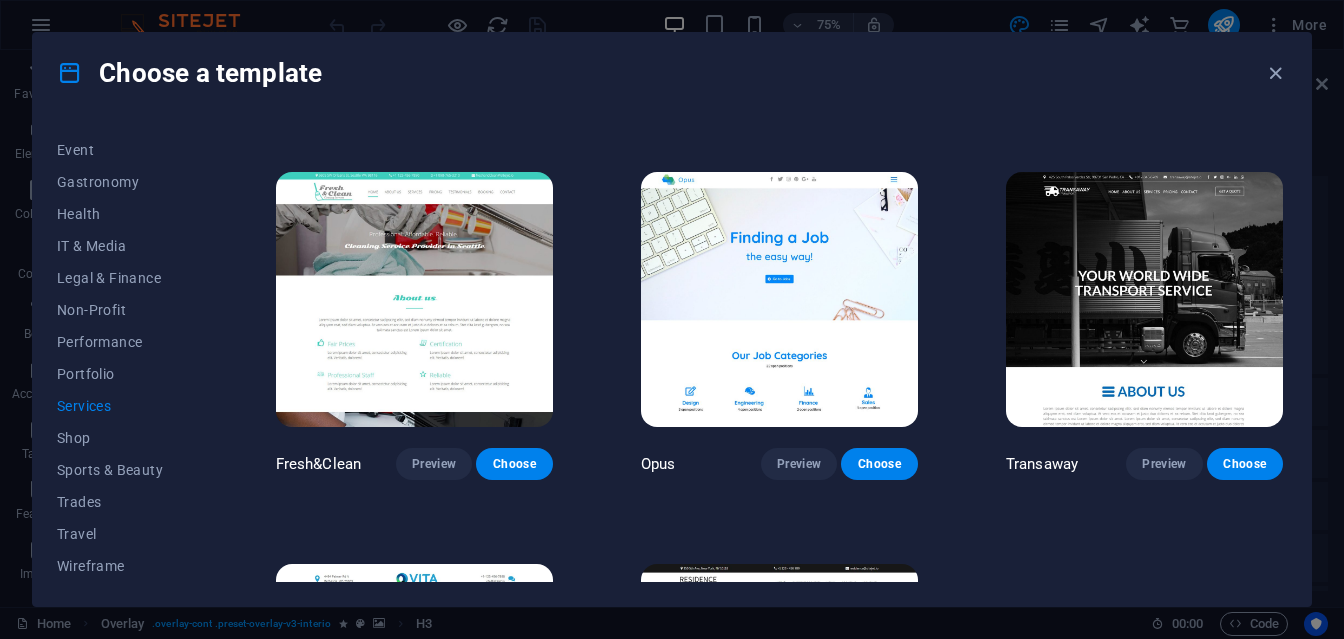 scroll, scrollTop: 1943, scrollLeft: 0, axis: vertical 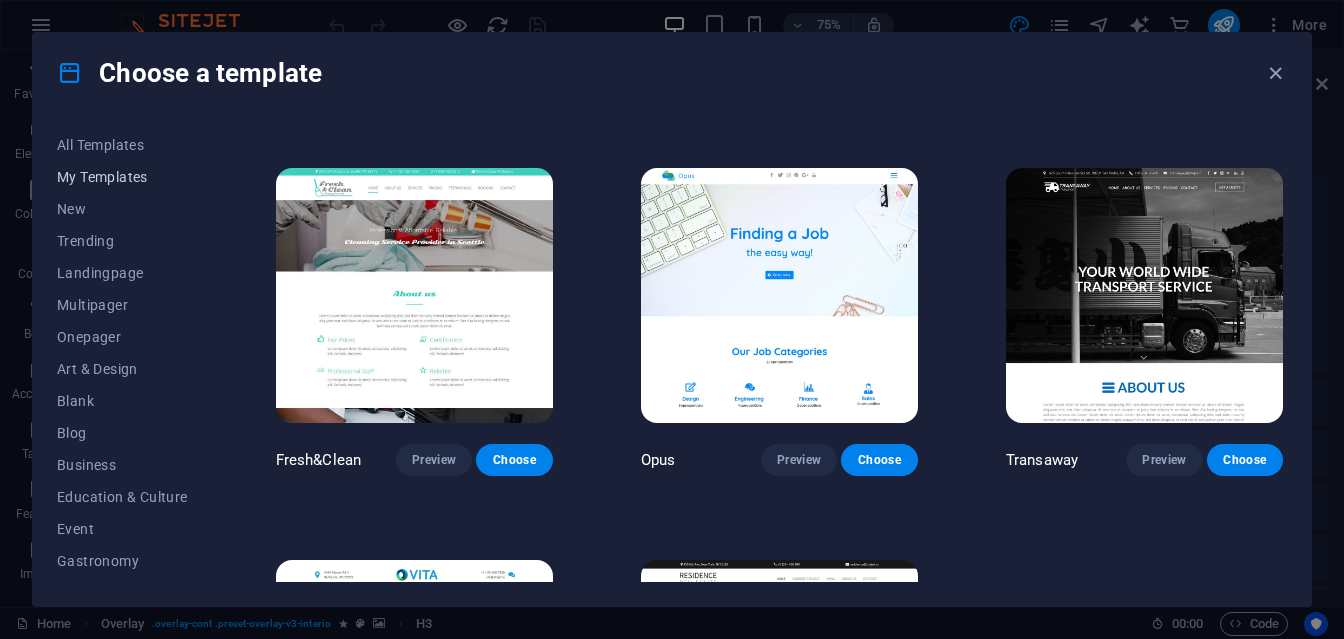 click on "My Templates" at bounding box center (122, 177) 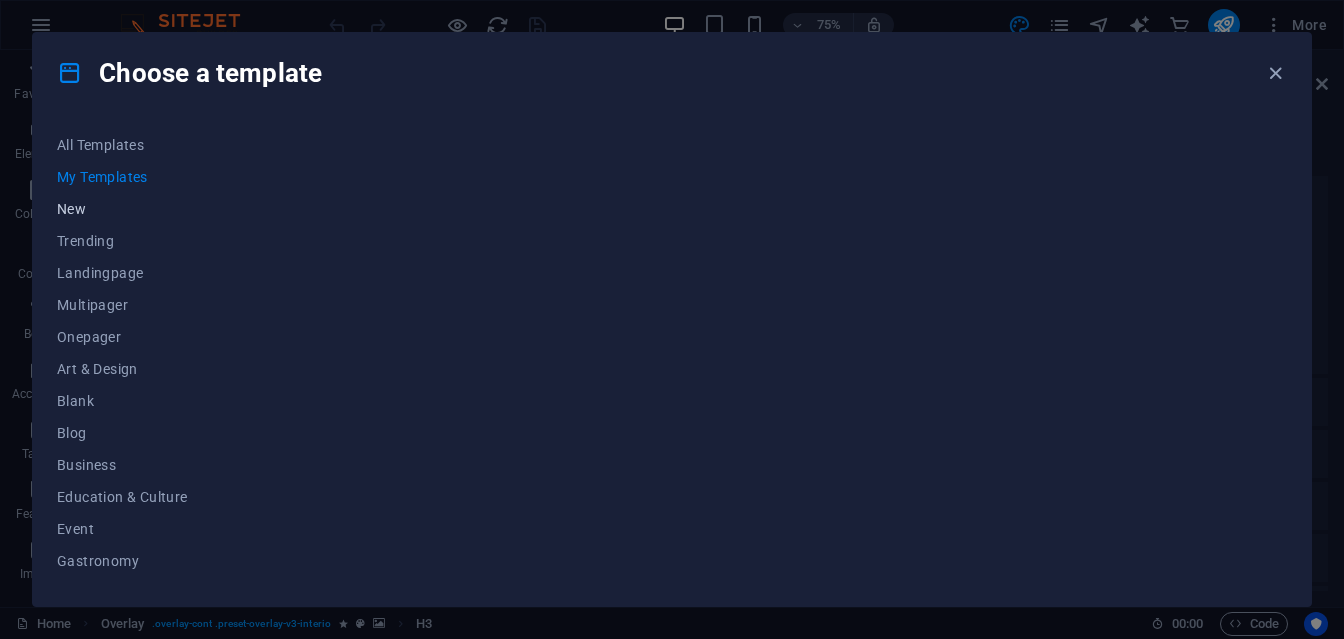 click on "New" at bounding box center (122, 209) 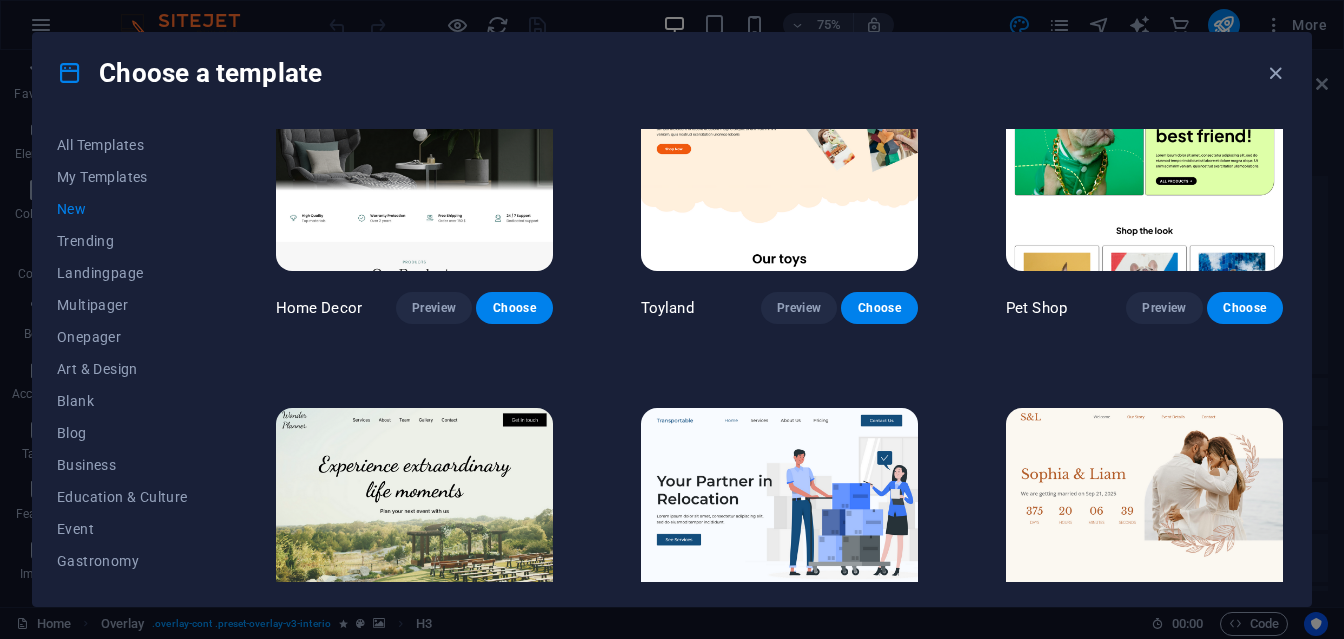scroll, scrollTop: 904, scrollLeft: 0, axis: vertical 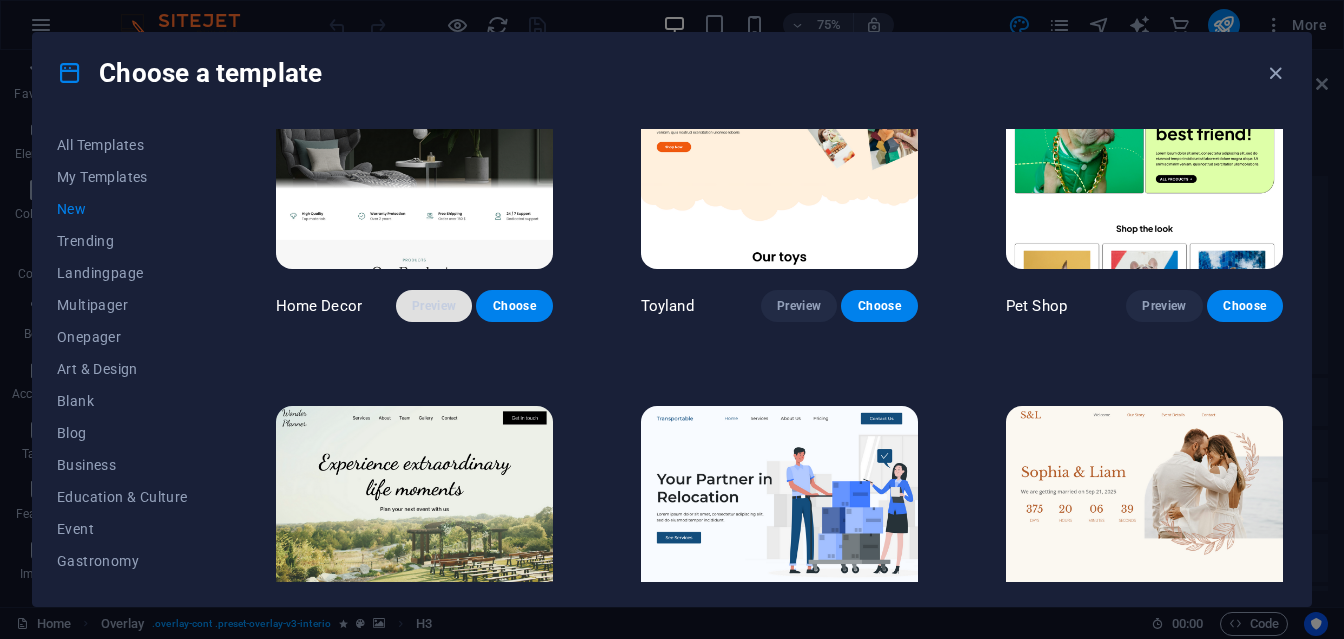click on "Preview" at bounding box center (434, 306) 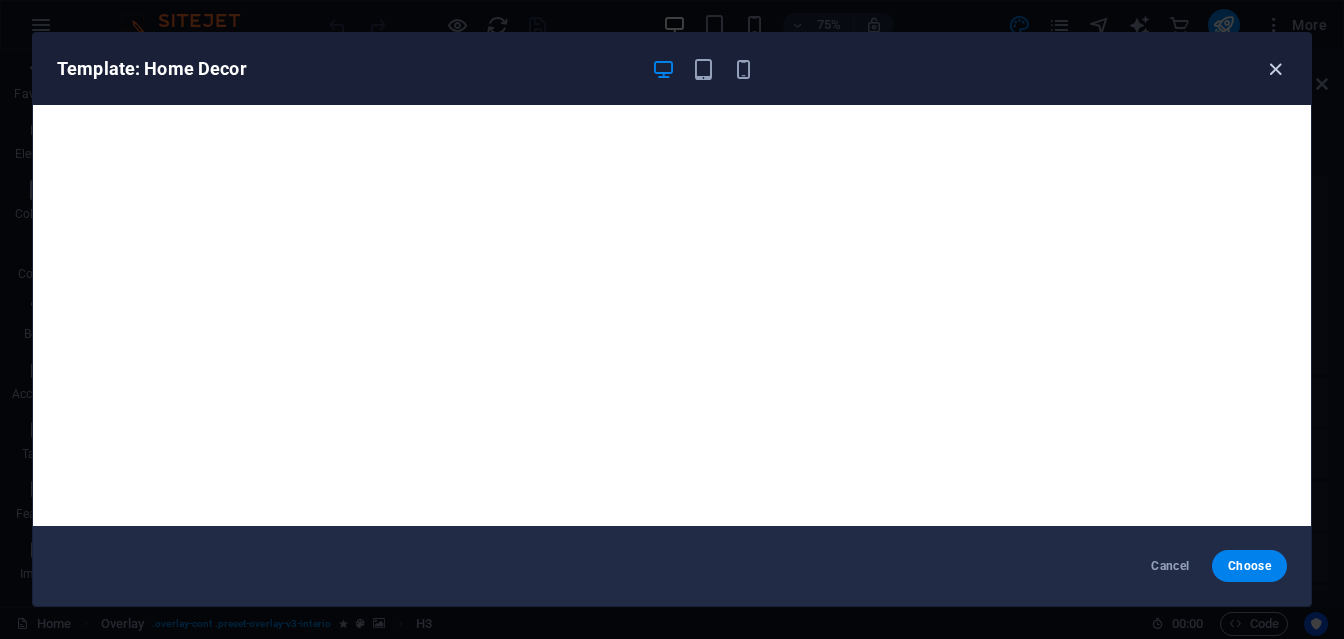 click at bounding box center [1275, 69] 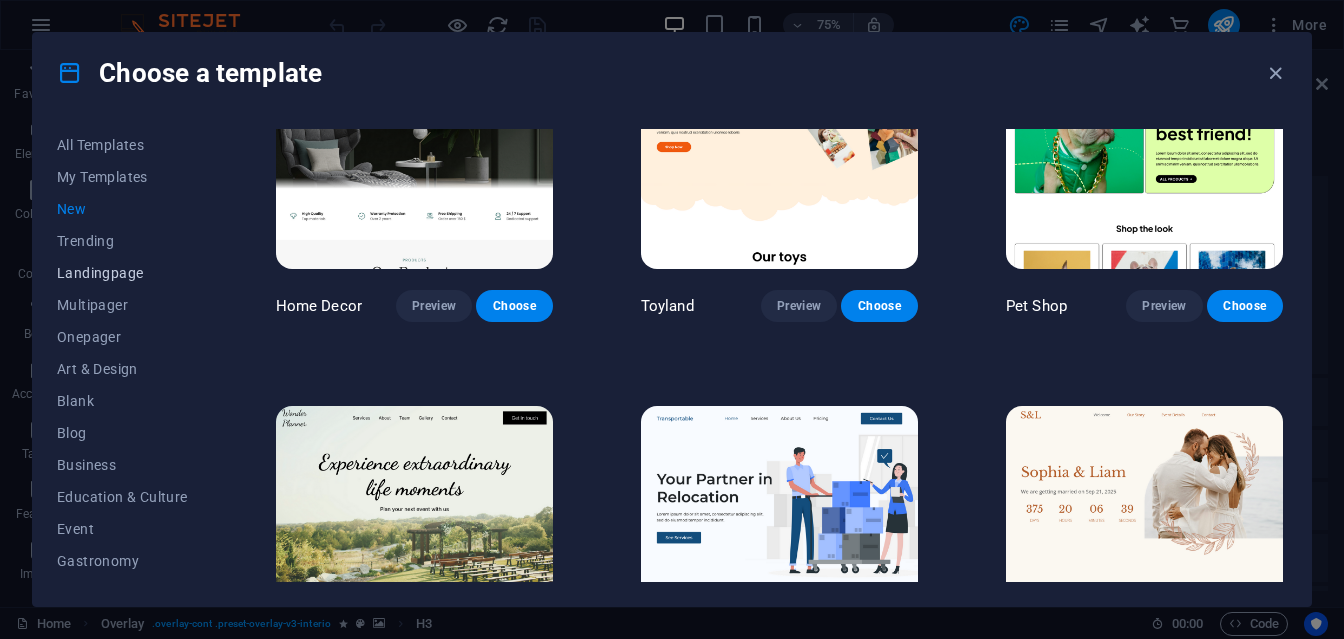 click on "Landingpage" at bounding box center (122, 273) 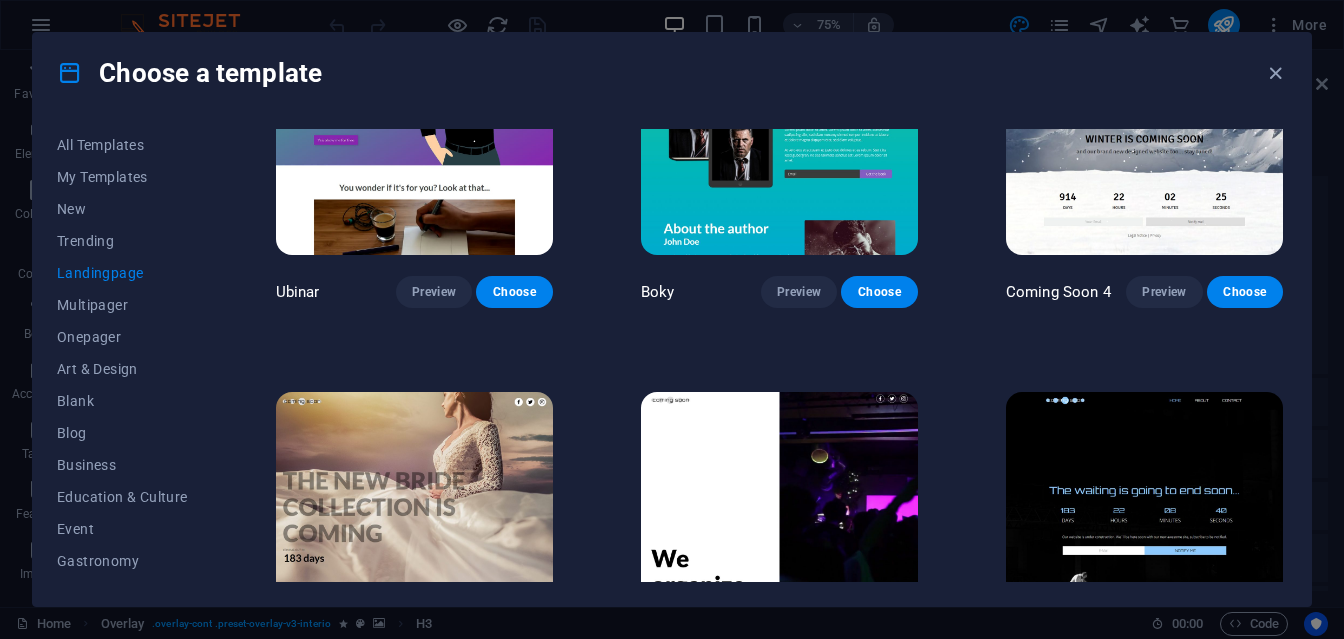 scroll, scrollTop: 2973, scrollLeft: 0, axis: vertical 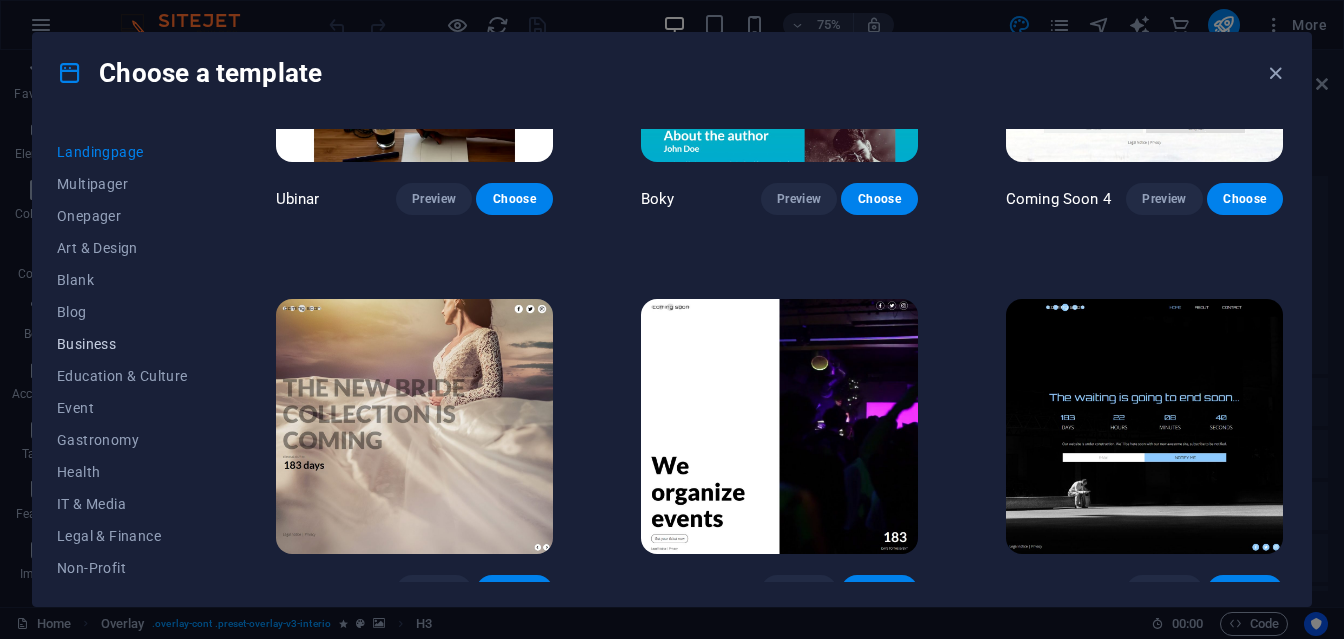 click on "Business" at bounding box center (122, 344) 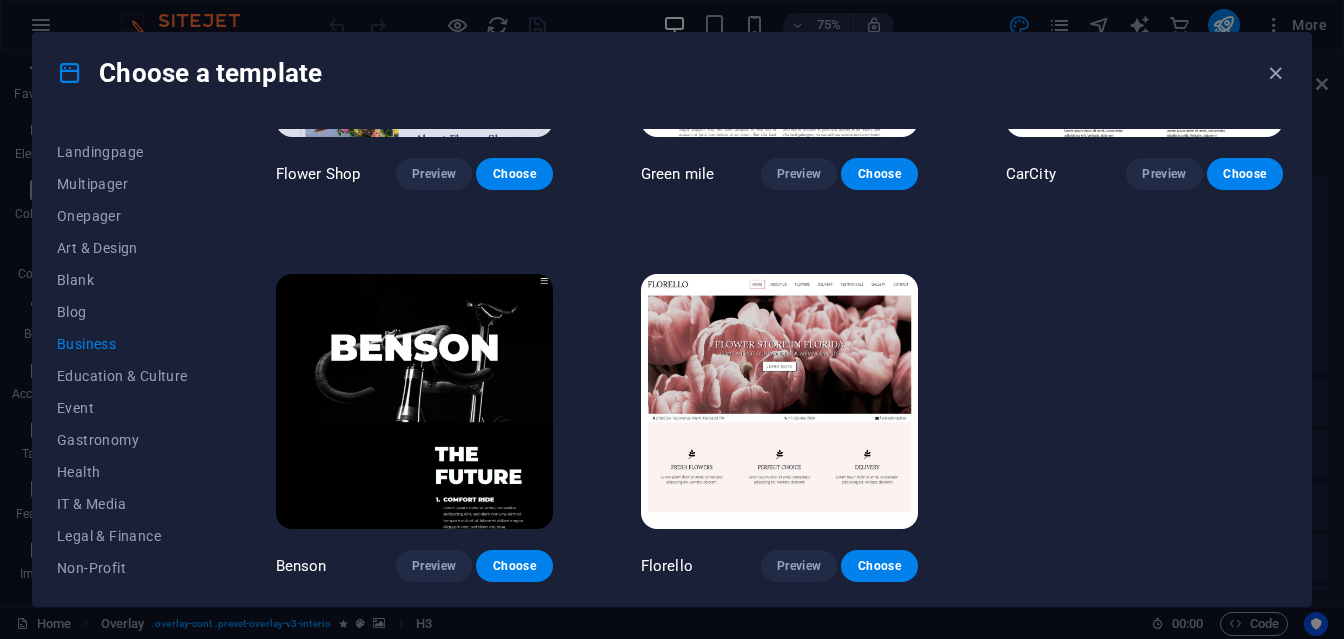 scroll, scrollTop: 0, scrollLeft: 0, axis: both 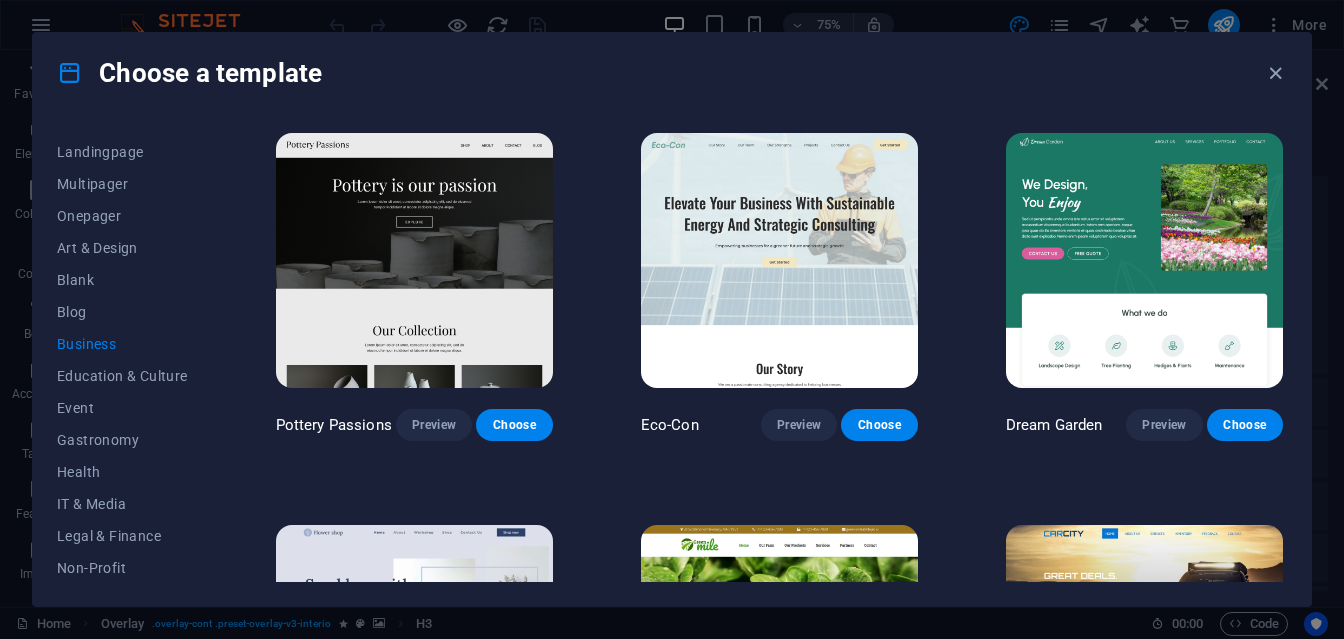 click on "Business" at bounding box center (122, 344) 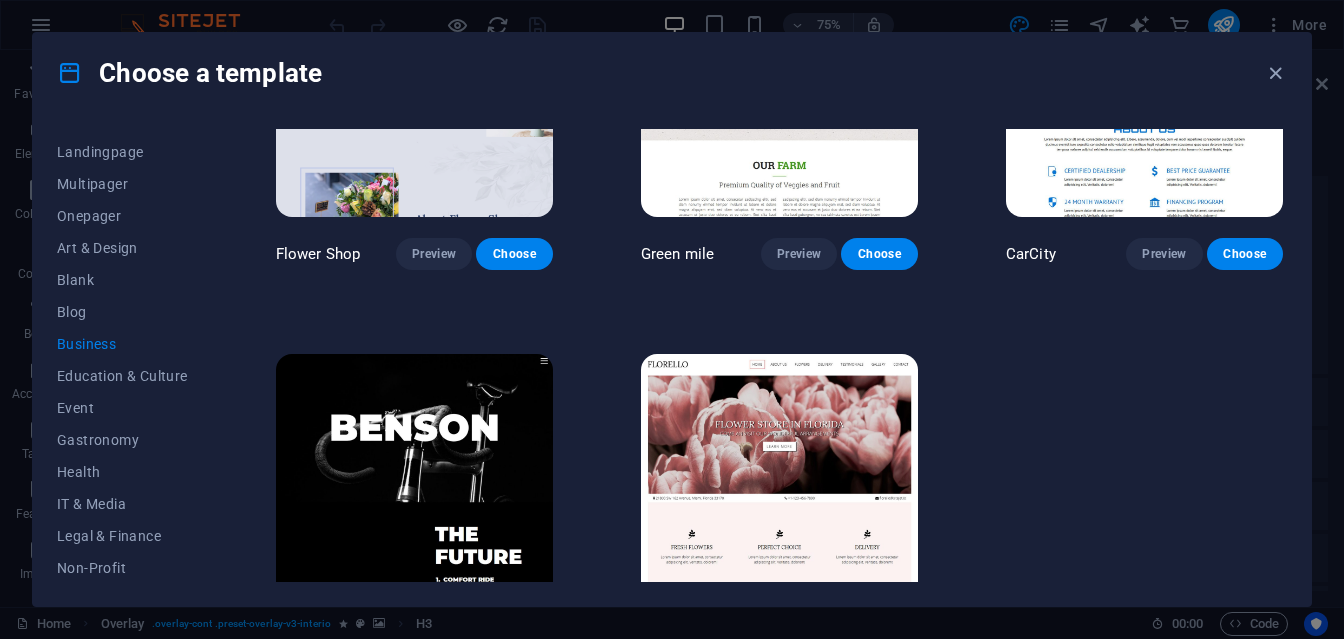 scroll, scrollTop: 635, scrollLeft: 0, axis: vertical 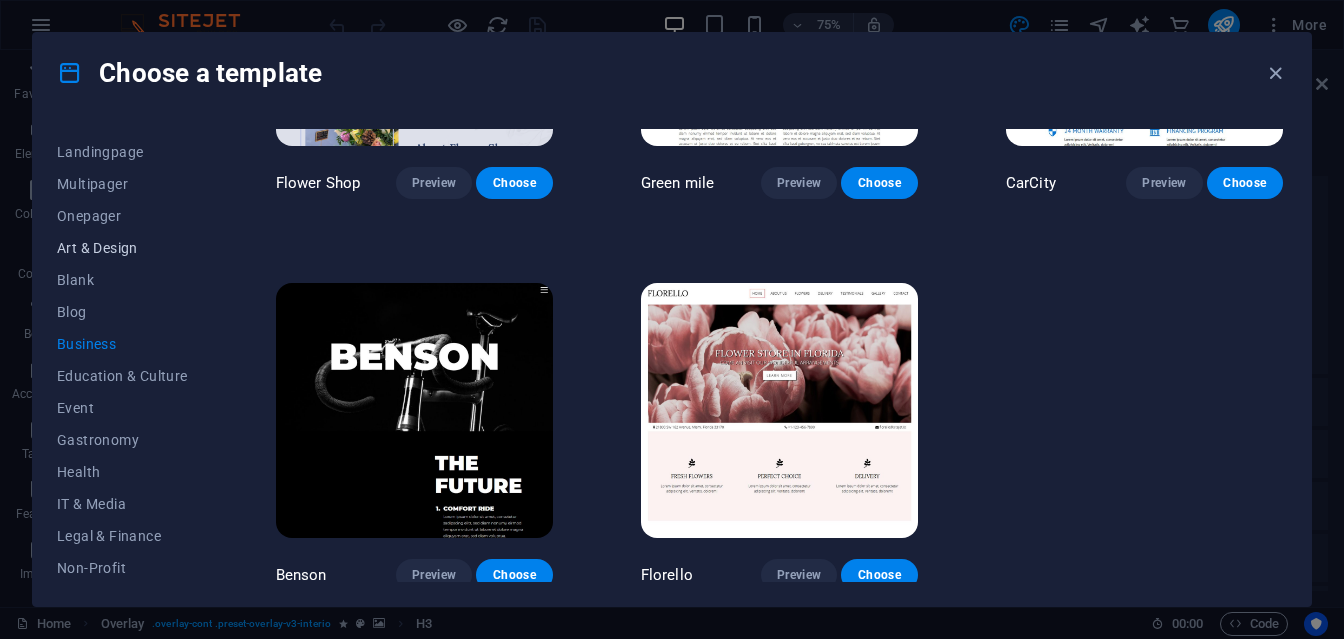 click on "Art & Design" at bounding box center (122, 248) 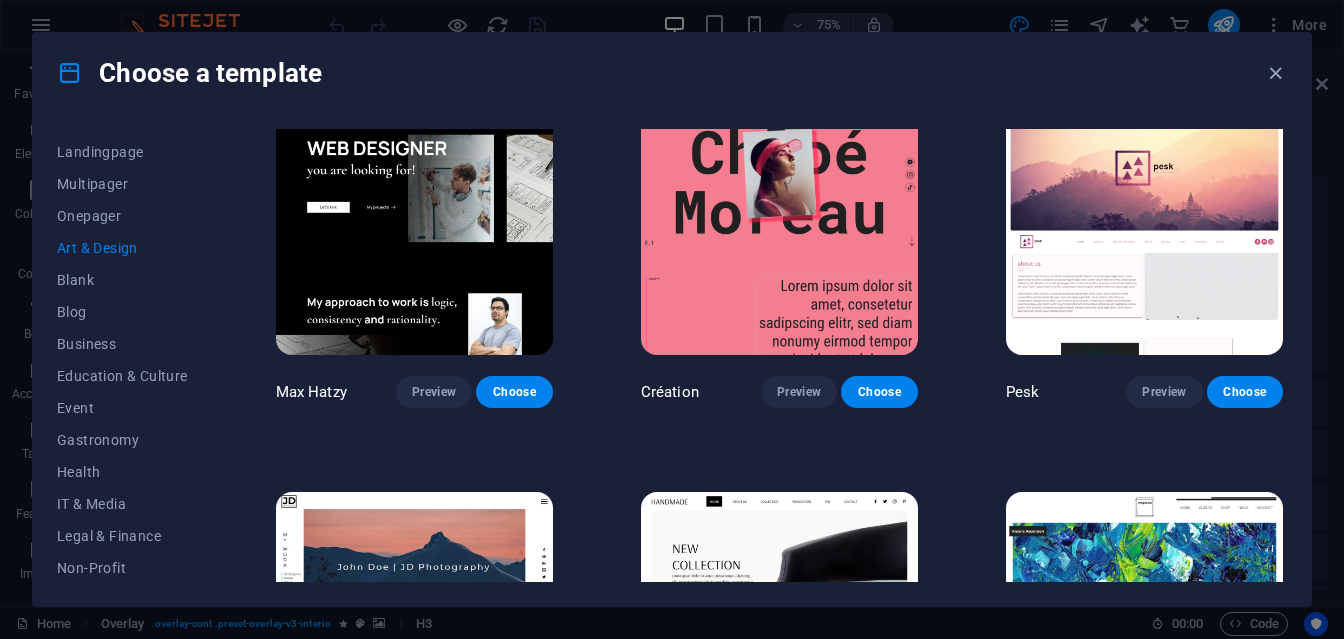 scroll, scrollTop: 0, scrollLeft: 0, axis: both 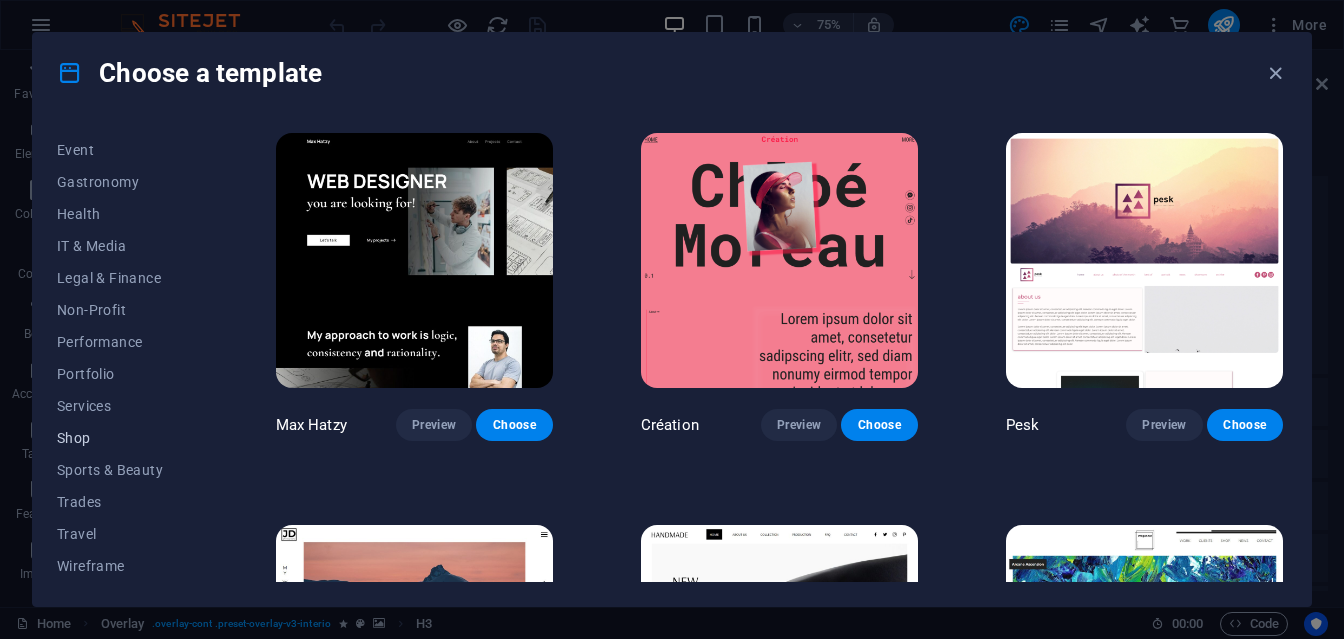click on "Shop" at bounding box center (122, 438) 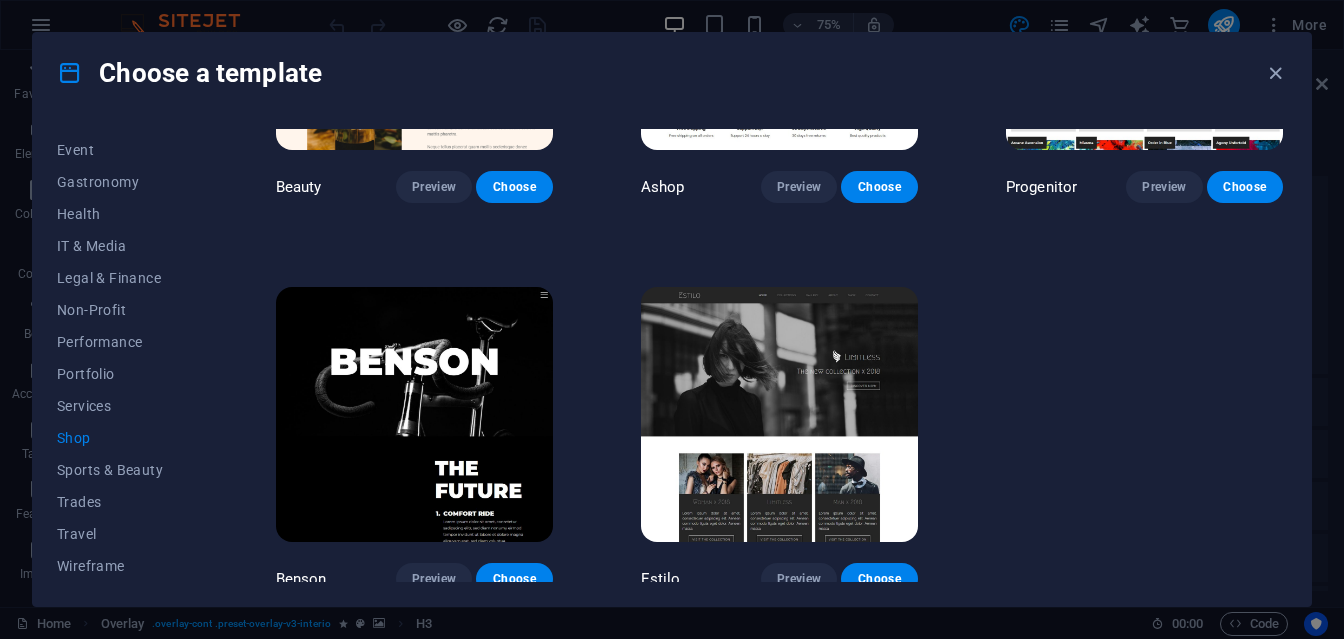 scroll, scrollTop: 1025, scrollLeft: 0, axis: vertical 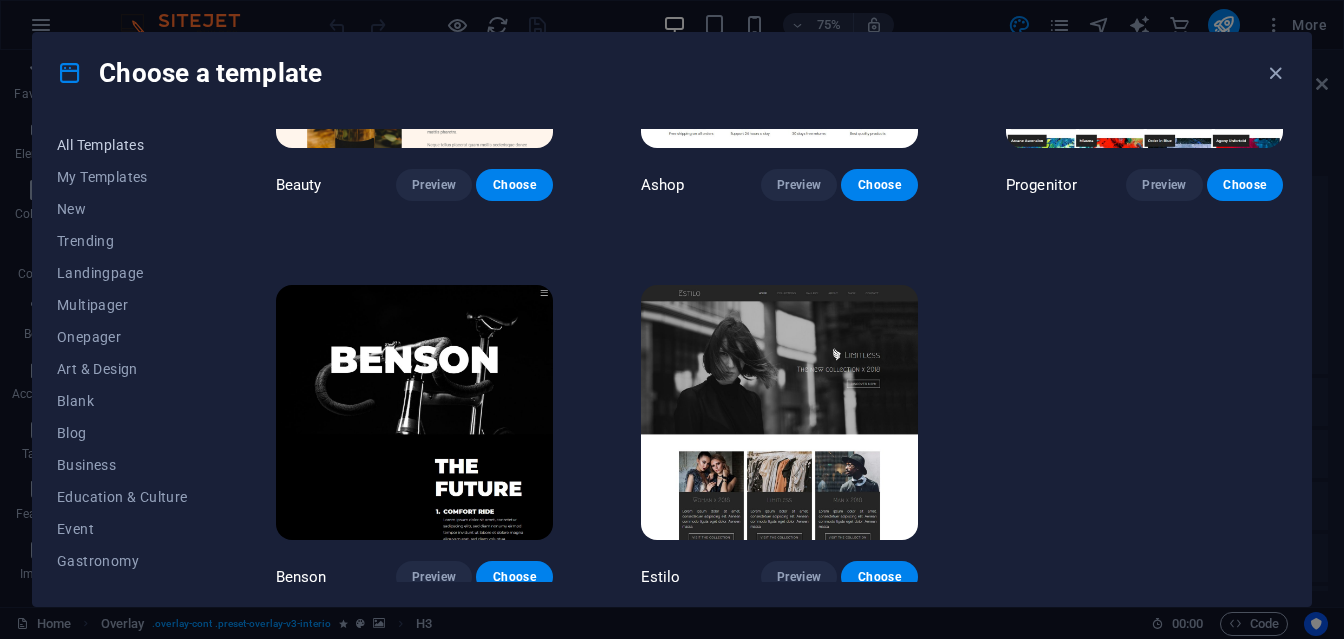 click on "All Templates" at bounding box center (122, 145) 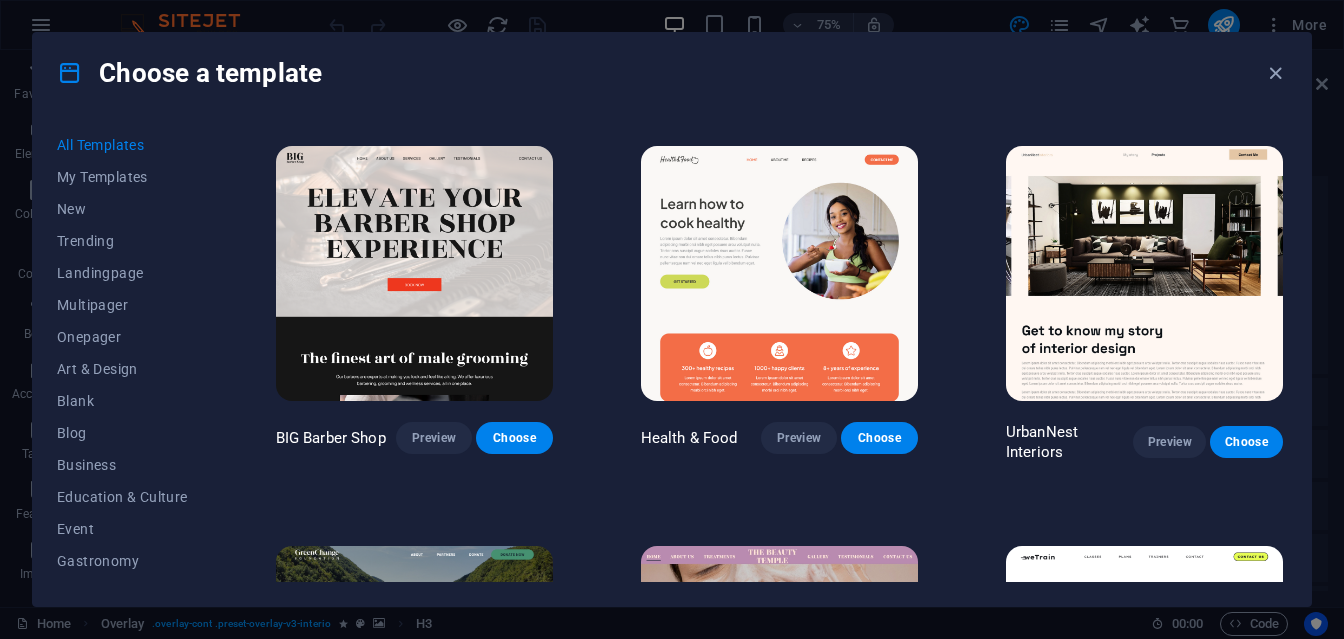 scroll, scrollTop: 2352, scrollLeft: 0, axis: vertical 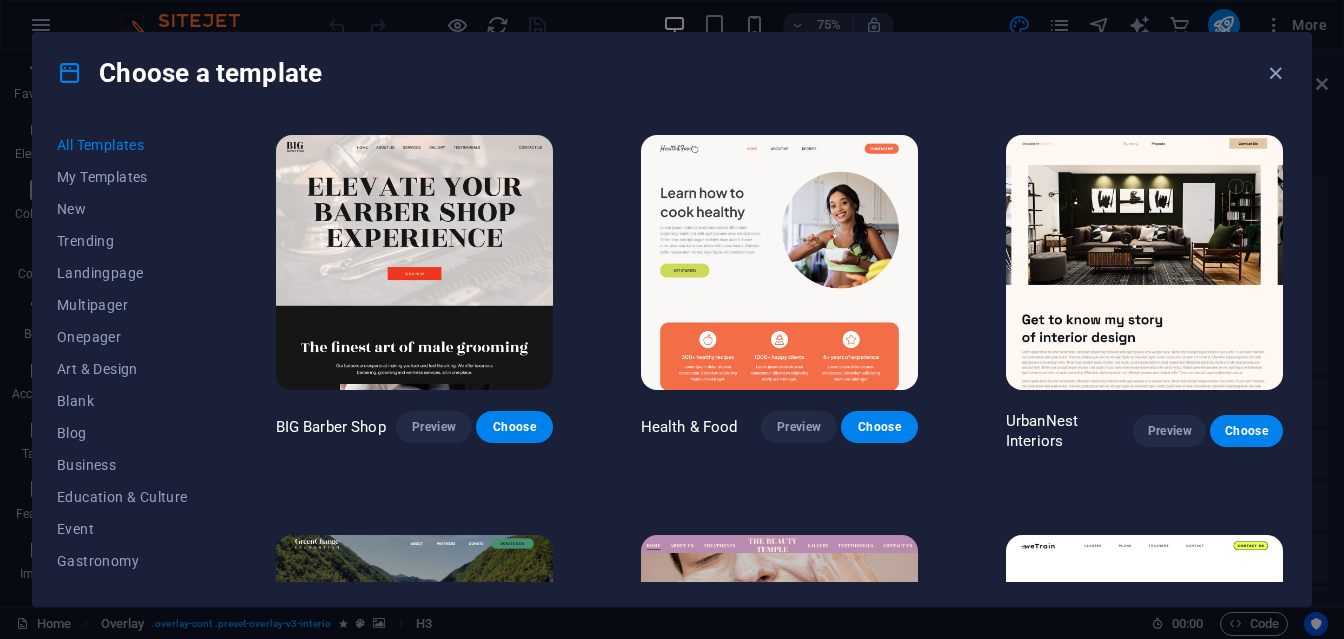 click at bounding box center (1144, 262) 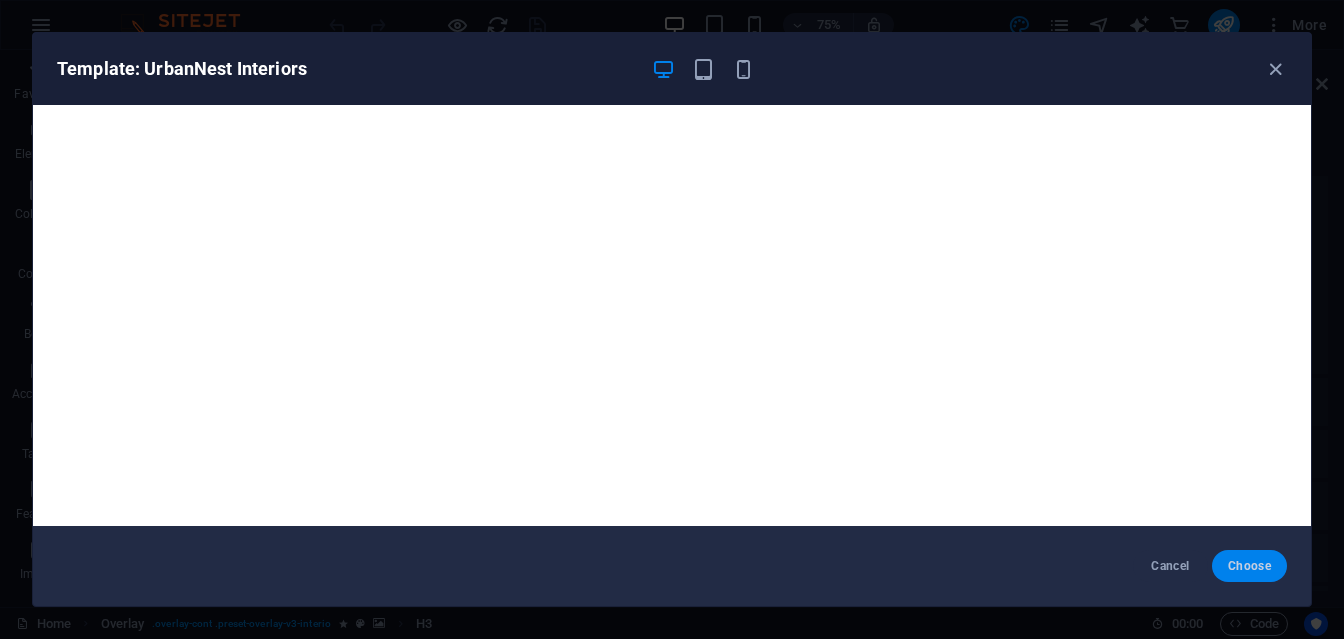 click on "Choose" at bounding box center [1249, 566] 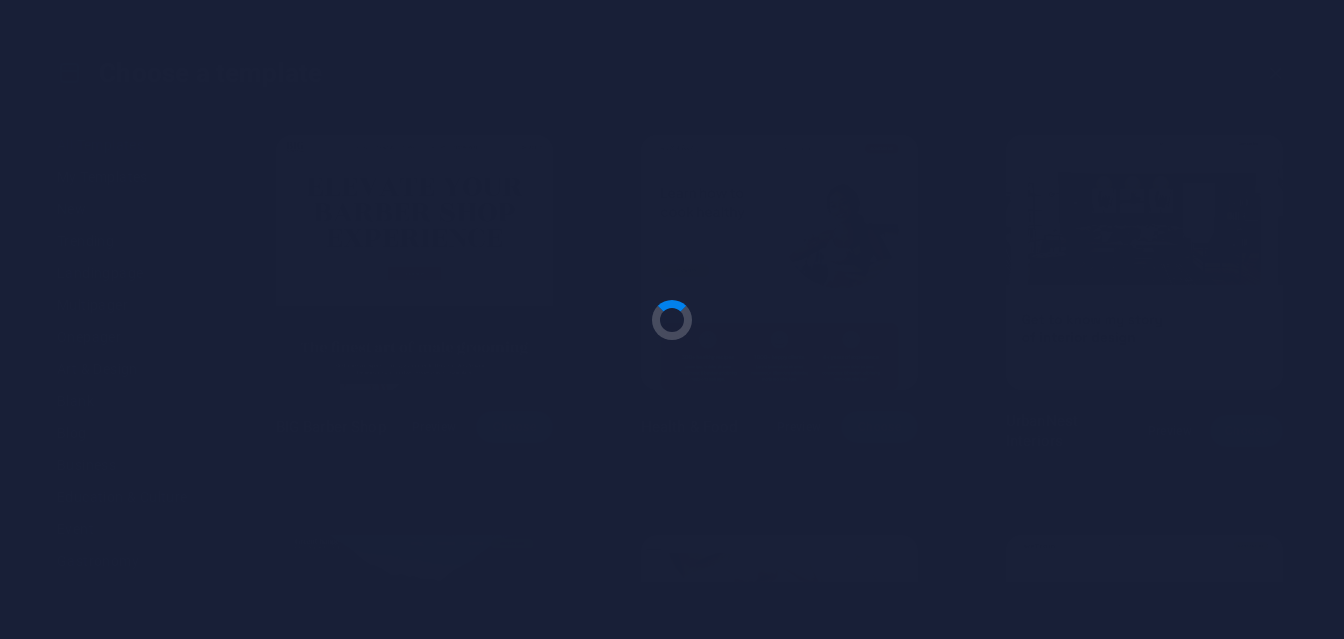 scroll, scrollTop: 1668, scrollLeft: 0, axis: vertical 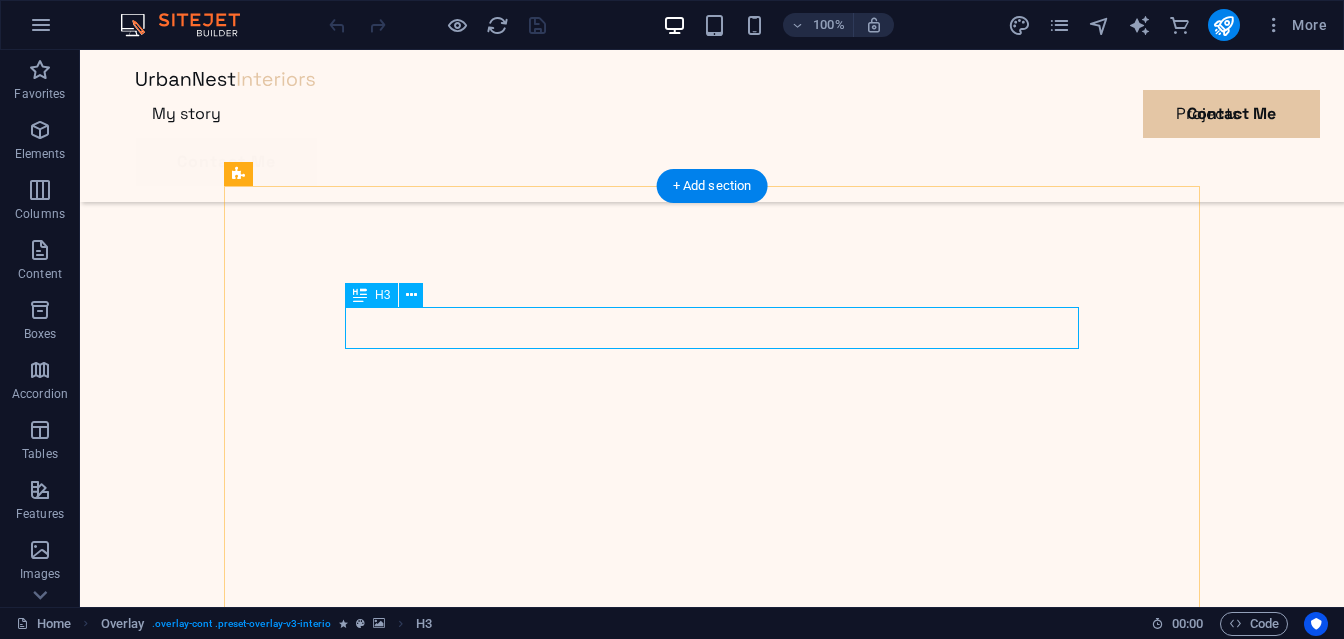 click on "Let’s create together" at bounding box center [712, 5033] 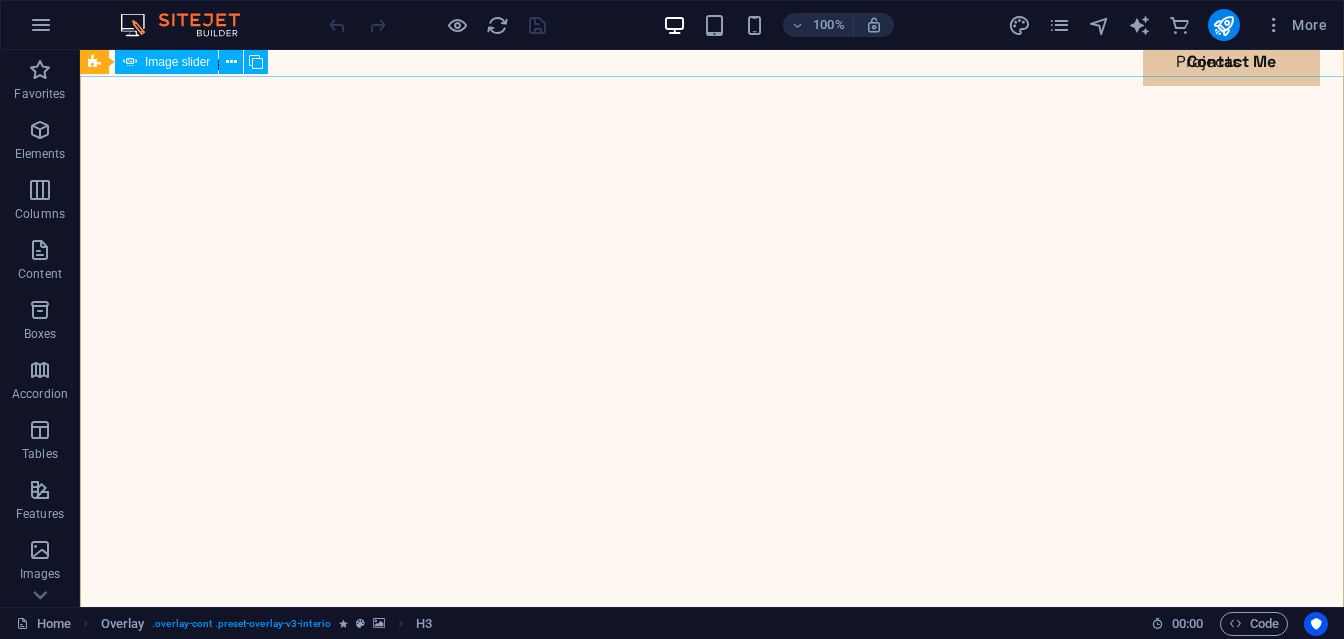 scroll, scrollTop: 0, scrollLeft: 0, axis: both 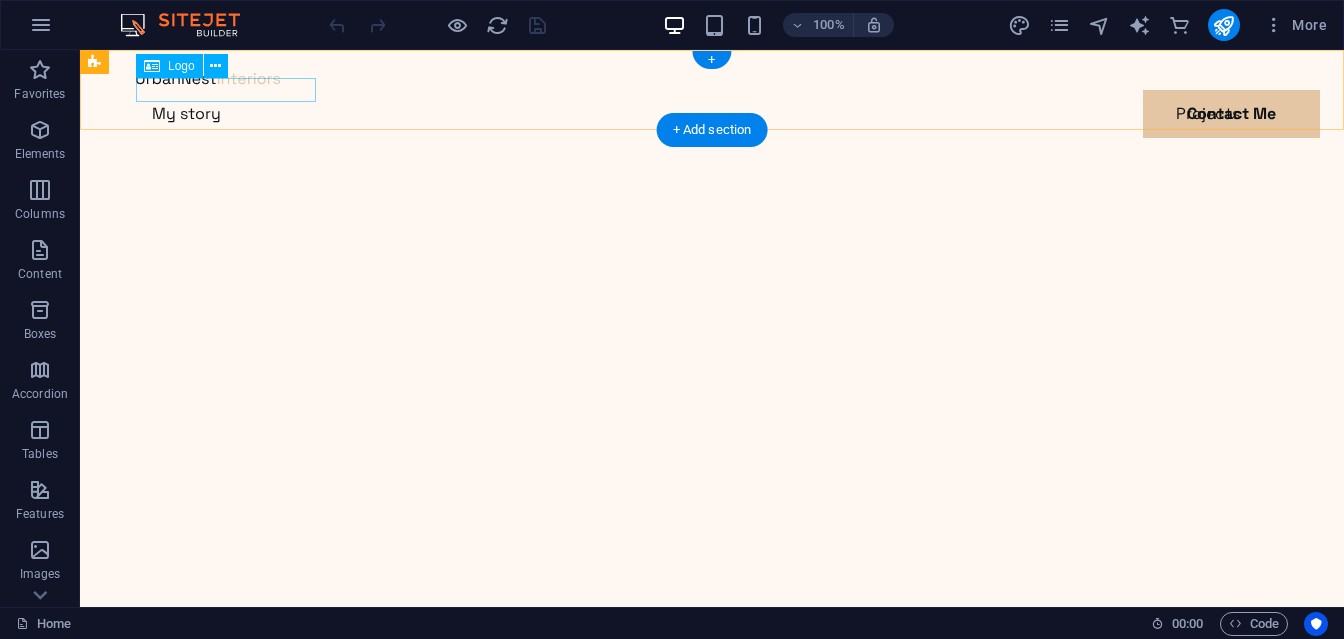 click at bounding box center [712, 78] 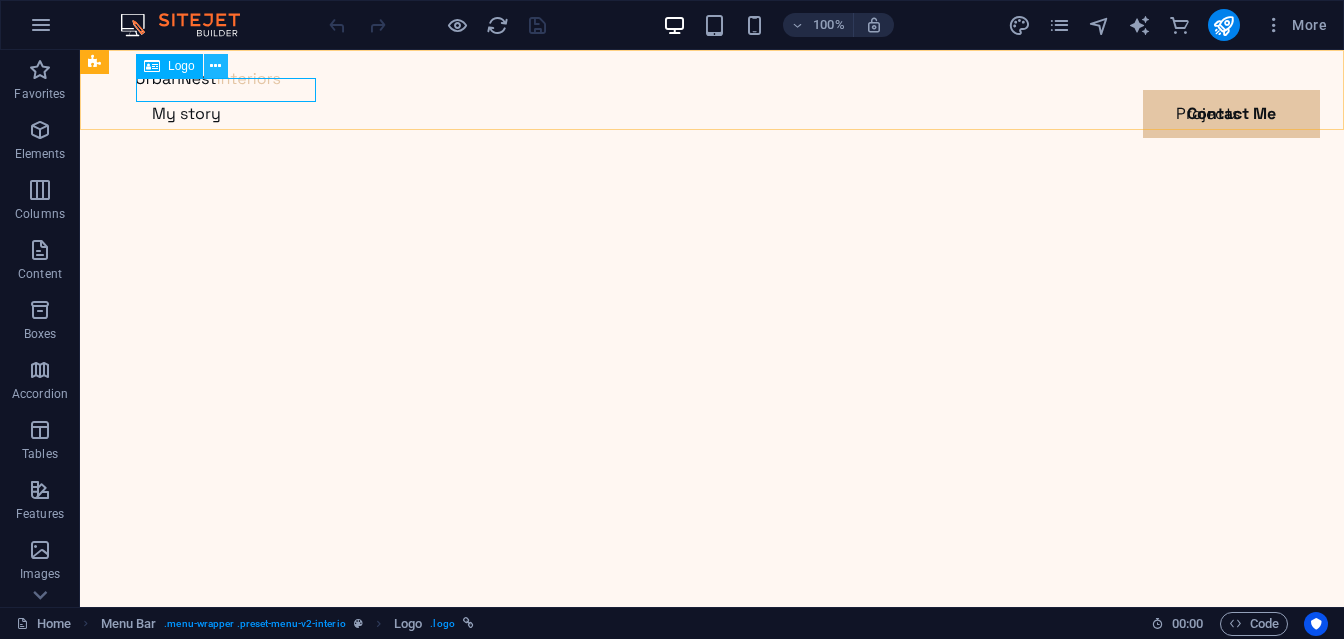 click at bounding box center [215, 66] 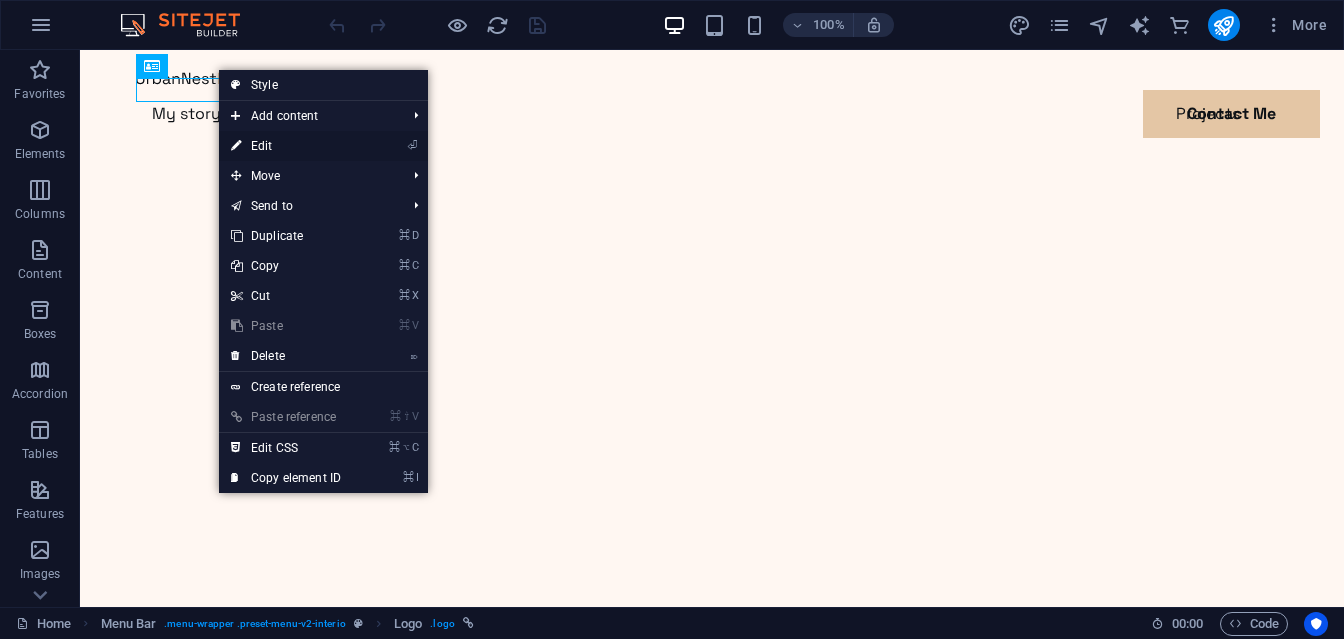 click on "⏎  Edit" at bounding box center (286, 146) 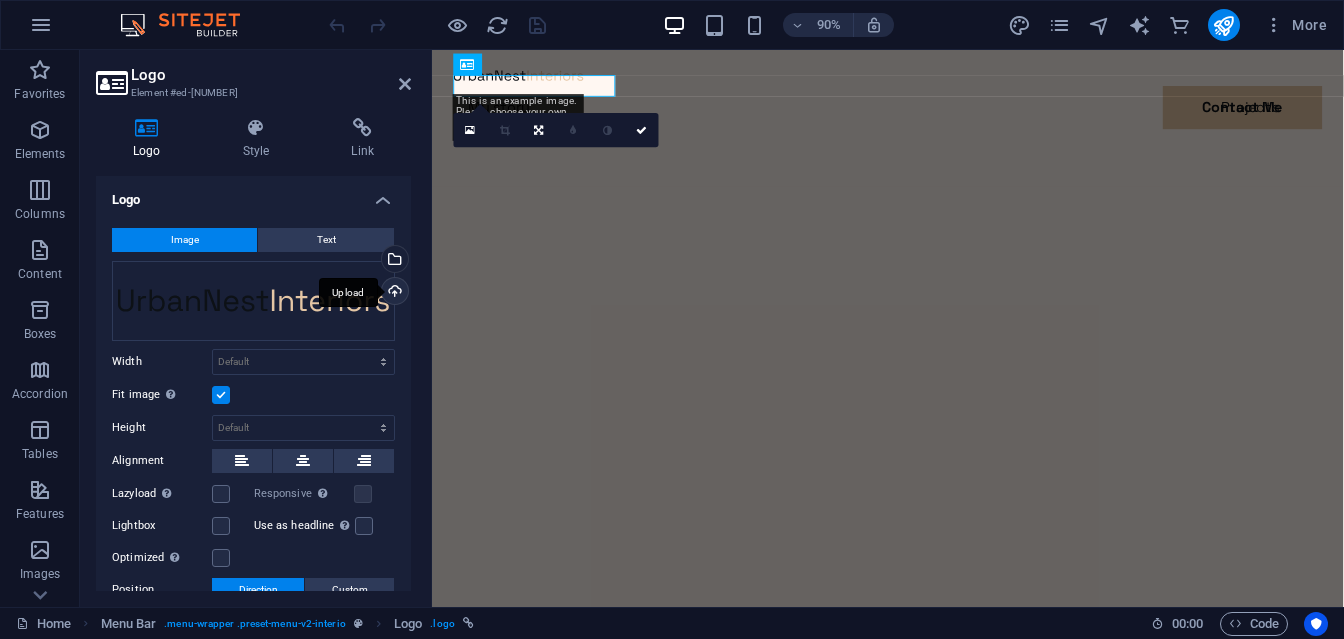 click on "Upload" at bounding box center (393, 293) 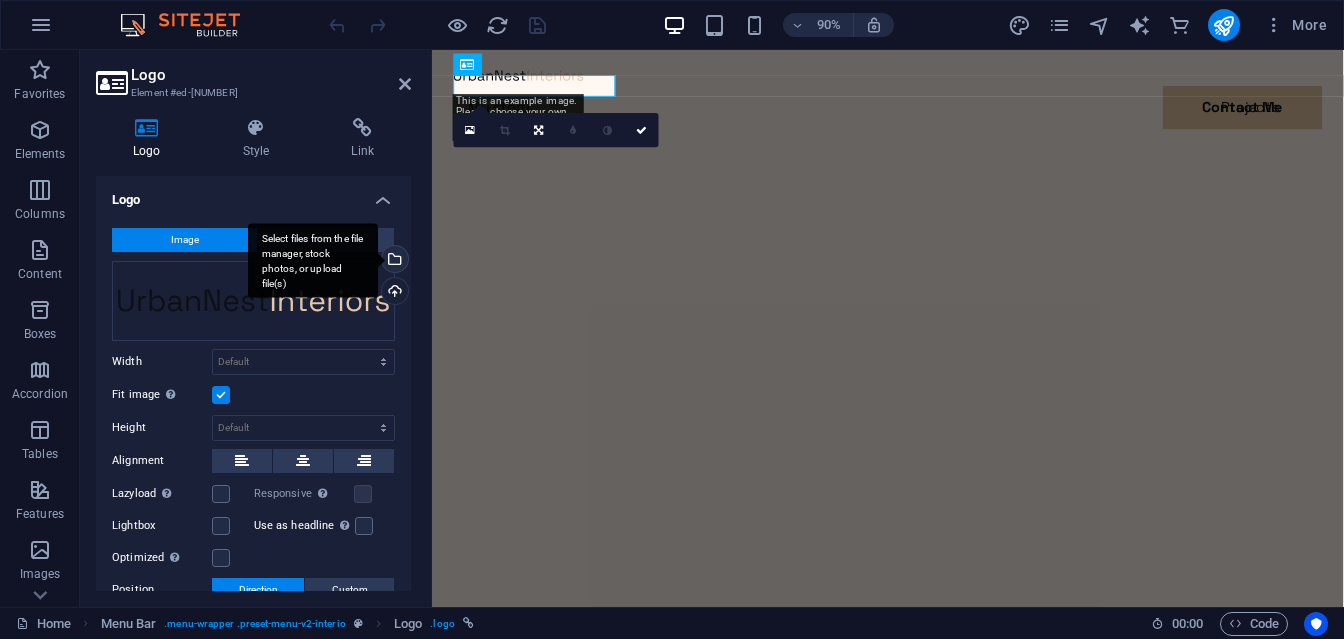 click on "Select files from the file manager, stock photos, or upload file(s)" at bounding box center [393, 261] 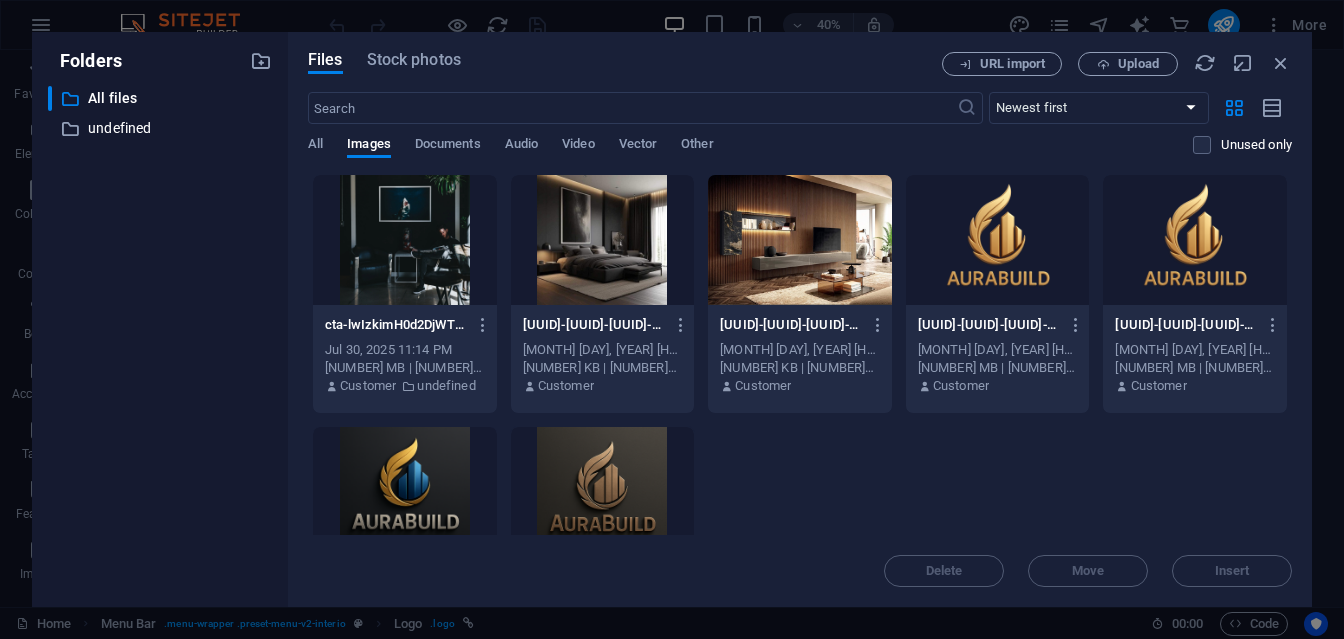 click at bounding box center [1195, 240] 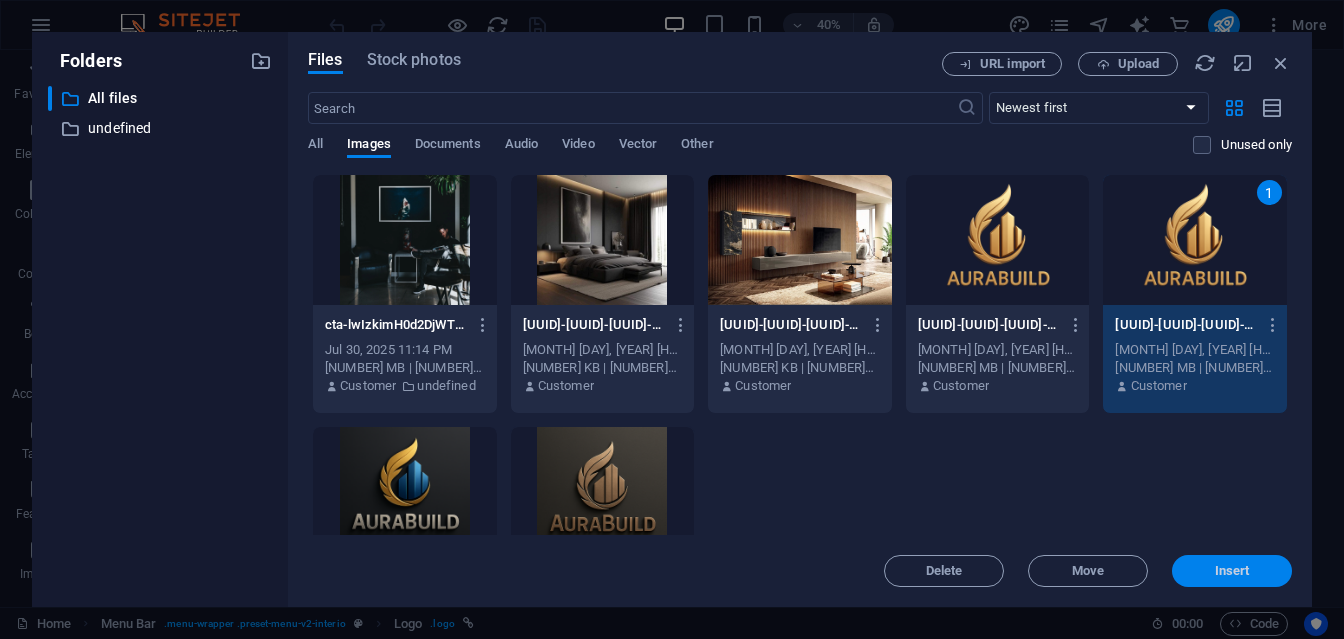click on "Insert" at bounding box center (1232, 571) 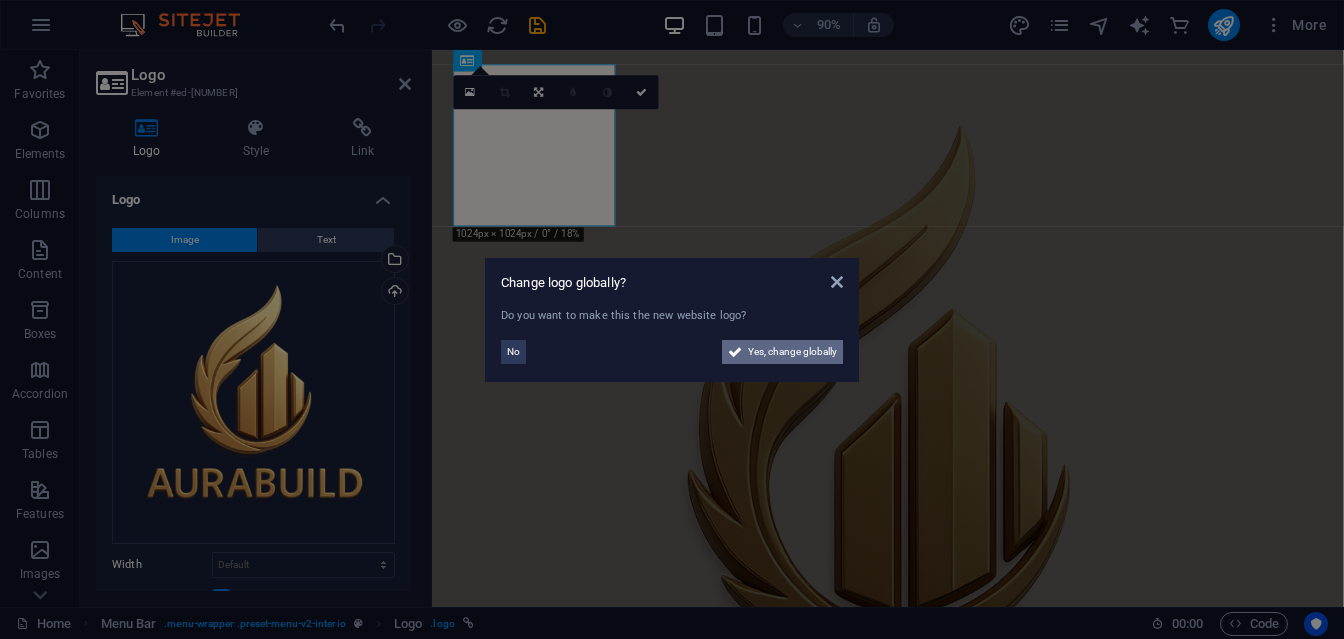 click on "Yes, change globally" at bounding box center [792, 352] 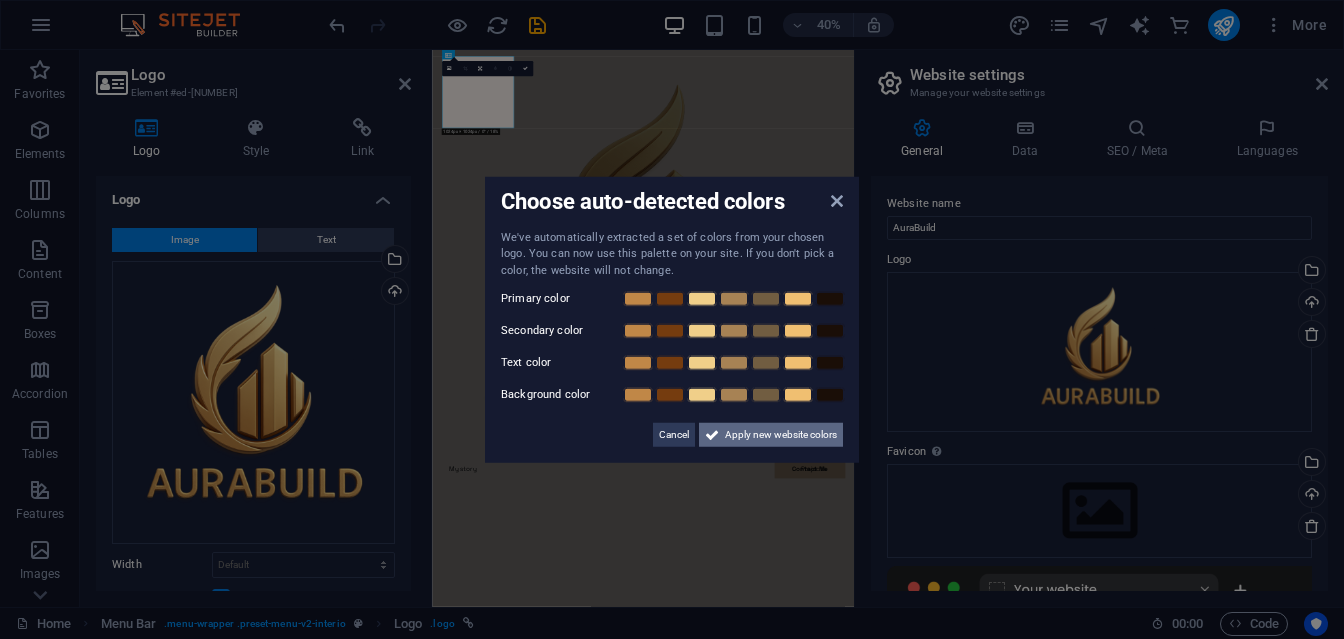 click on "Apply new website colors" at bounding box center (781, 435) 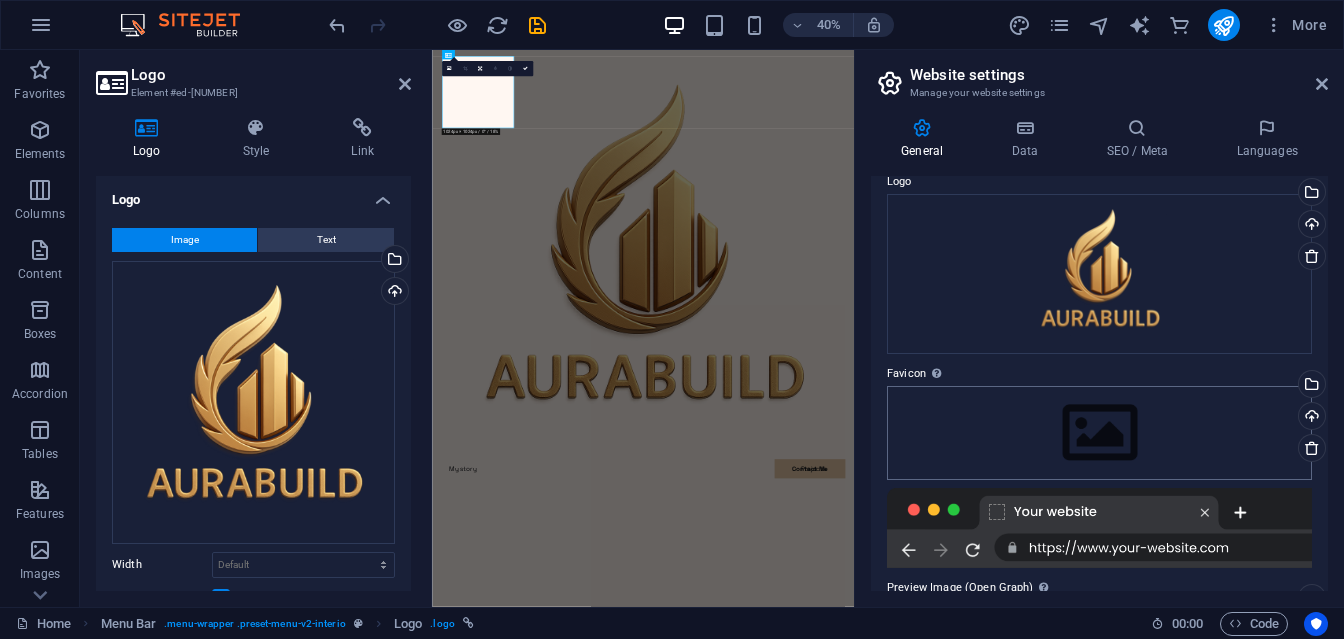 scroll, scrollTop: 83, scrollLeft: 0, axis: vertical 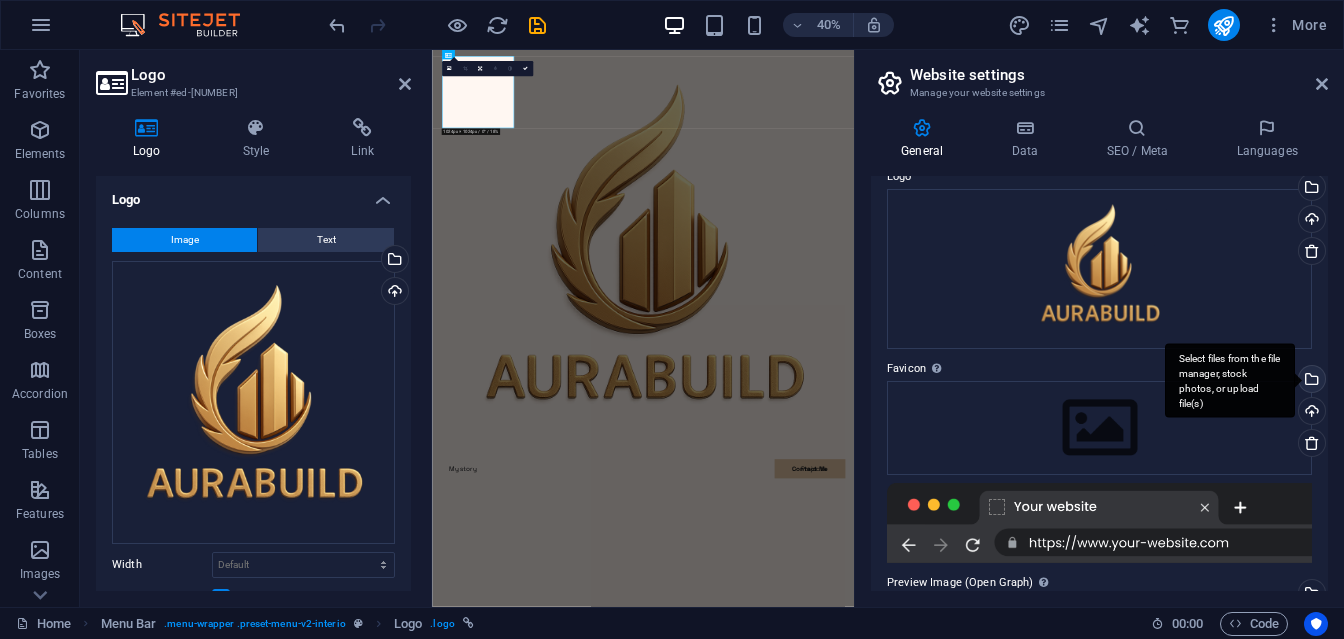 click on "Select files from the file manager, stock photos, or upload file(s)" at bounding box center [1310, 381] 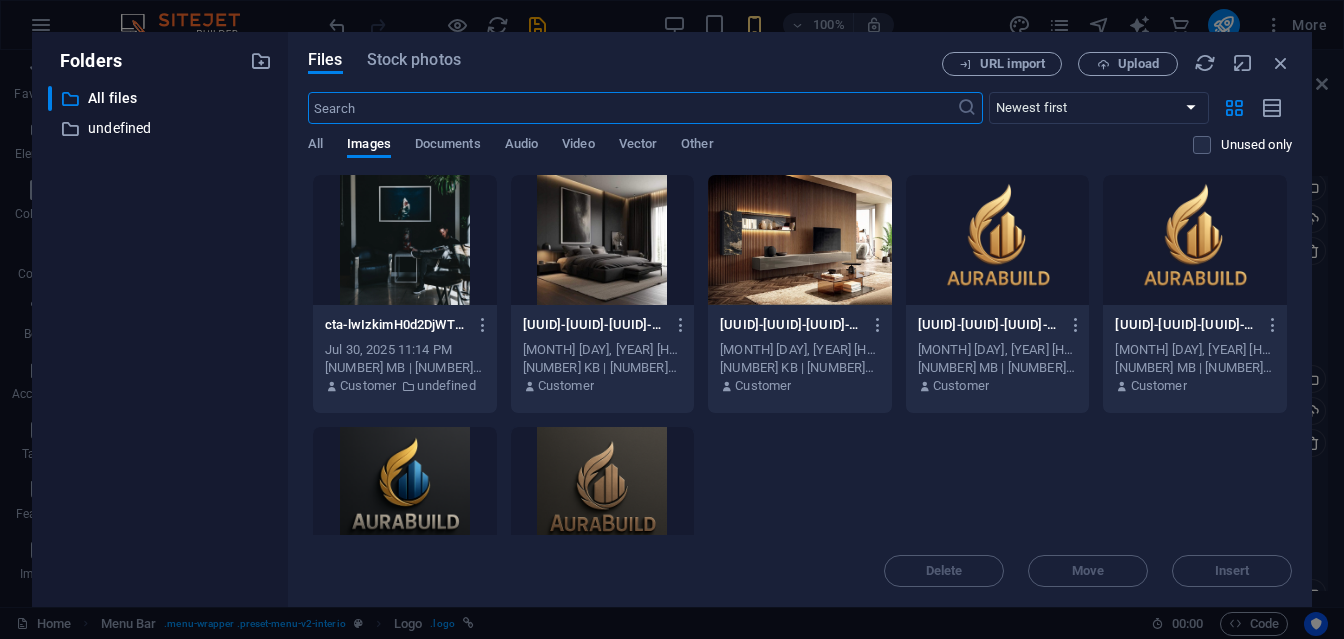 click at bounding box center (998, 240) 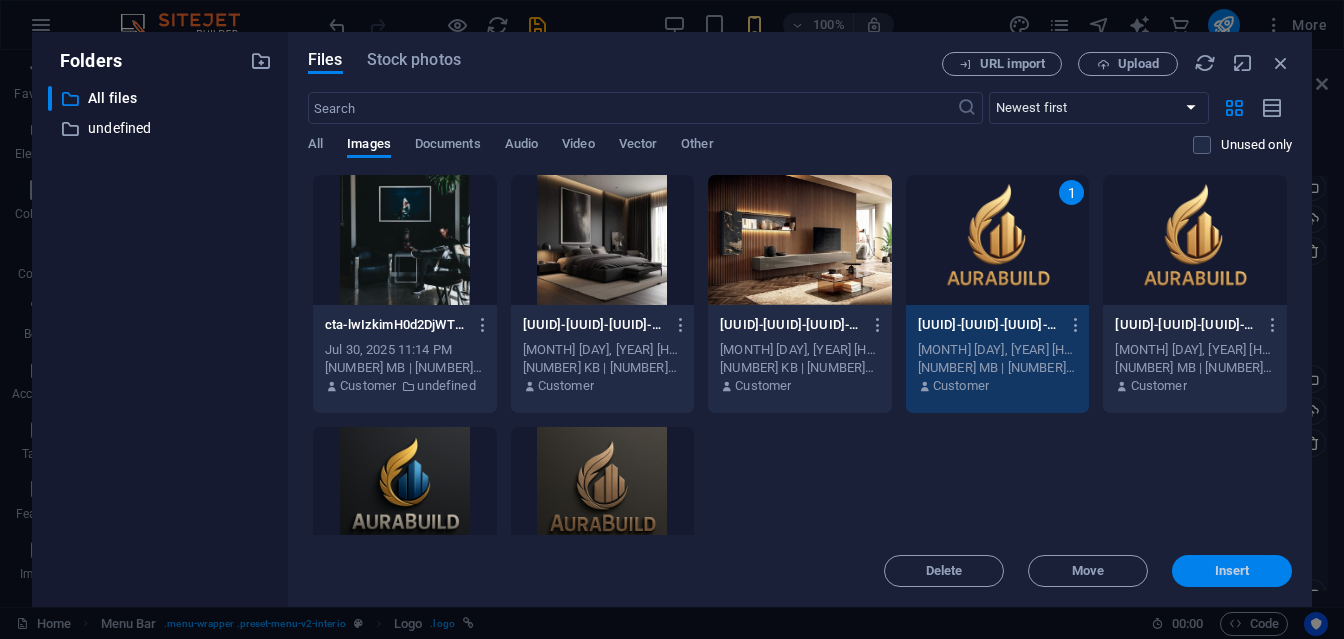 click on "Insert" at bounding box center (1232, 571) 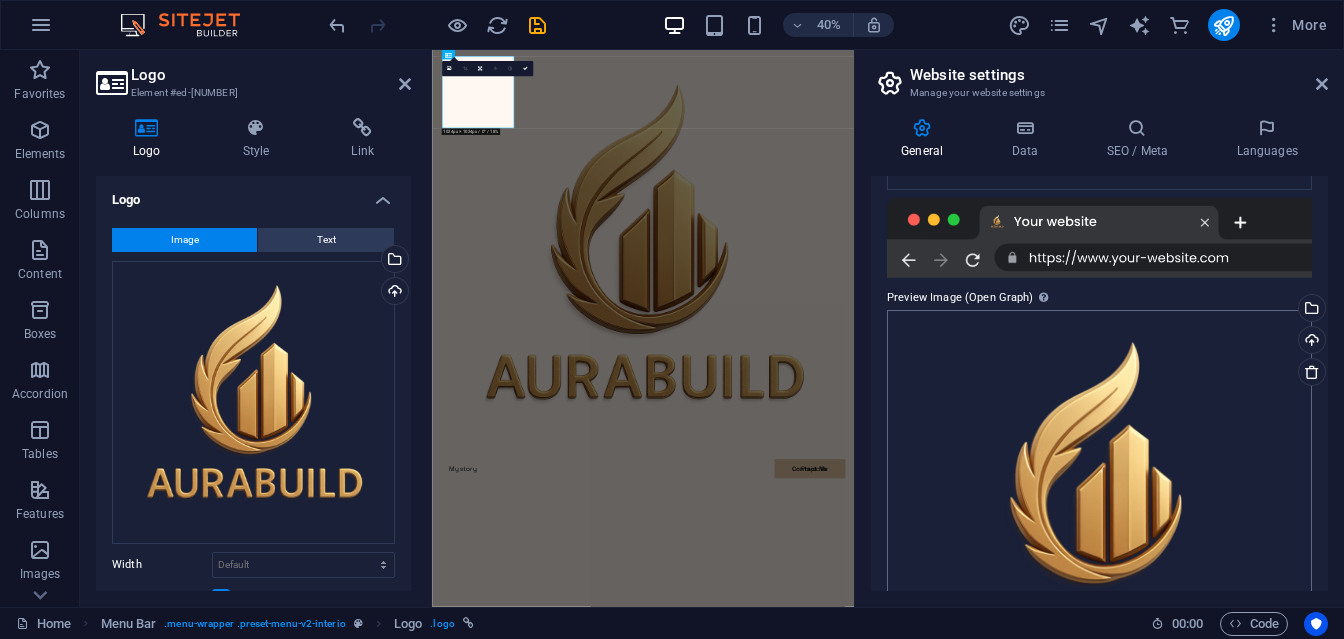 scroll, scrollTop: 568, scrollLeft: 0, axis: vertical 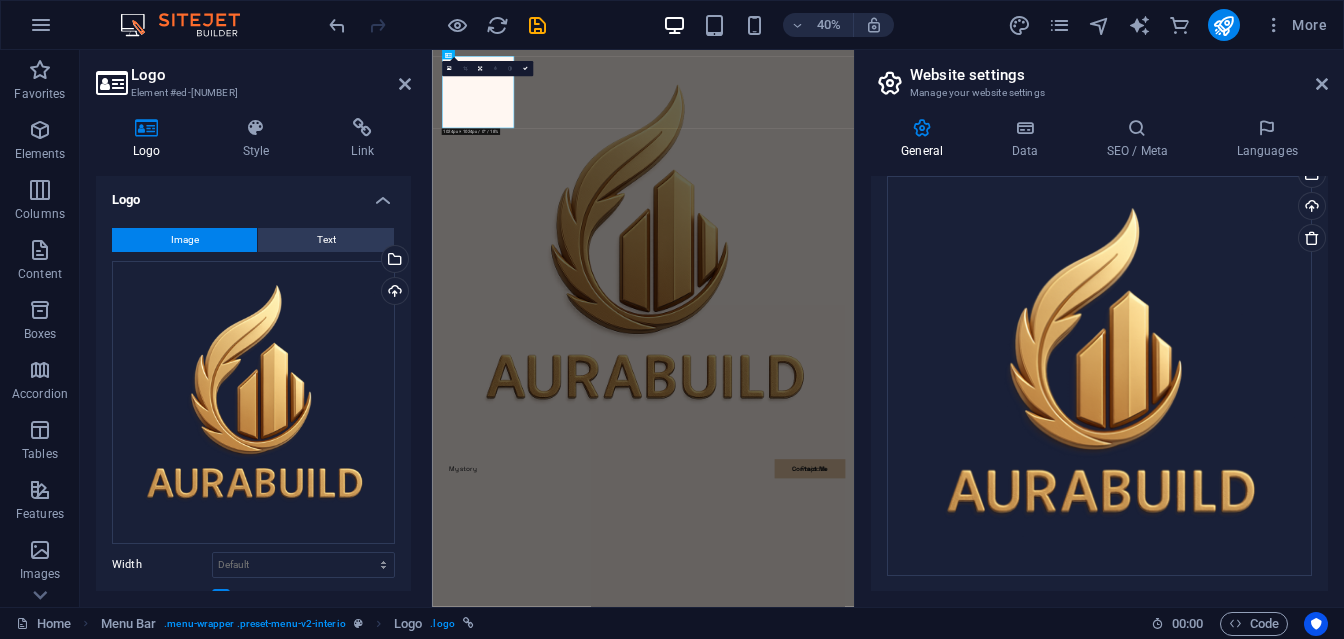 click on "Website settings Manage your website settings General Data SEO / Meta Languages Website name AuraBuild Logo Drag files here, click to choose files or select files from Files or our free stock photos & videos Select files from the file manager, stock photos, or upload file(s) Upload Favicon Set the favicon of your website here. A favicon is a small icon shown in the browser tab next to your website title. It helps visitors identify your website. Drag files here, click to choose files or select files from Files or our free stock photos & videos Select files from the file manager, stock photos, or upload file(s) Upload Preview Image (Open Graph) This image will be shown when the website is shared on social networks Drag files here, click to choose files or select files from Files or our free stock photos & videos Select files from the file manager, stock photos, or upload file(s) Upload Contact data for this website. This can be used everywhere on the website and will update automatically. Company First name" at bounding box center [1099, 328] 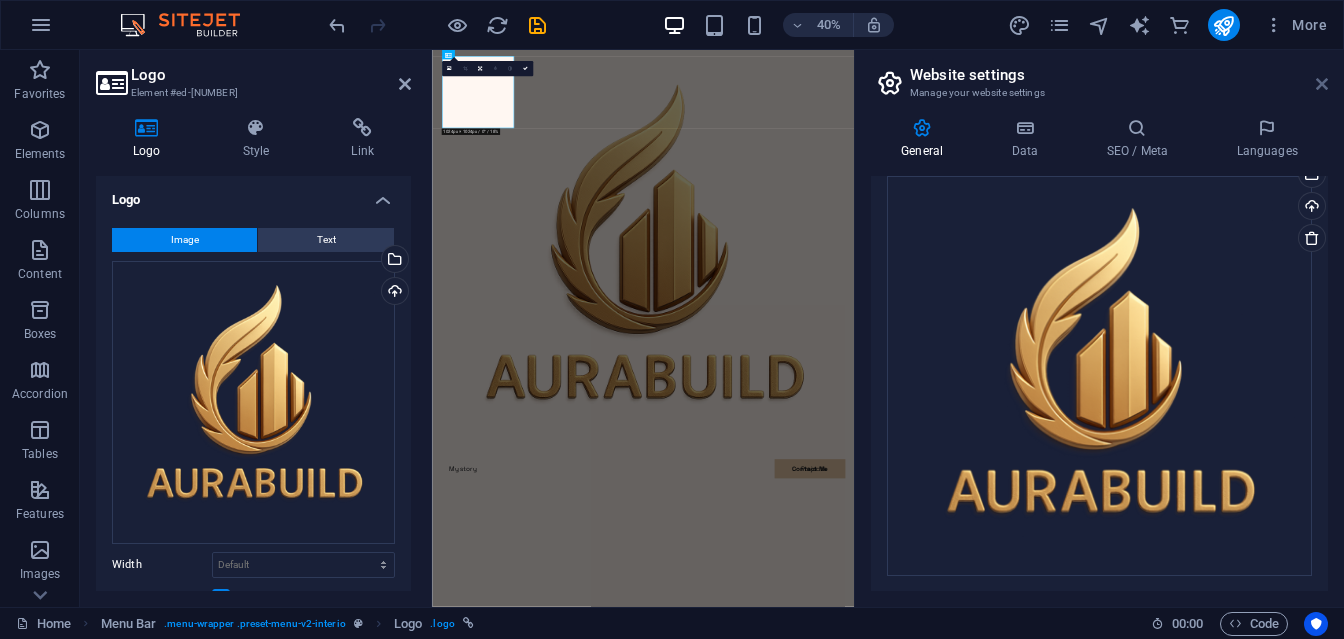 click at bounding box center (1322, 84) 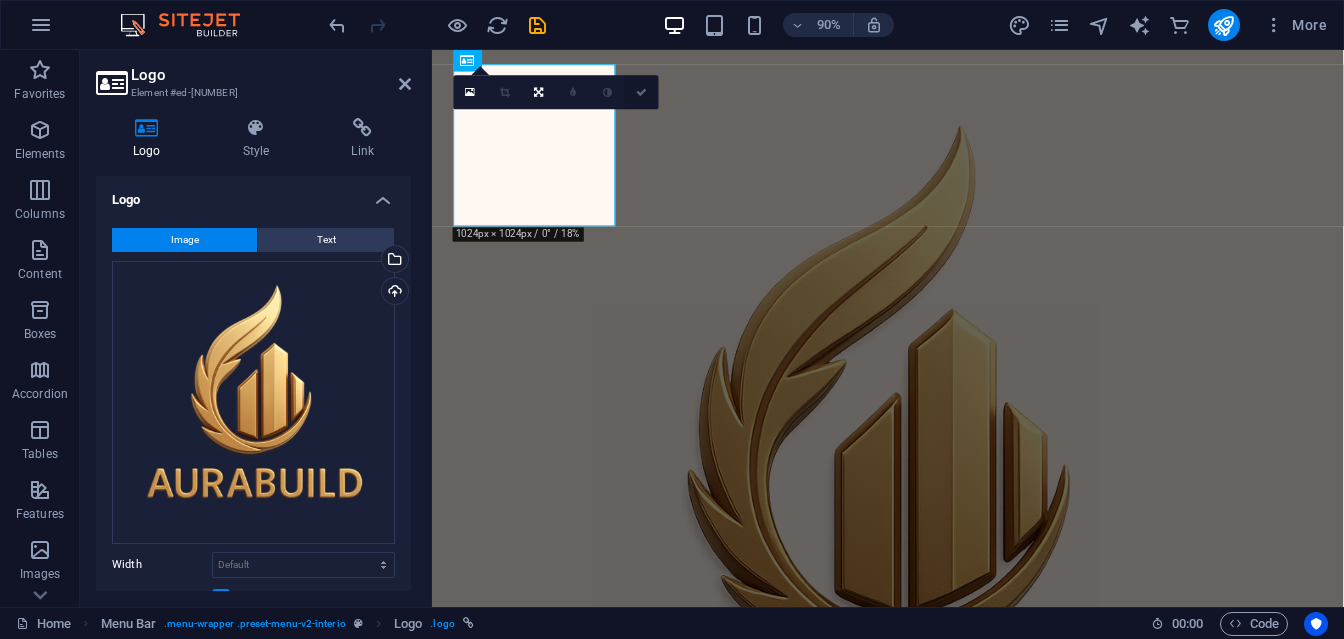 click at bounding box center (641, 92) 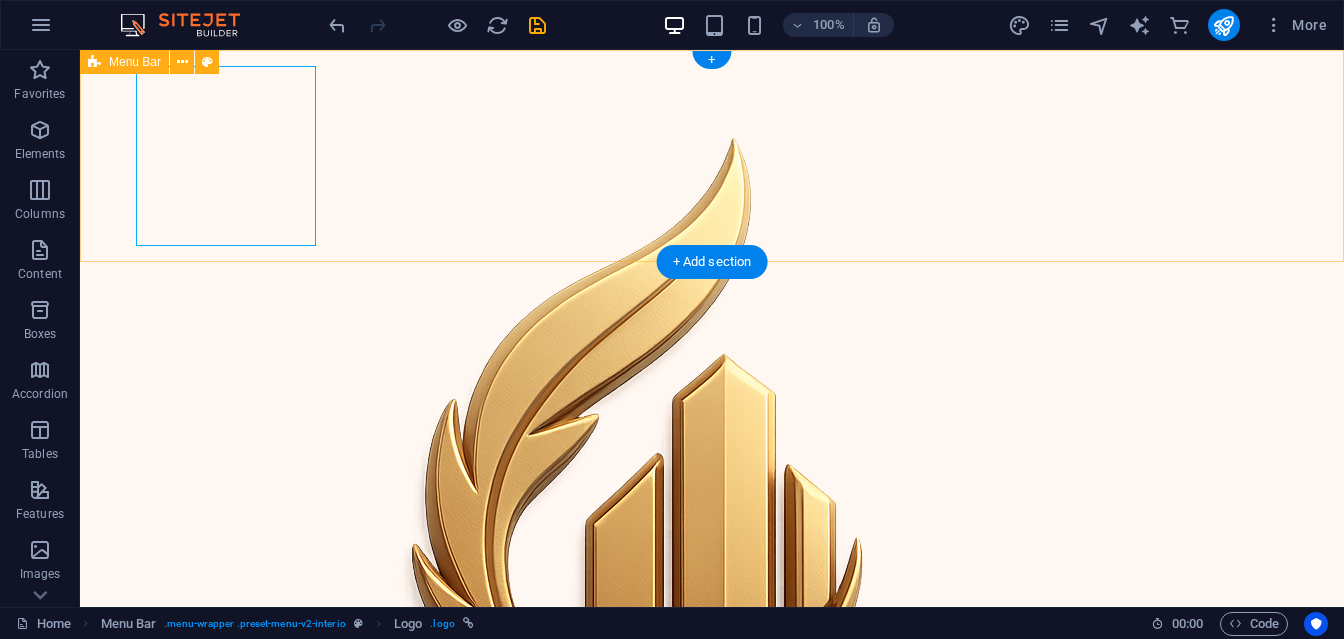 click on "My story Projects Contact Me Contact Me" at bounding box center [712, 626] 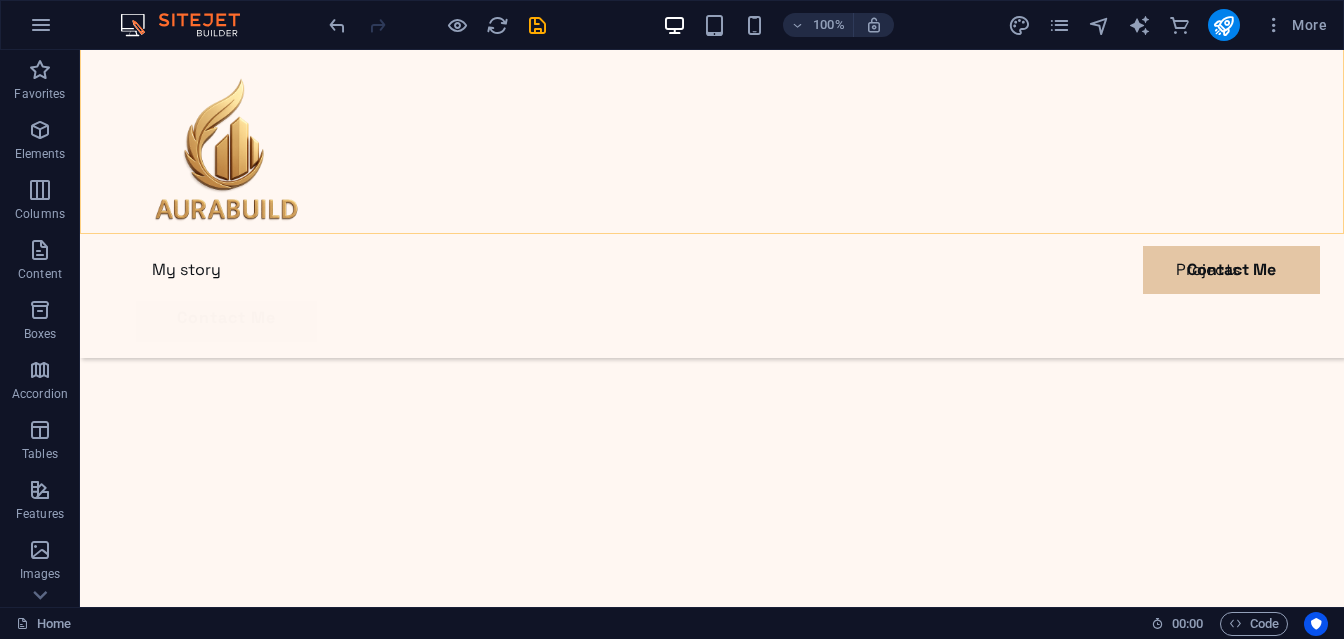 scroll, scrollTop: 324, scrollLeft: 0, axis: vertical 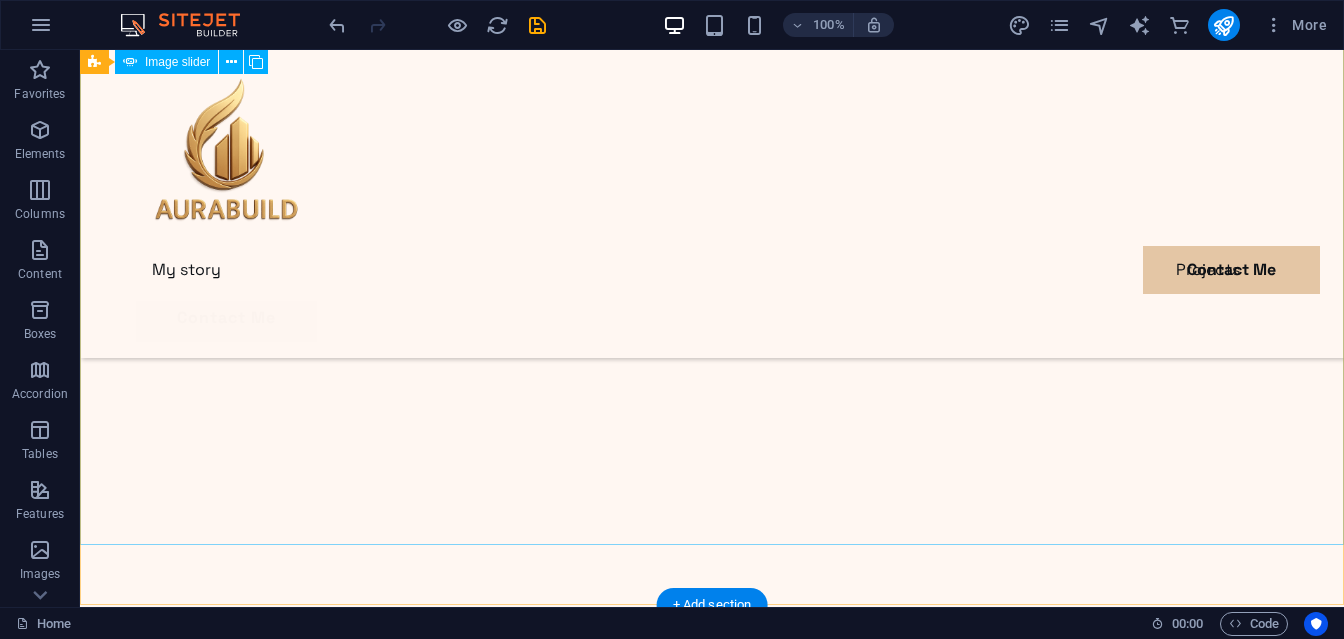 click at bounding box center (-1564, 1630) 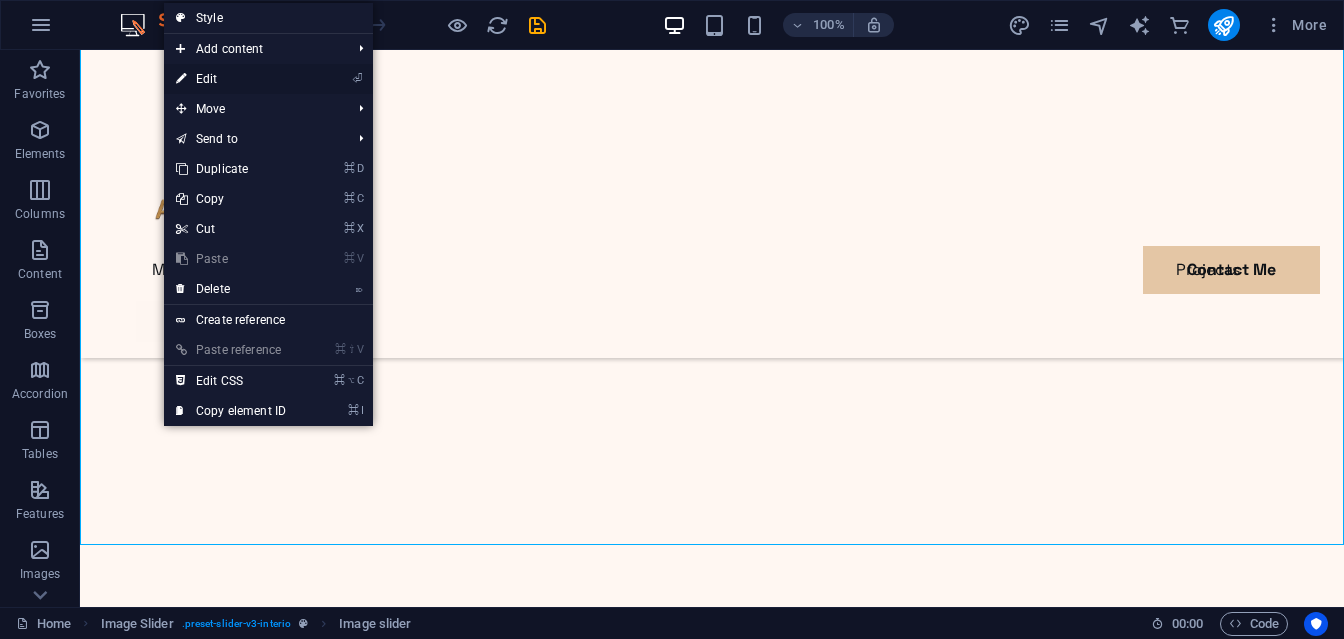 click on "⏎  Edit" at bounding box center (231, 79) 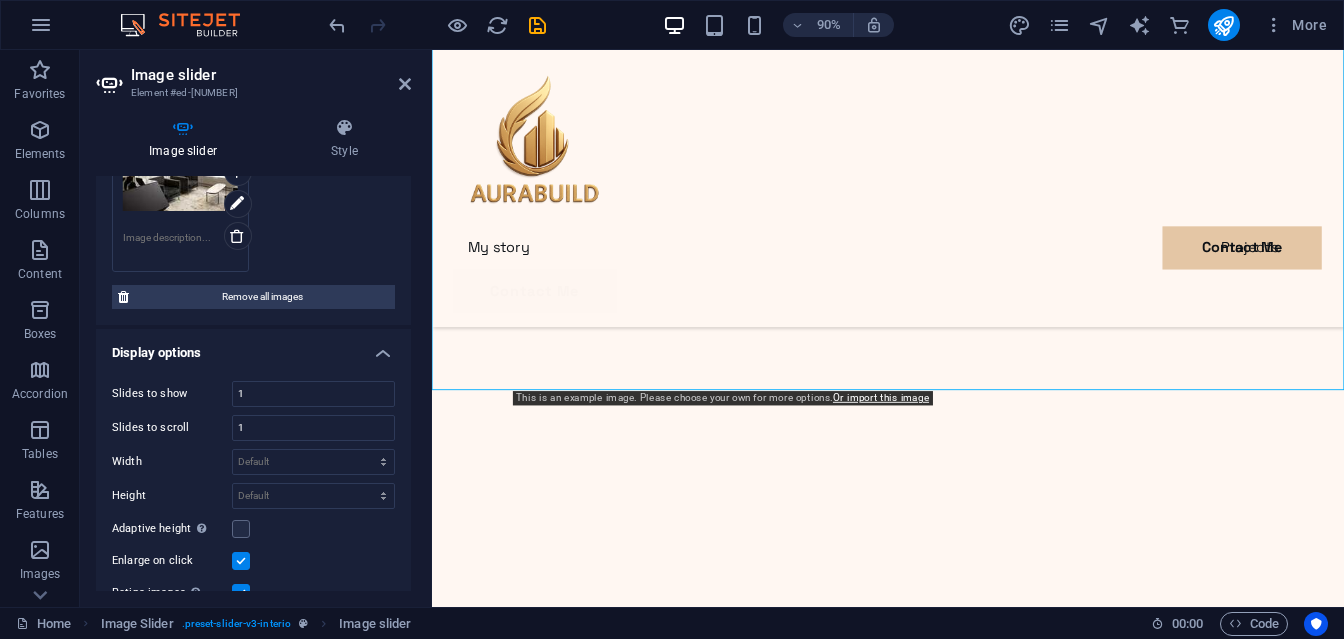 scroll, scrollTop: 0, scrollLeft: 0, axis: both 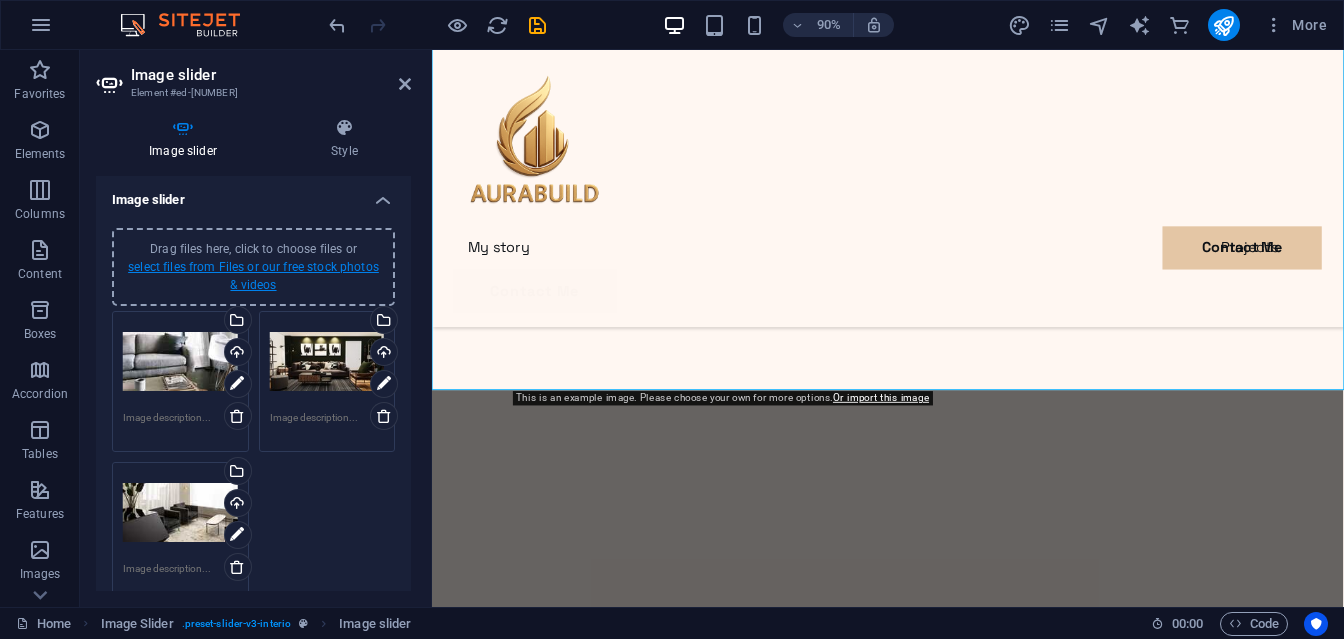 click on "select files from Files or our free stock photos & videos" at bounding box center [253, 276] 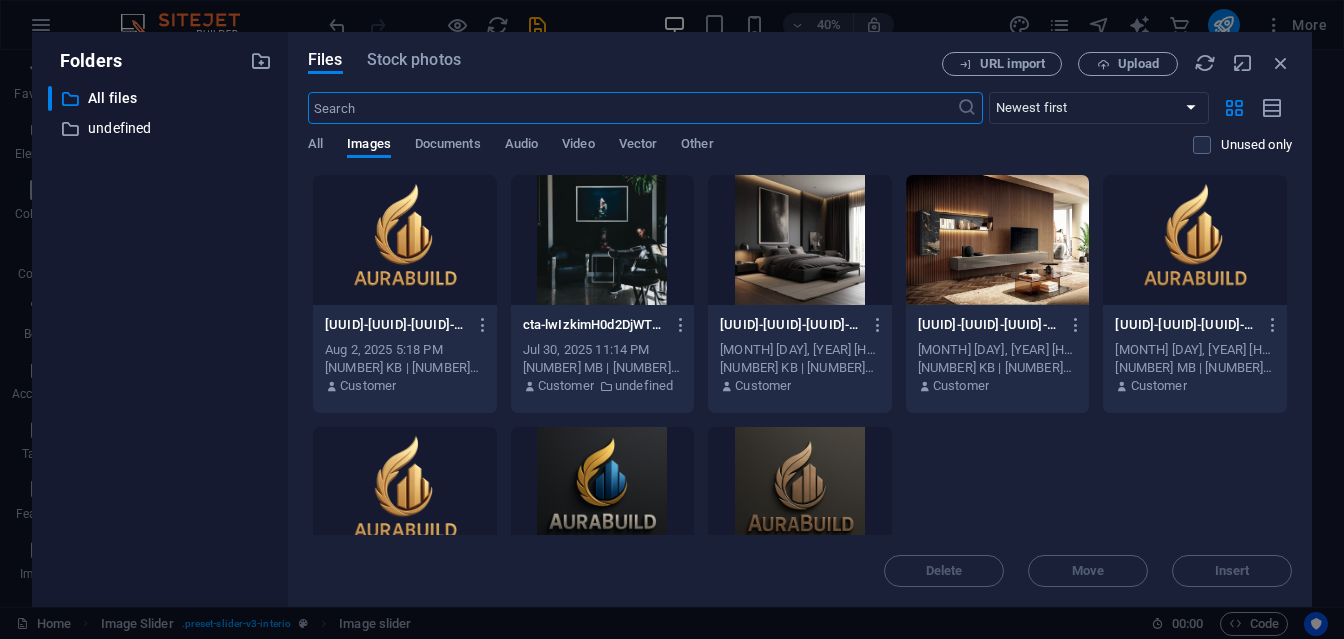 click at bounding box center (603, 240) 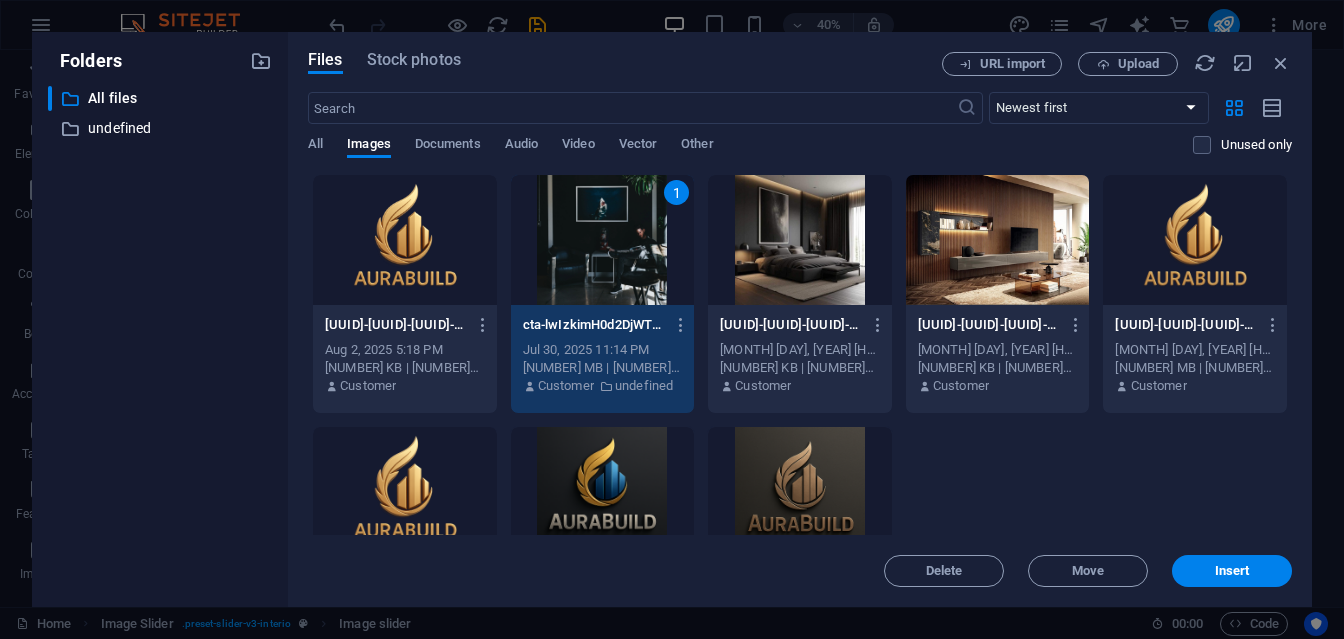click at bounding box center (800, 240) 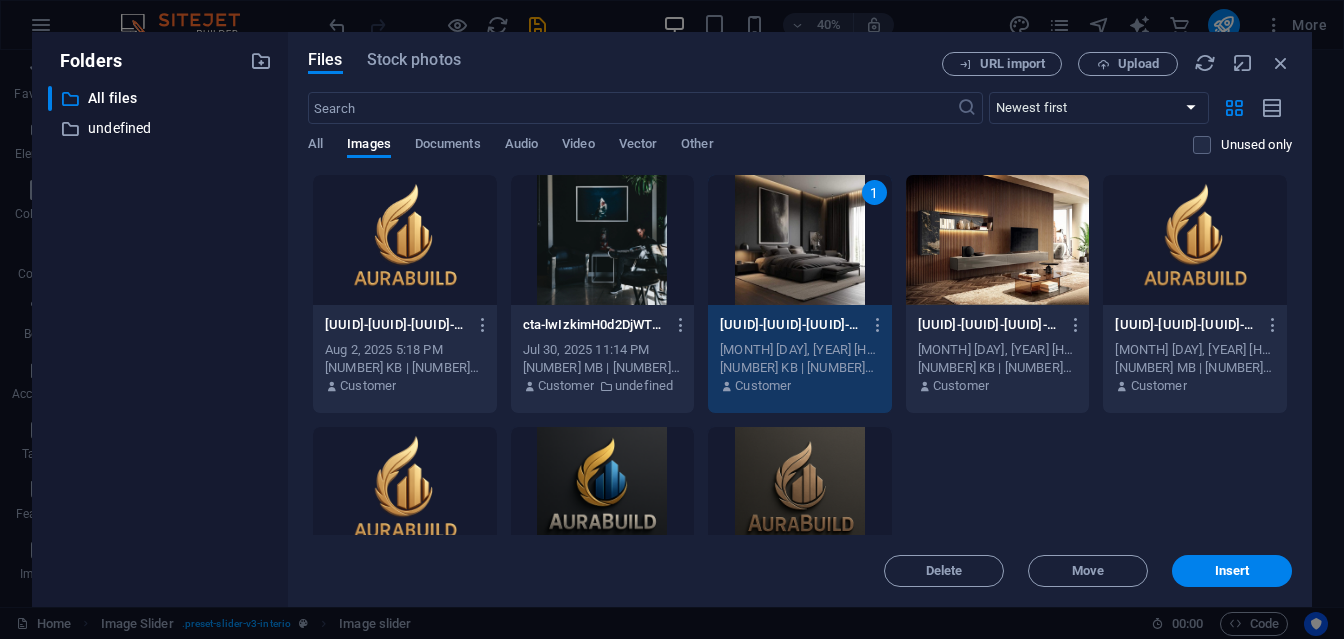 click at bounding box center (998, 240) 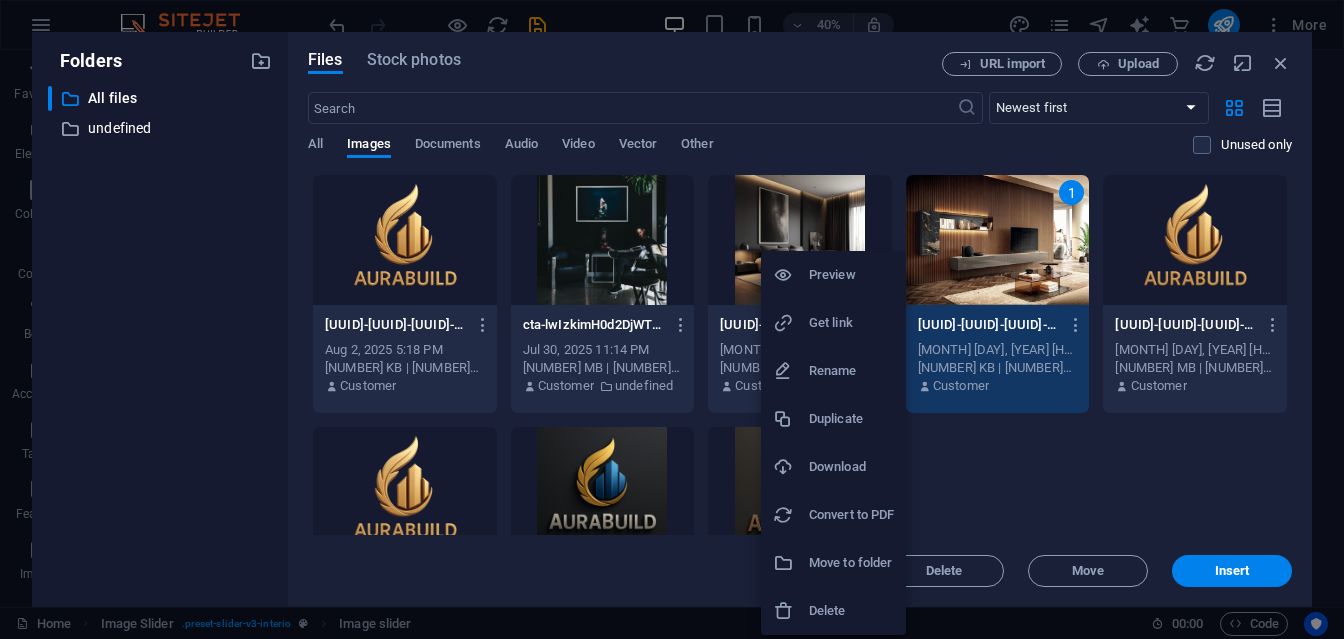 type 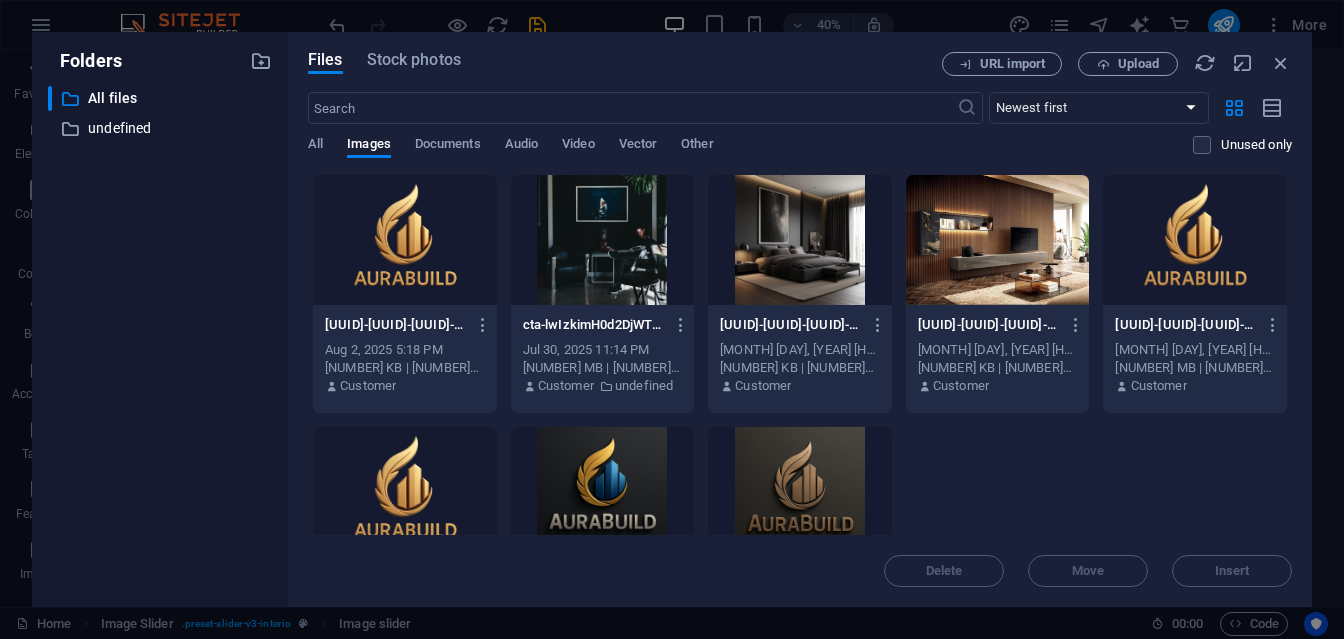 click at bounding box center [800, 240] 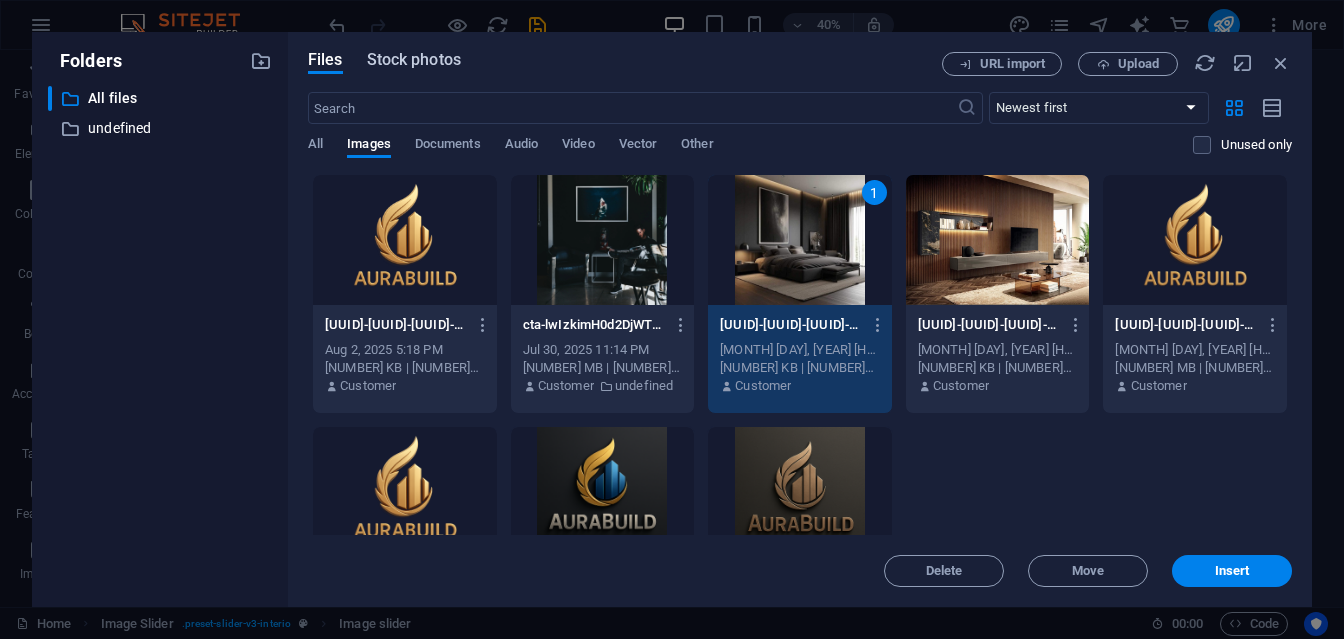 click on "Stock photos" at bounding box center (414, 60) 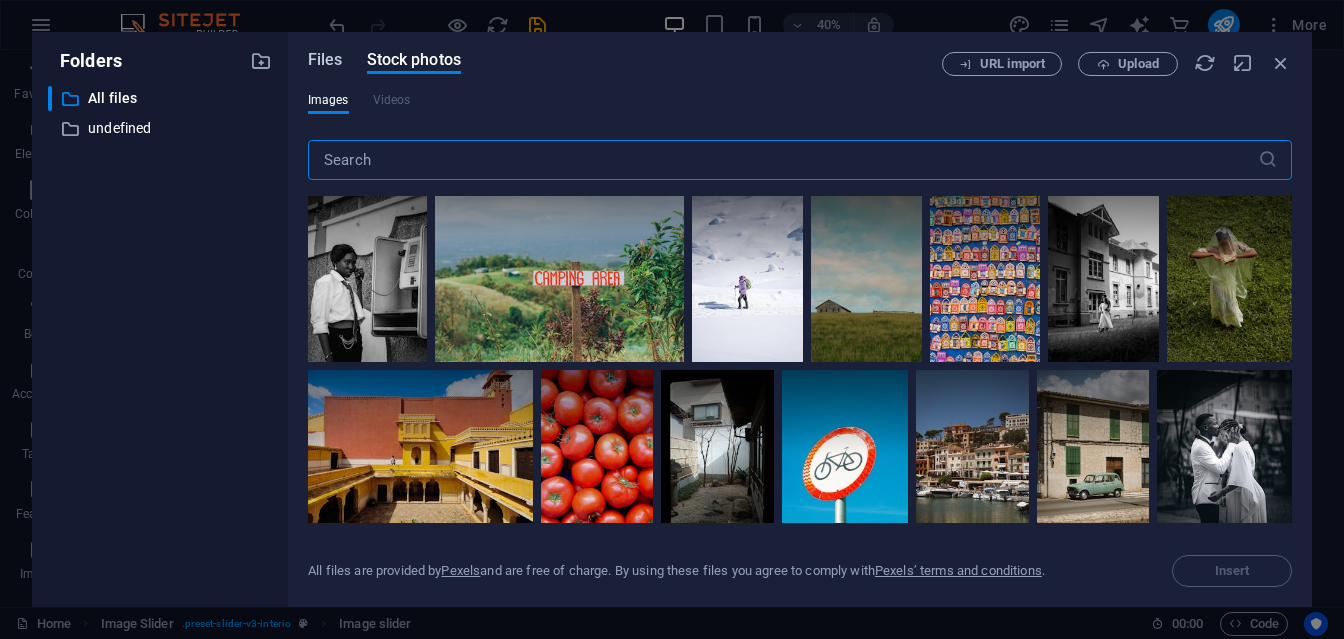 click on "Files" at bounding box center [325, 60] 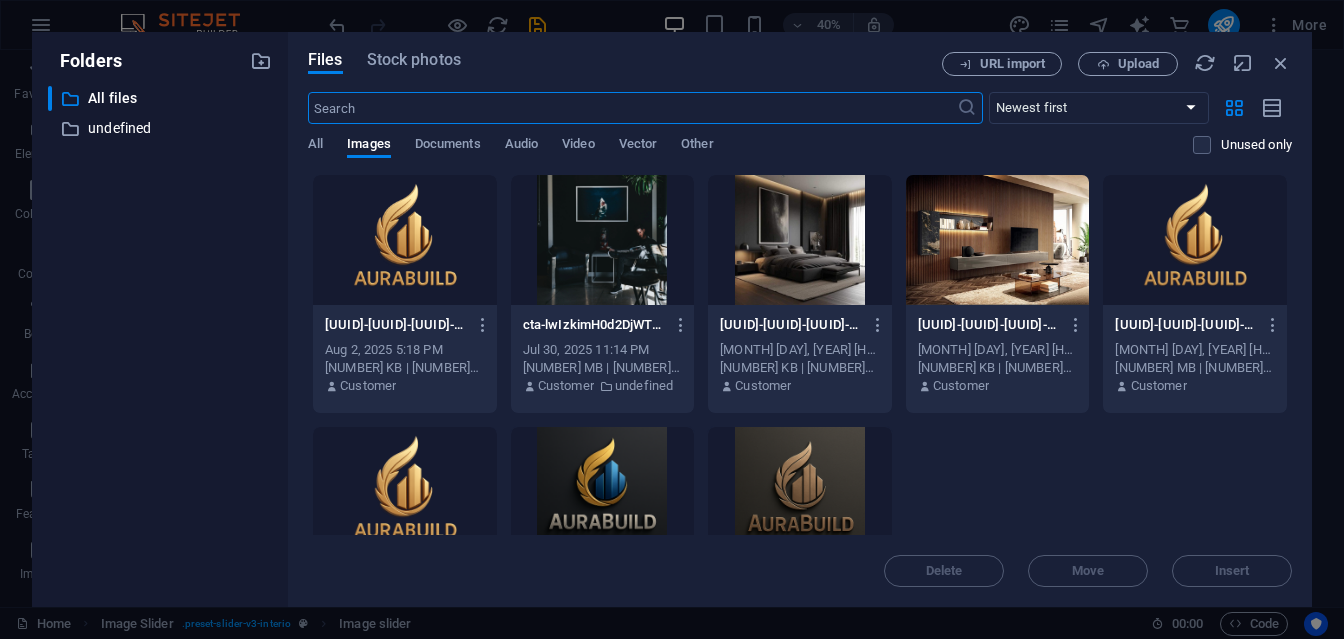 click at bounding box center (800, 240) 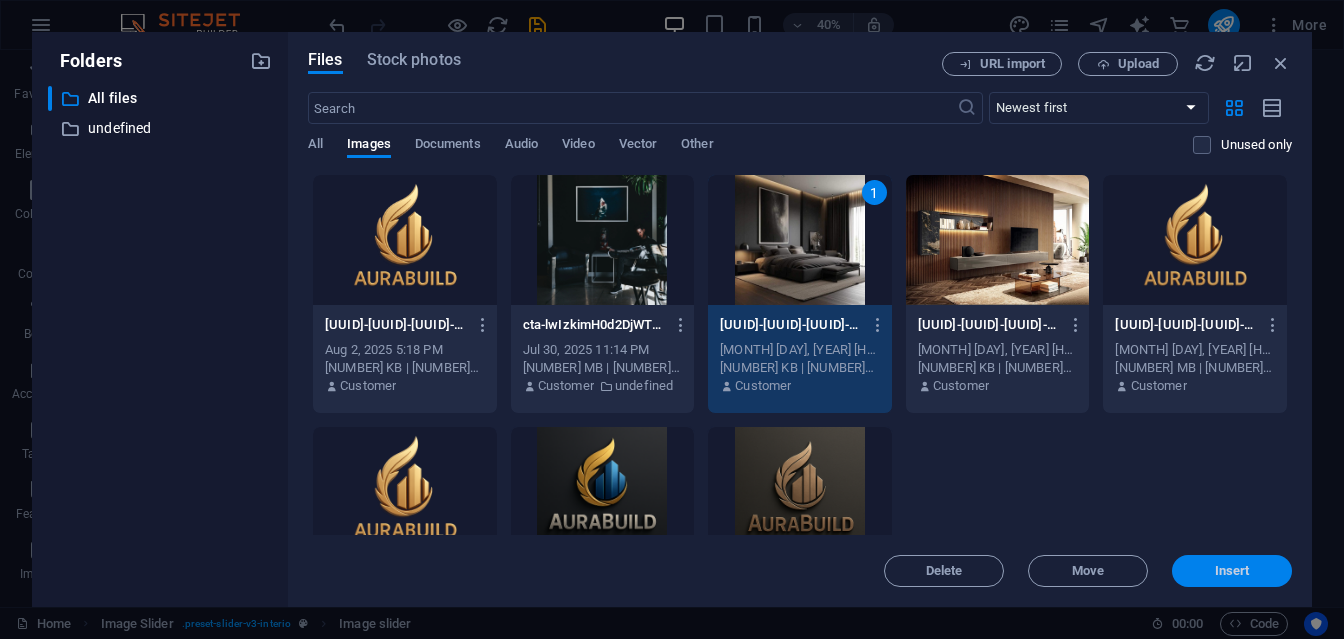 click on "Insert" at bounding box center (1232, 571) 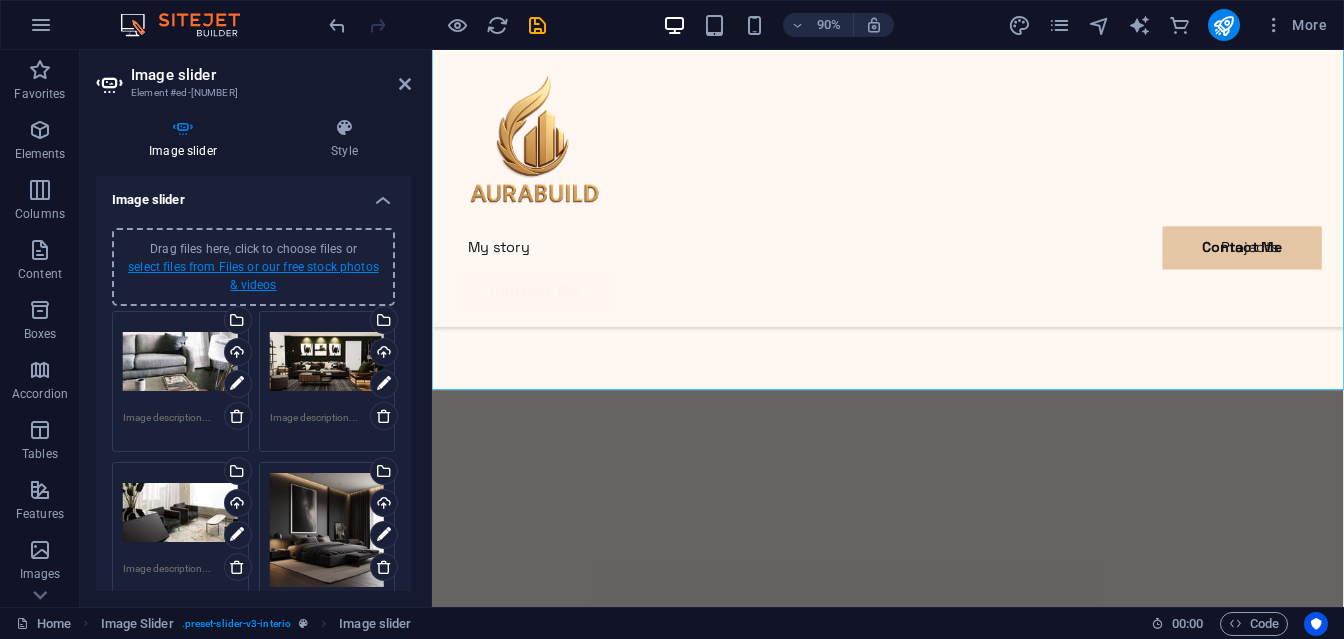 click on "select files from Files or our free stock photos & videos" at bounding box center [253, 276] 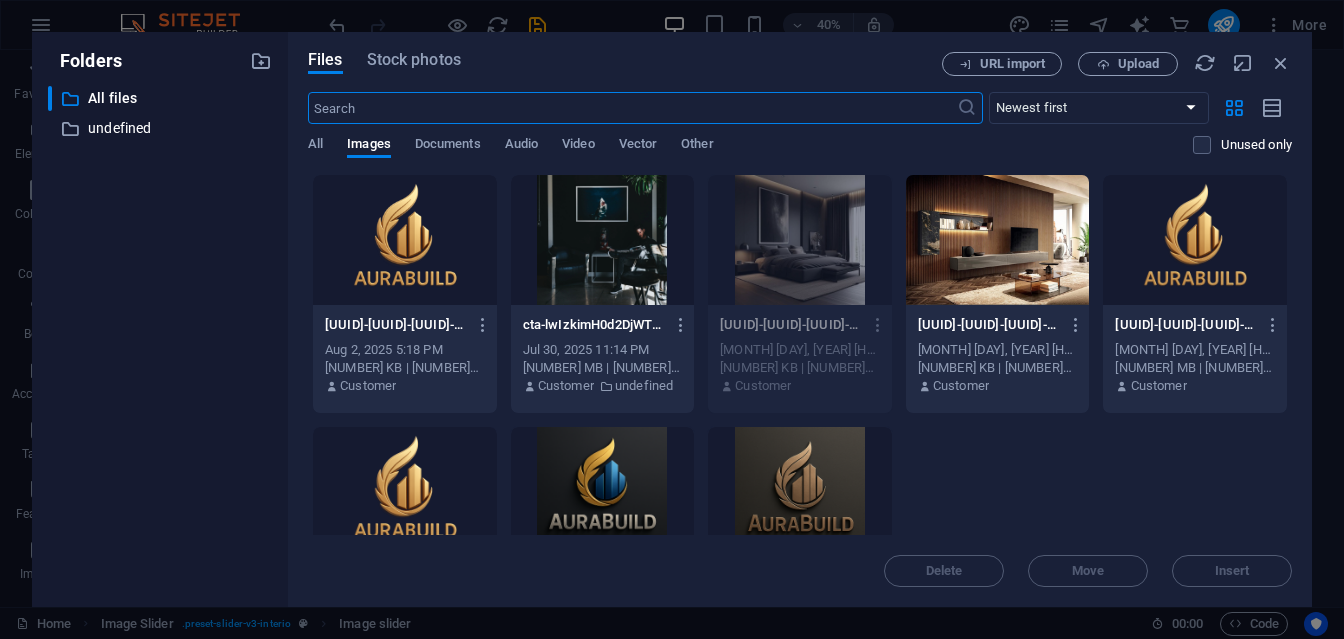 click at bounding box center (998, 240) 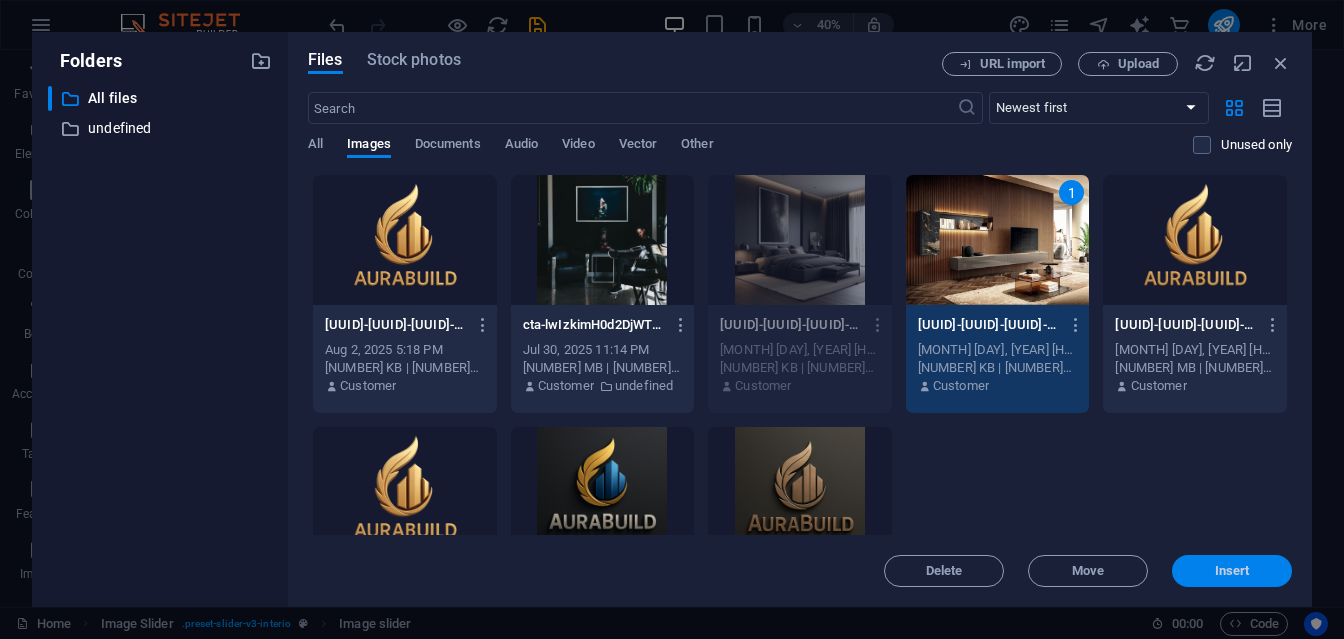 click on "Insert" at bounding box center (1232, 571) 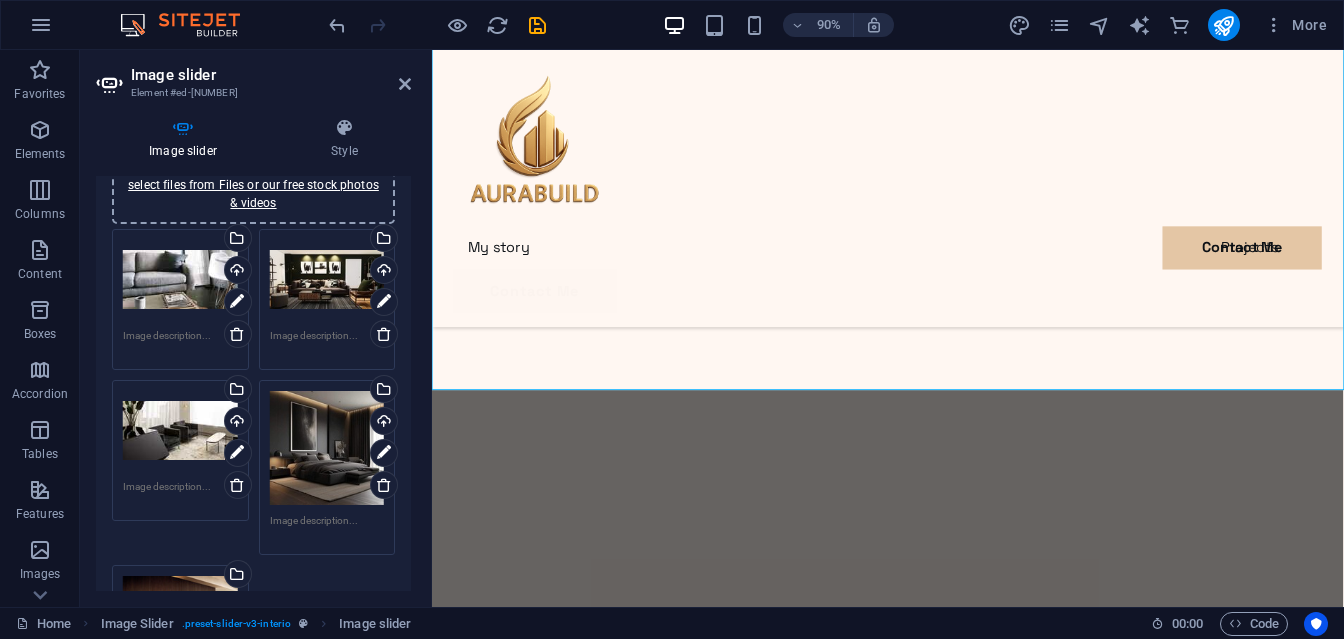 scroll, scrollTop: 78, scrollLeft: 0, axis: vertical 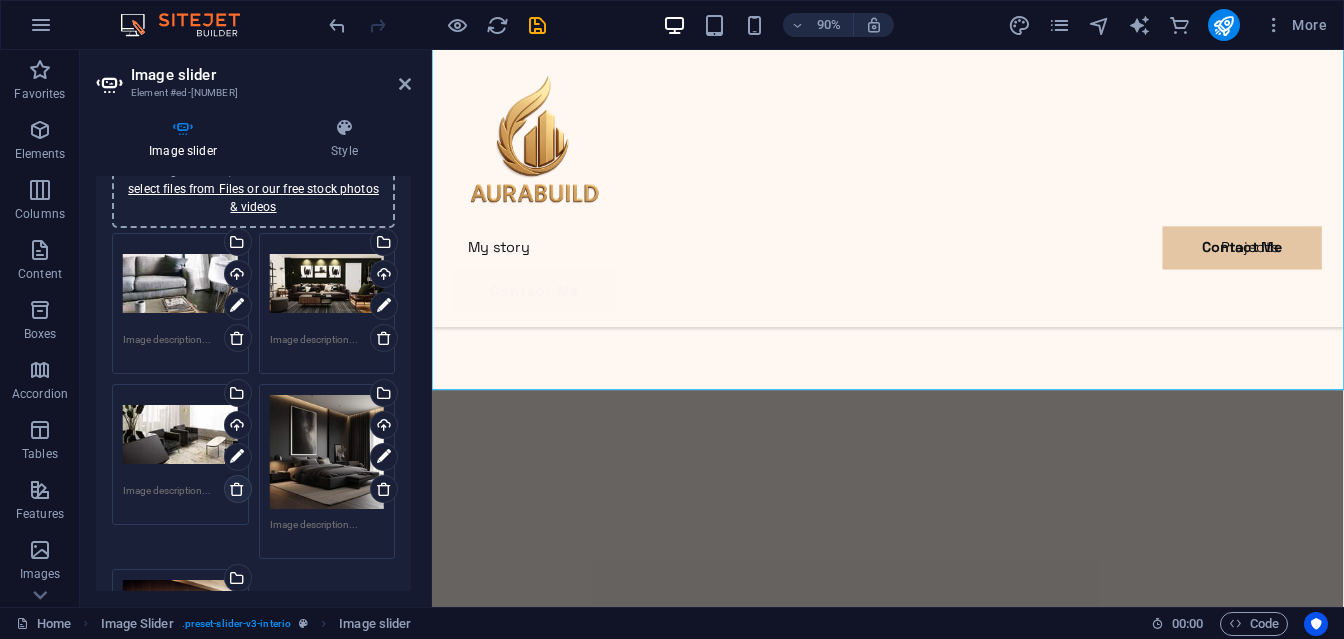 click at bounding box center [237, 489] 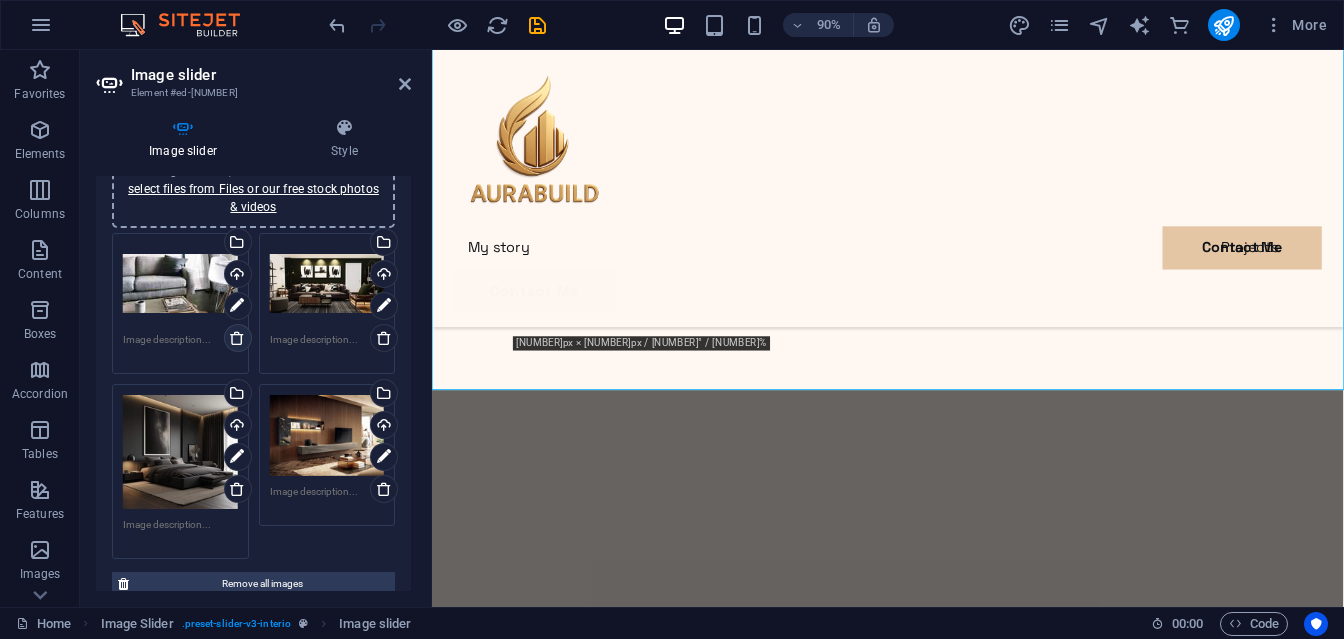 click at bounding box center [237, 338] 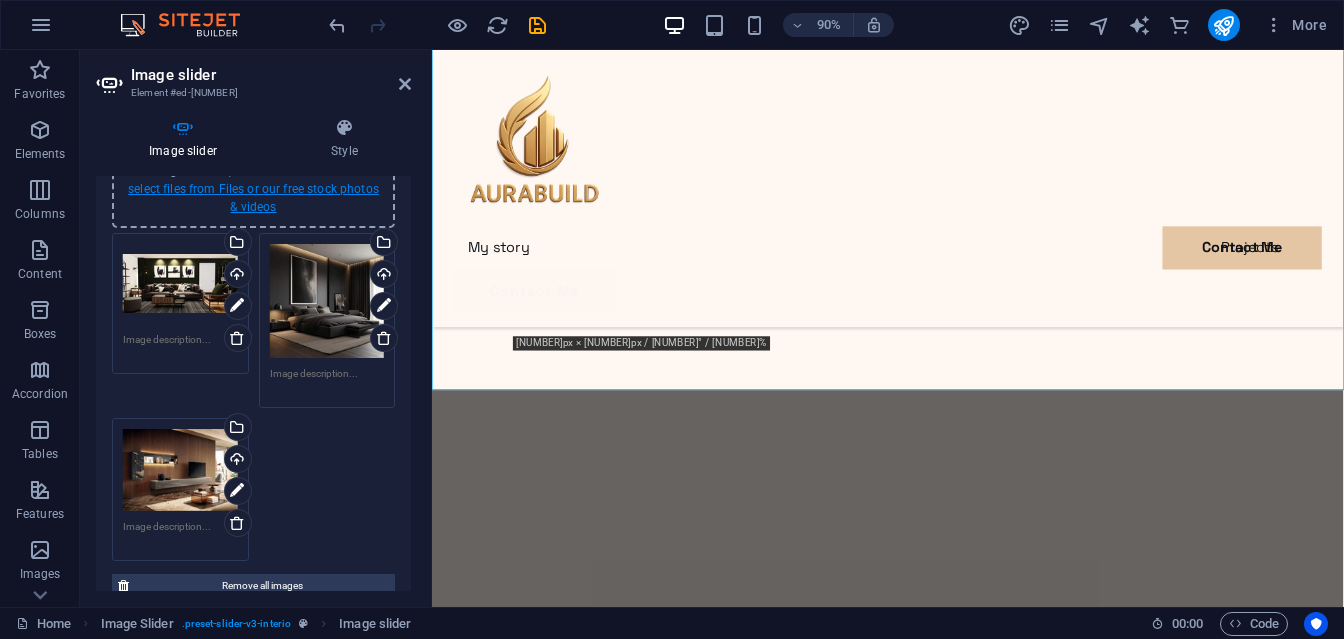 click on "select files from Files or our free stock photos & videos" at bounding box center [253, 198] 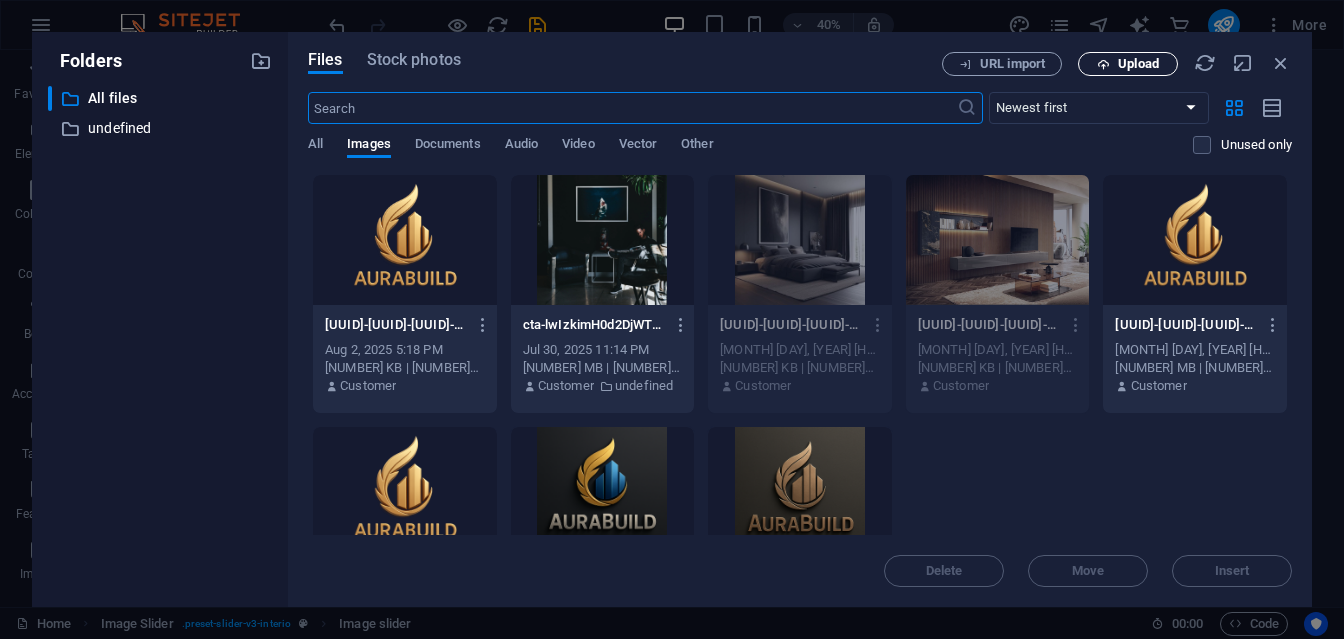 click on "Upload" at bounding box center (1128, 64) 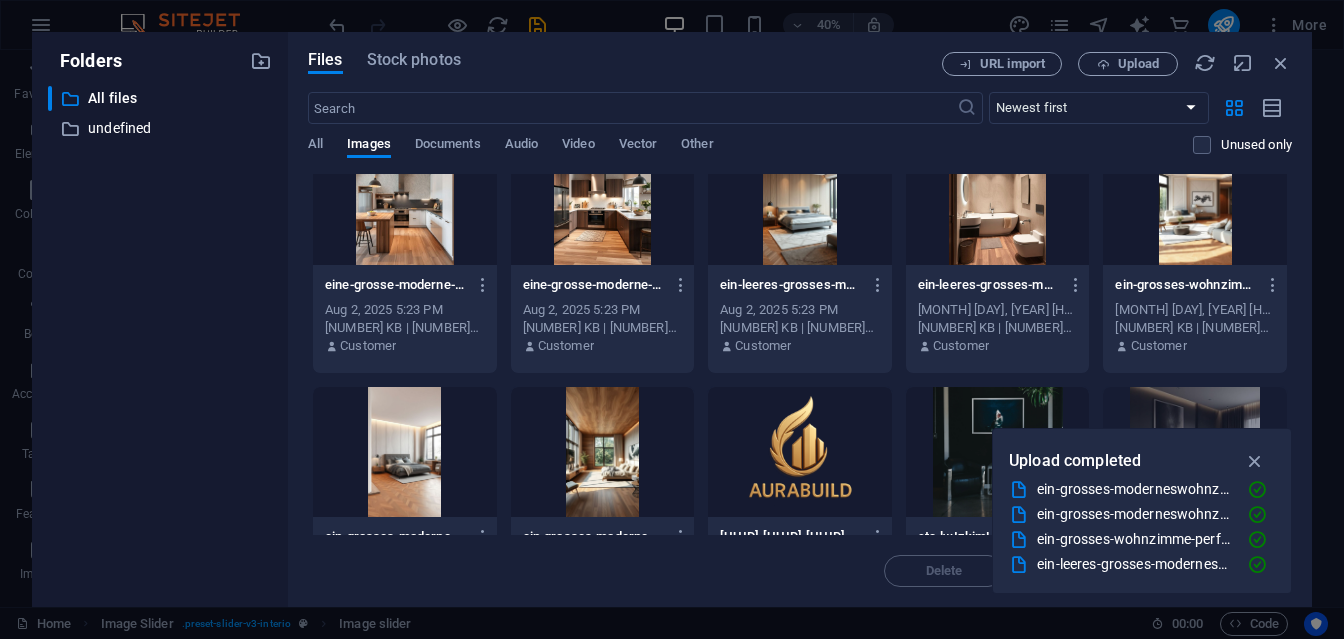 scroll, scrollTop: 0, scrollLeft: 0, axis: both 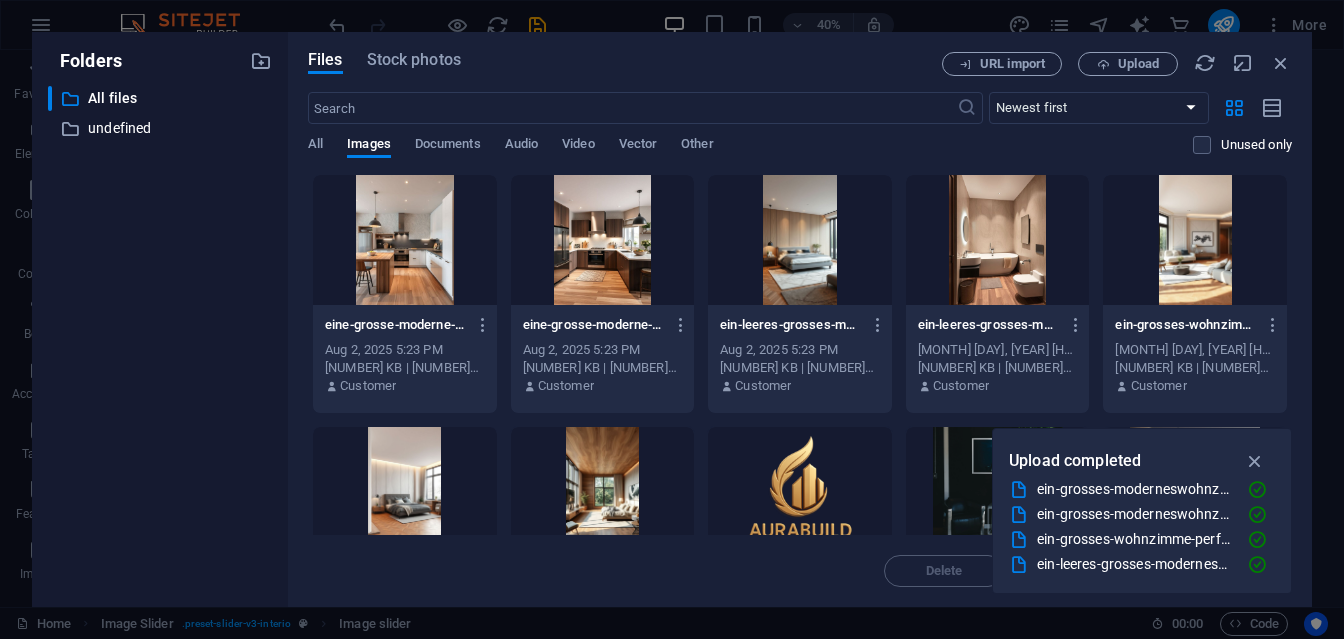 click at bounding box center (405, 240) 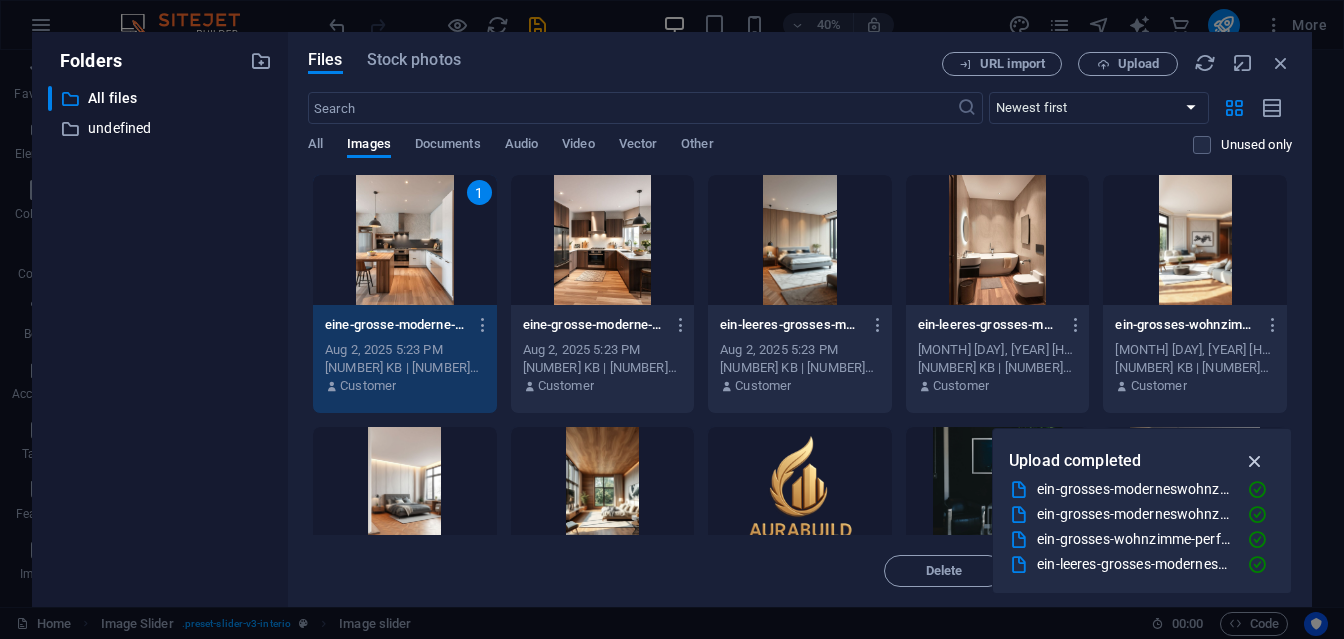 click at bounding box center [1255, 461] 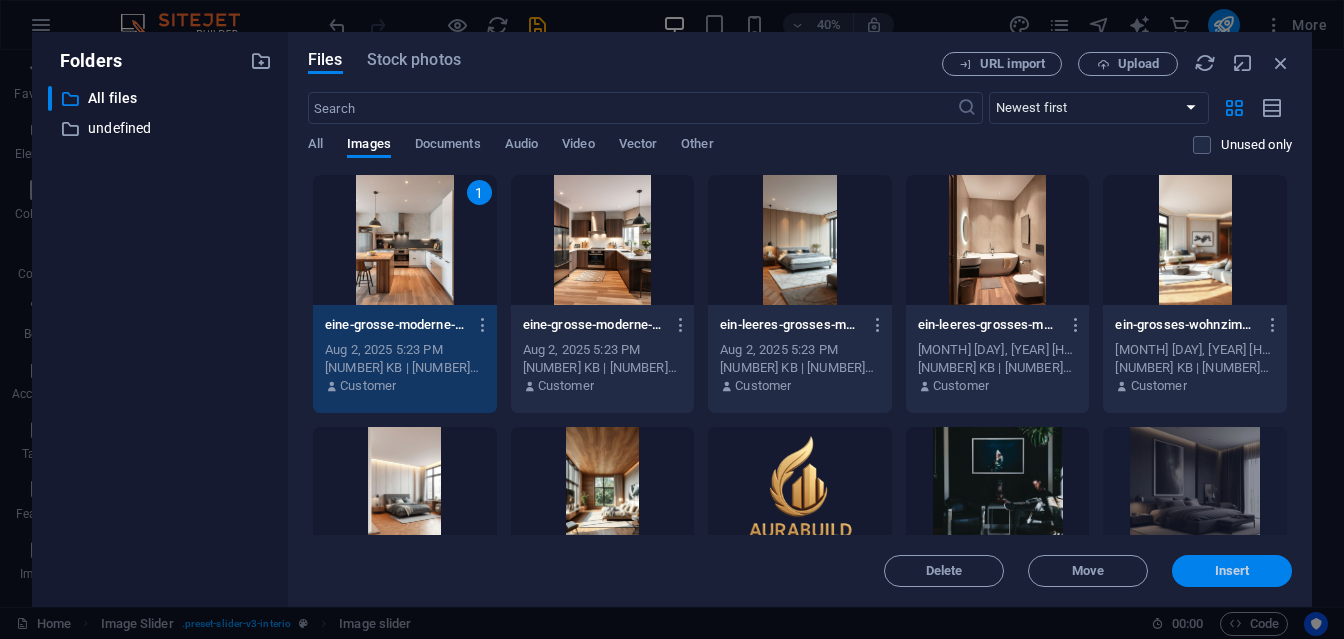 click on "Insert" at bounding box center [1232, 571] 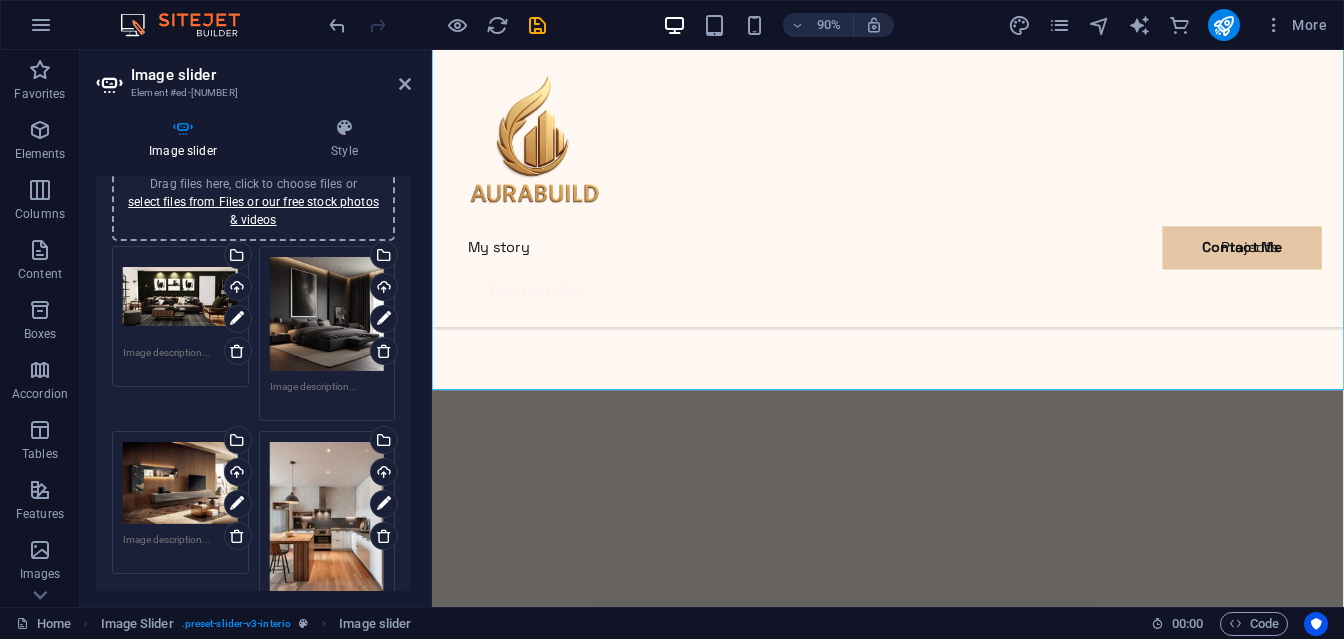 scroll, scrollTop: 63, scrollLeft: 0, axis: vertical 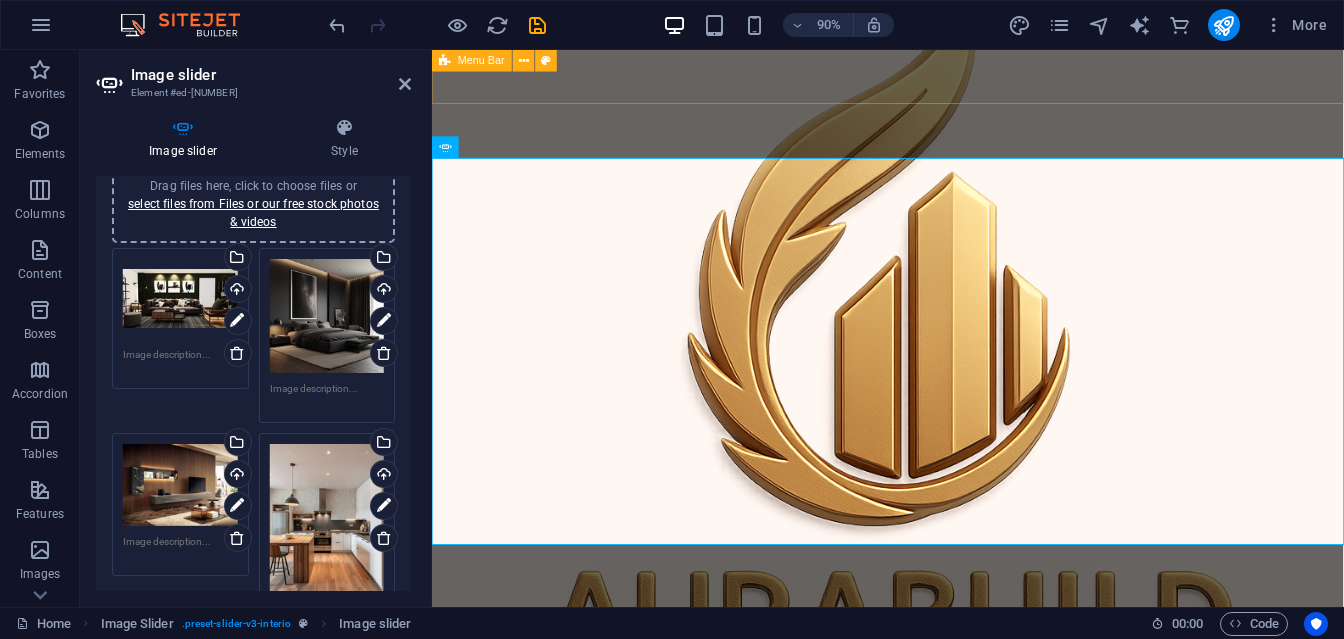 click on "My story Projects Contact Me Contact Me" at bounding box center [938, 444] 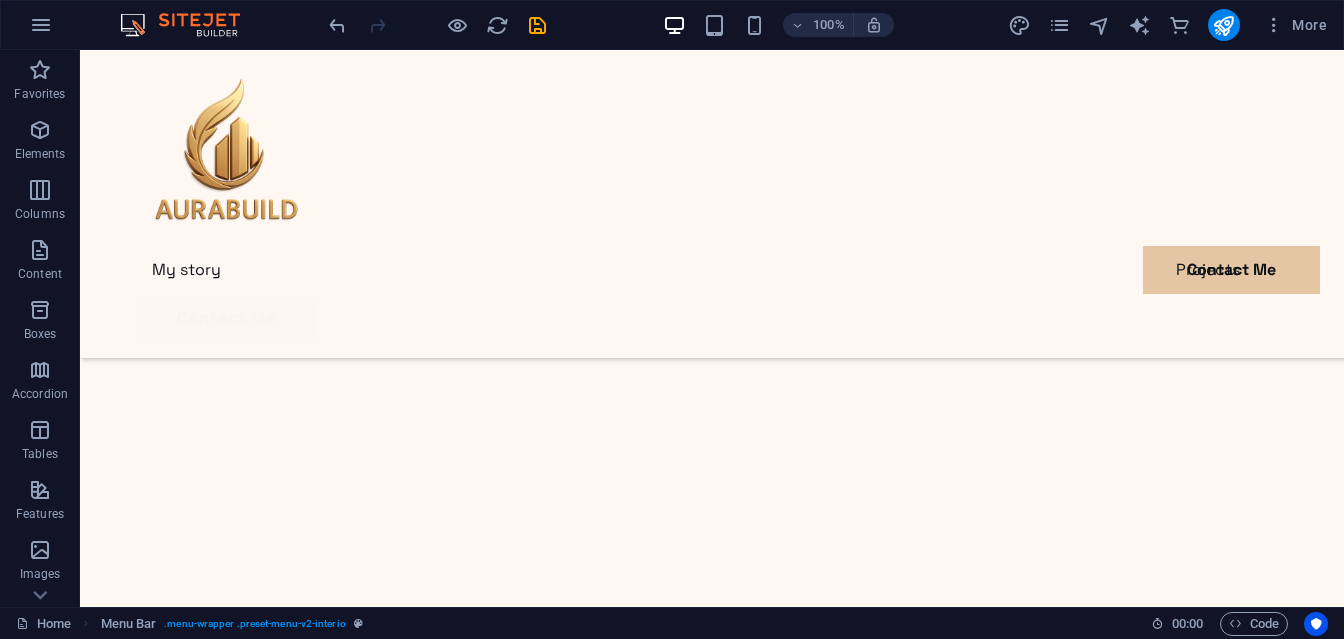 scroll, scrollTop: 616, scrollLeft: 0, axis: vertical 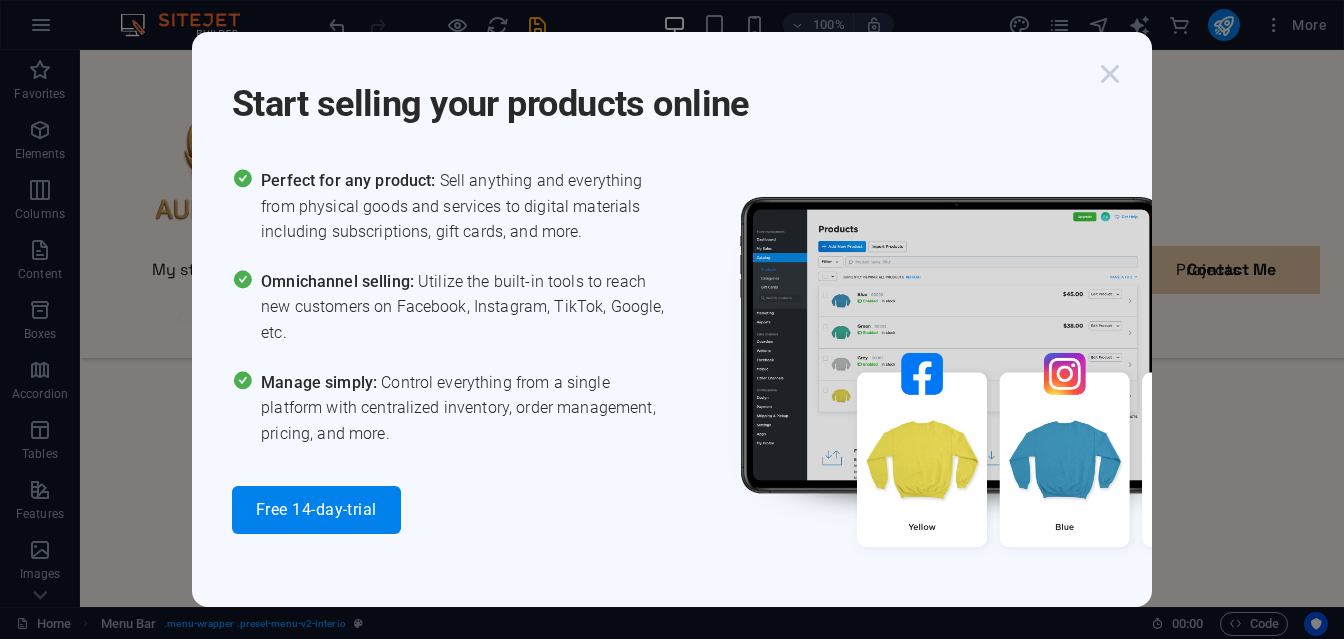 click at bounding box center [1110, 74] 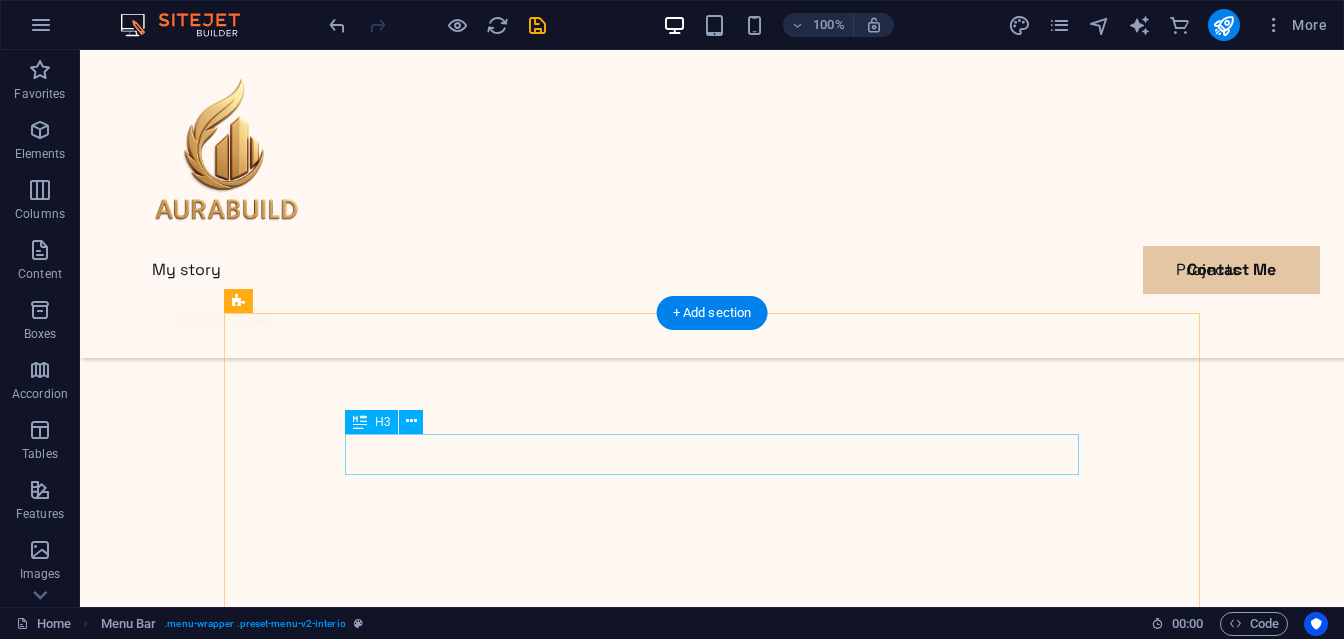 click on "Let’s create together" at bounding box center [712, 5251] 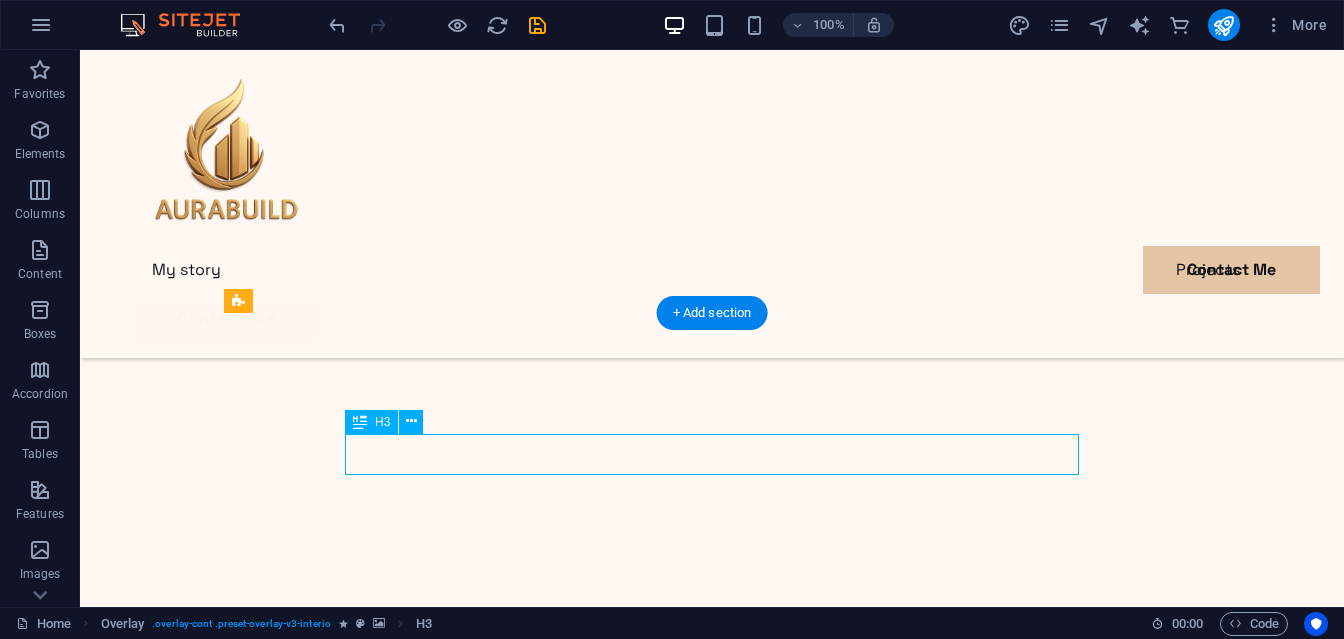 click on "Let’s create together" at bounding box center (712, 5251) 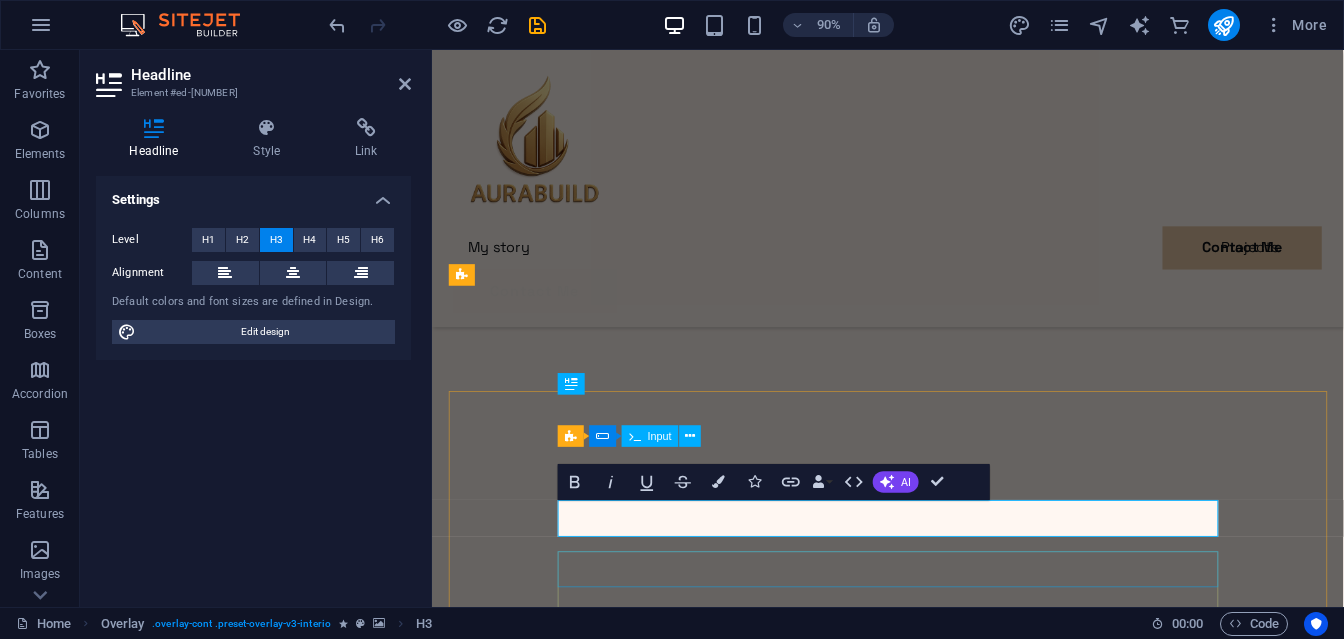 scroll, scrollTop: 500, scrollLeft: 0, axis: vertical 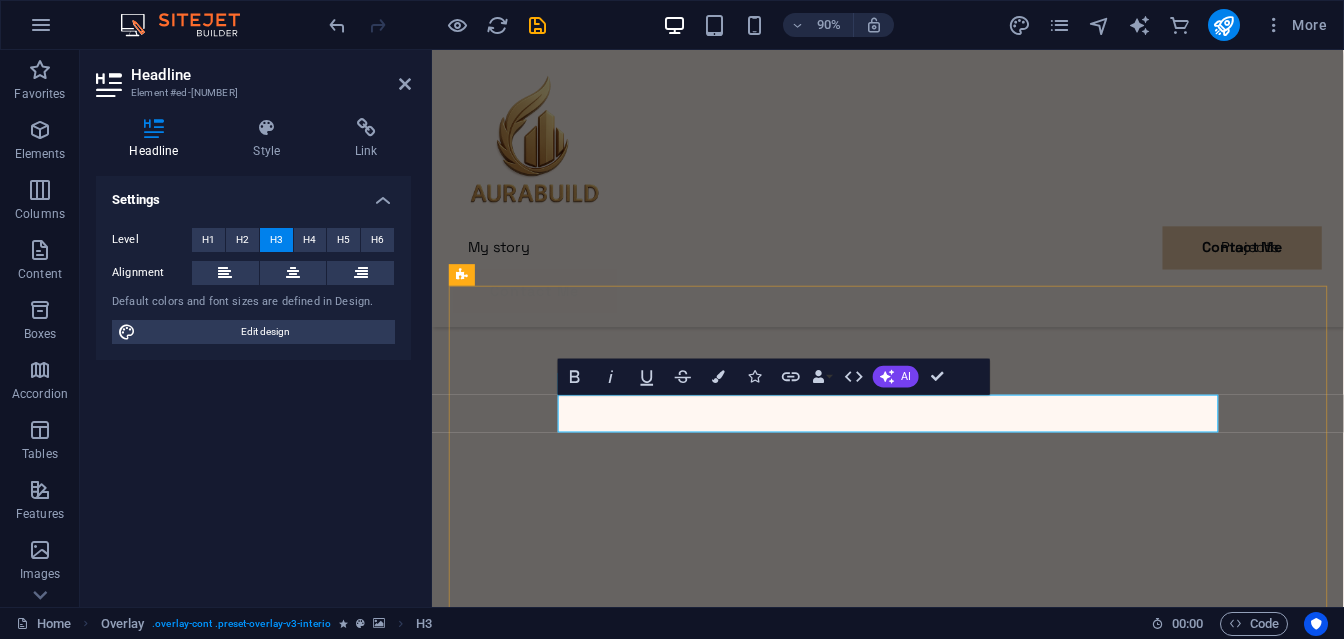 click on "Let’s create together" at bounding box center (938, 4440) 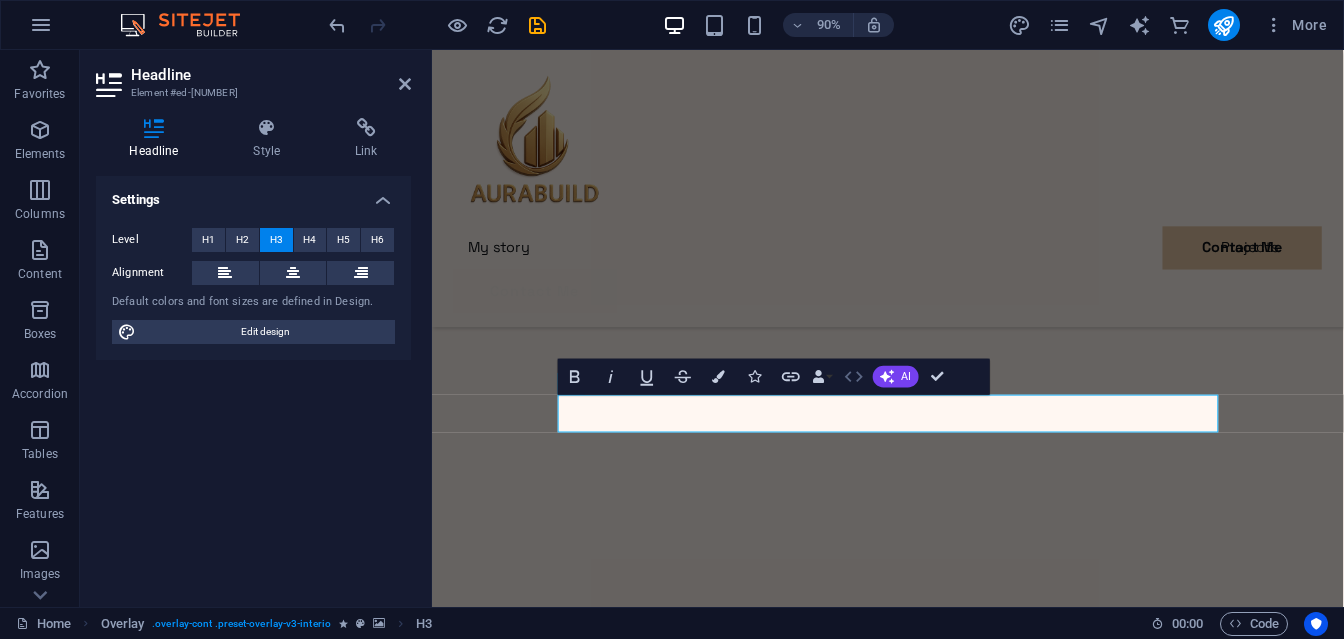 click 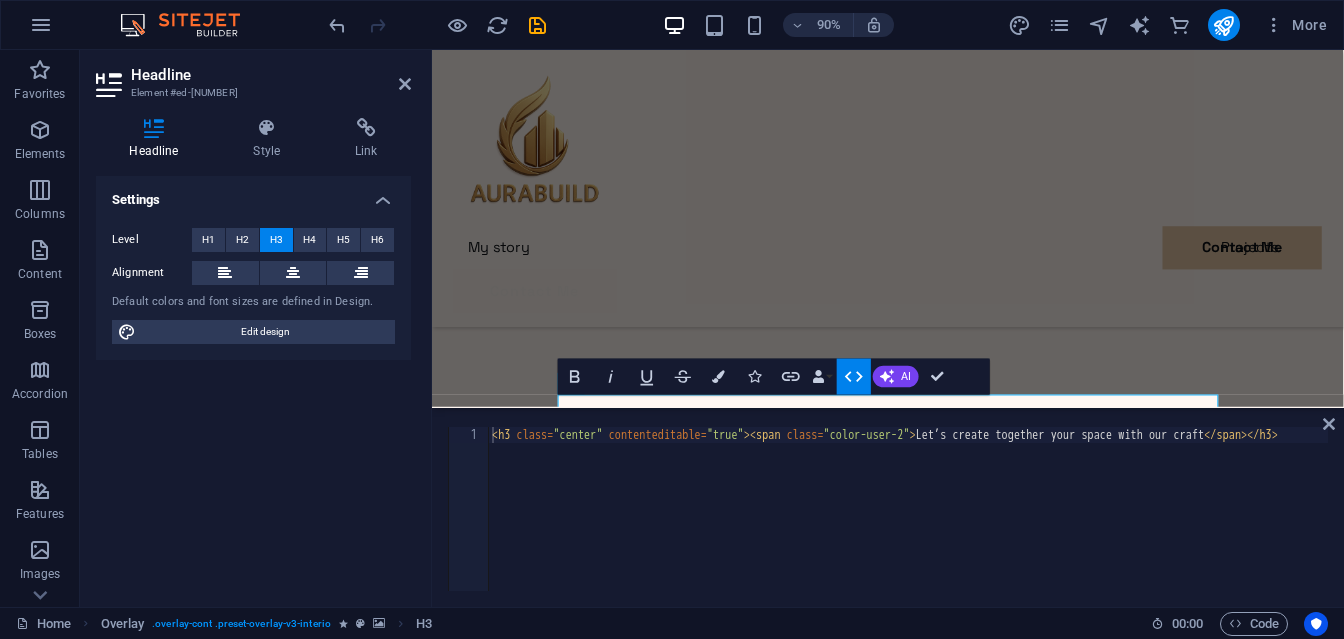 click 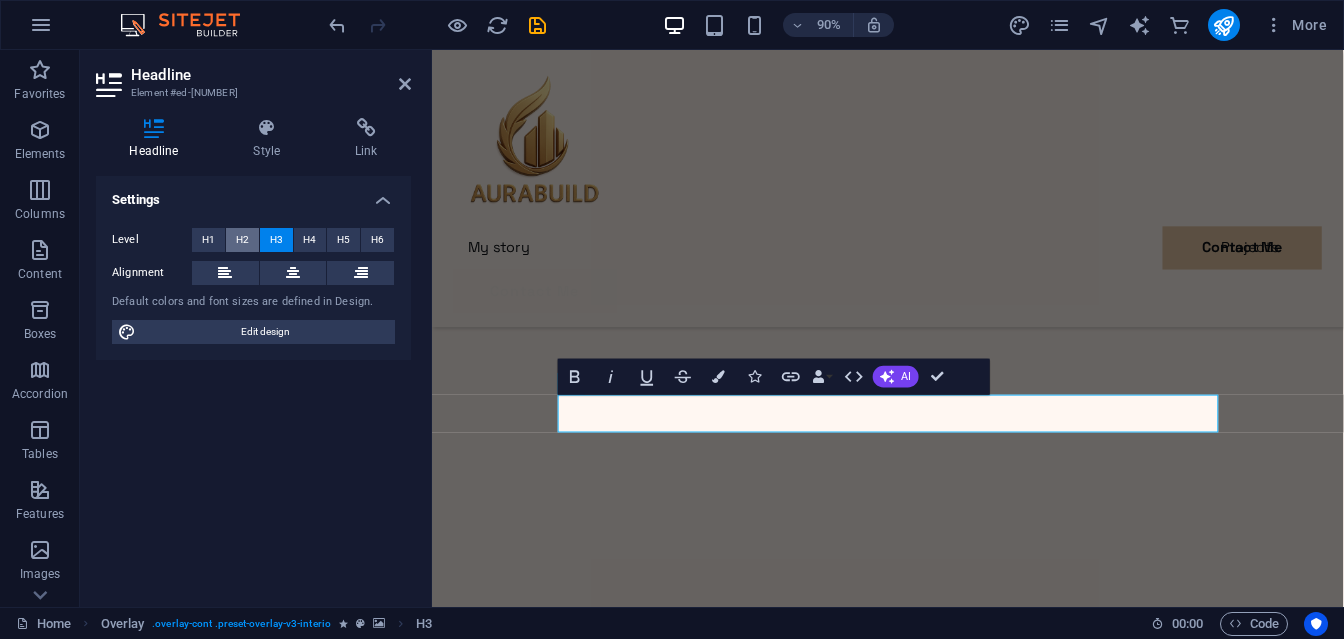 click on "H2" at bounding box center [242, 240] 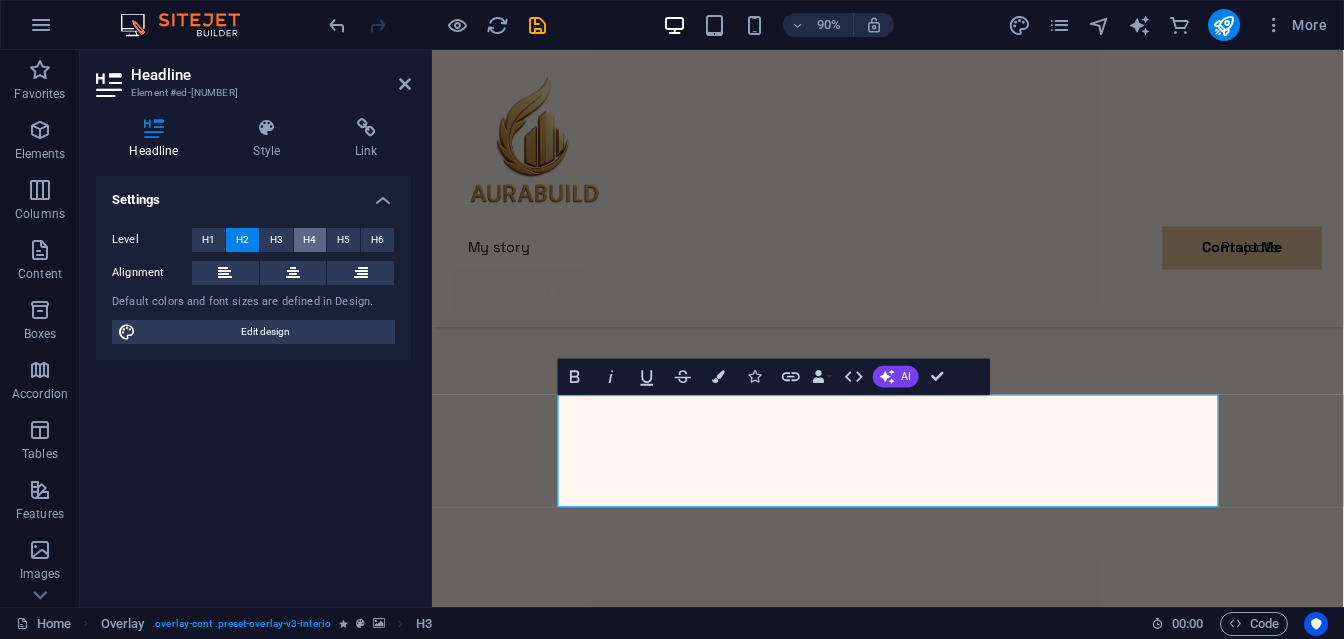 click on "H4" at bounding box center [309, 240] 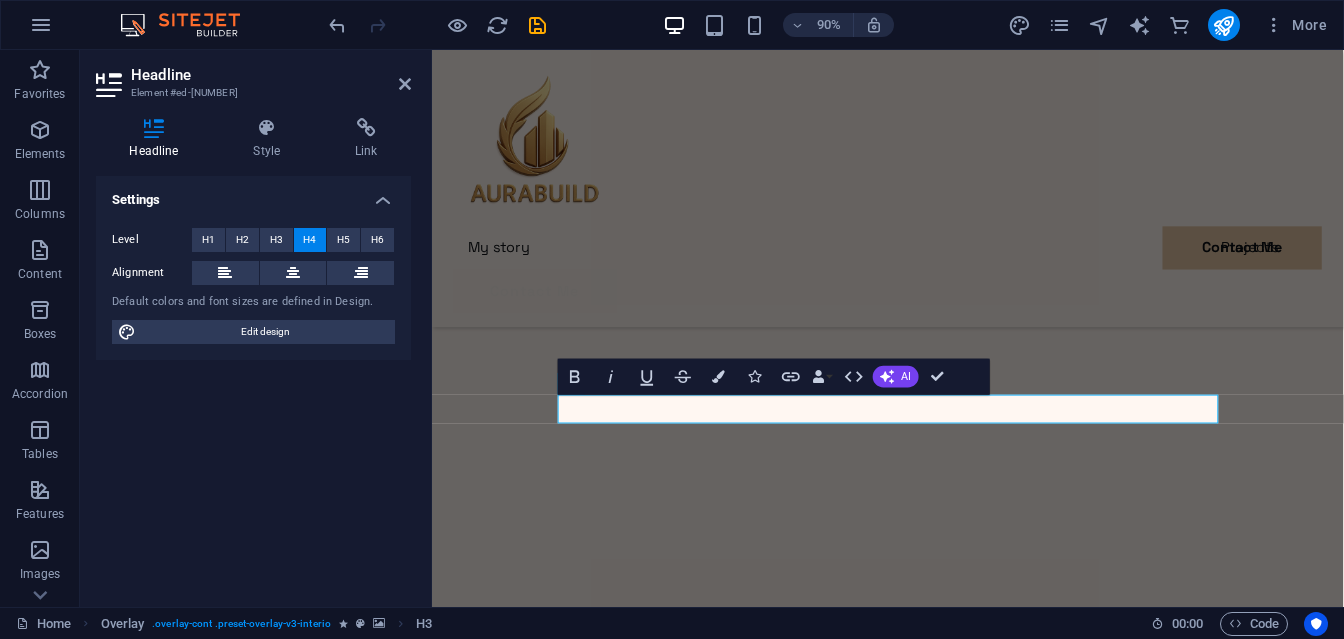 click at bounding box center [939, 3954] 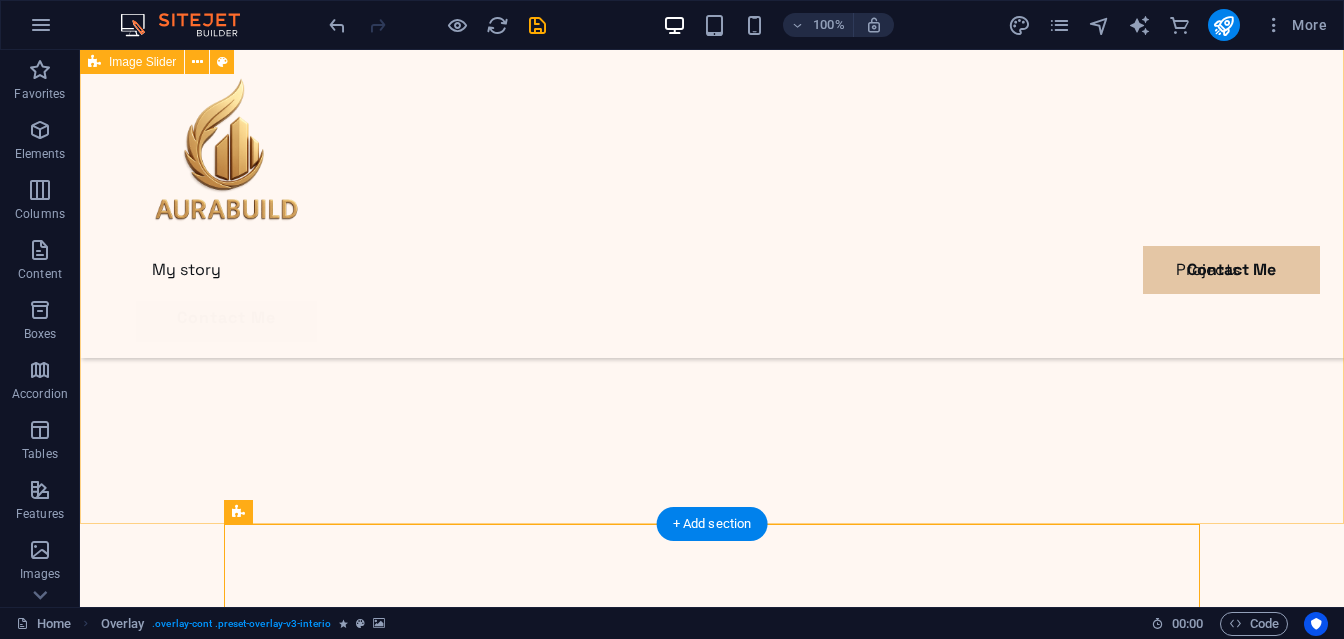 scroll, scrollTop: 389, scrollLeft: 0, axis: vertical 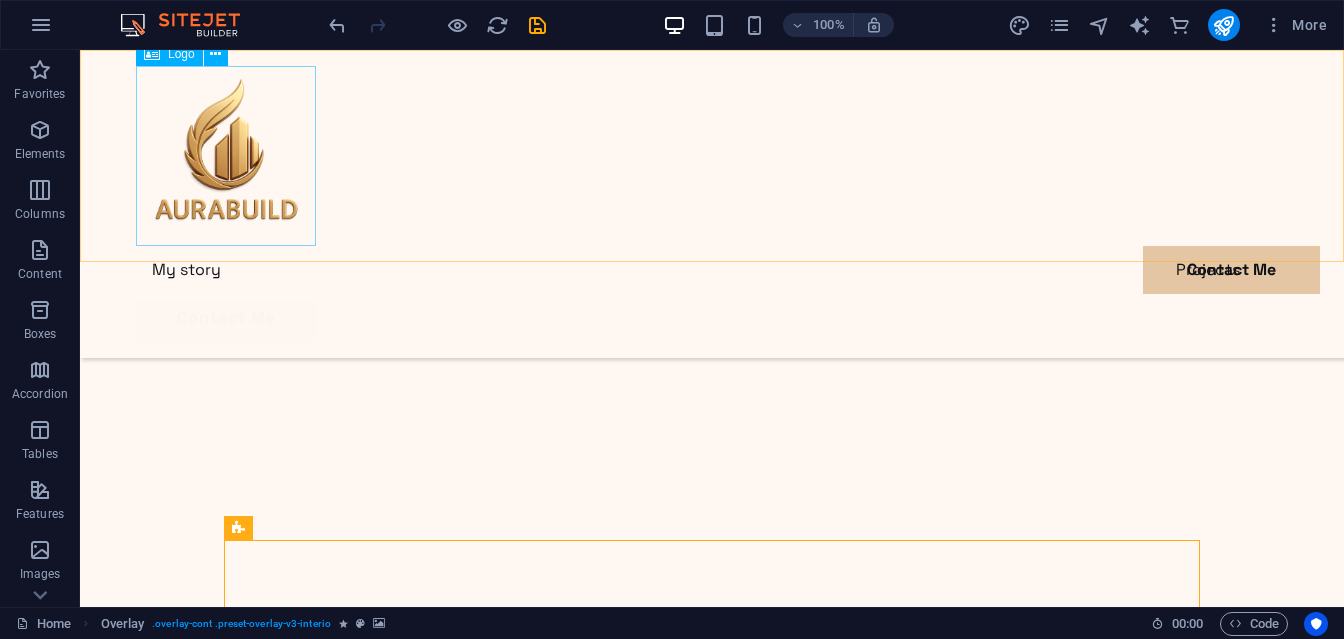 click at bounding box center (712, 156) 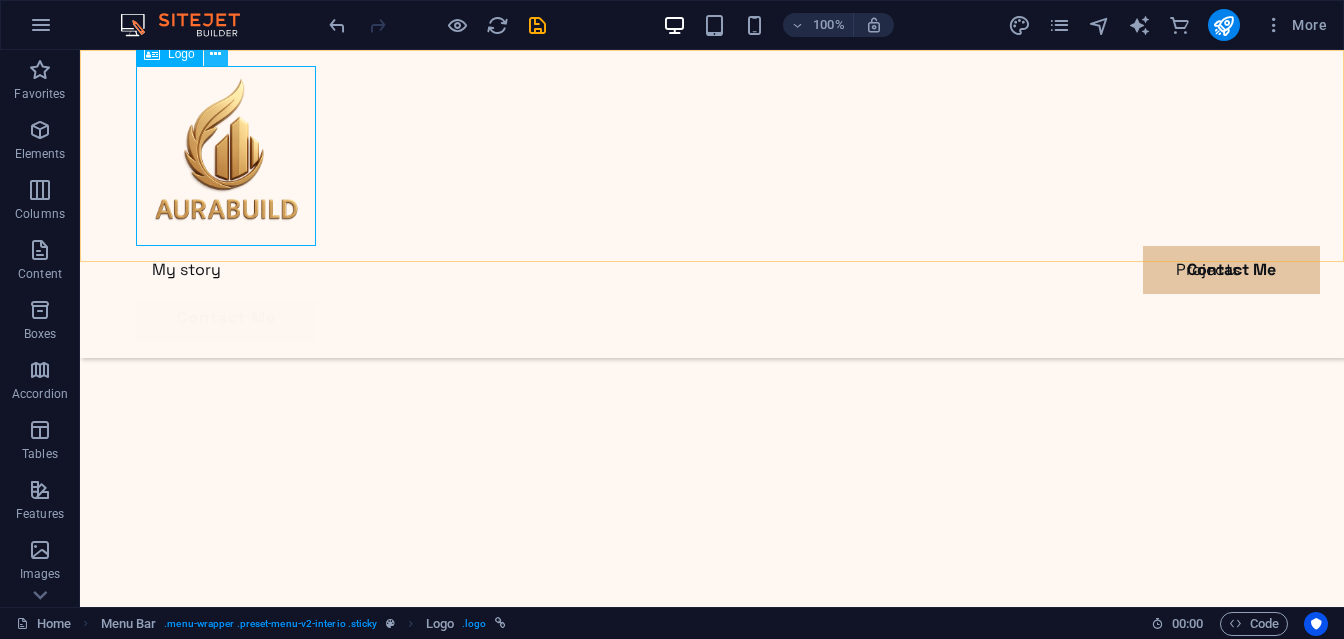 click at bounding box center [215, 54] 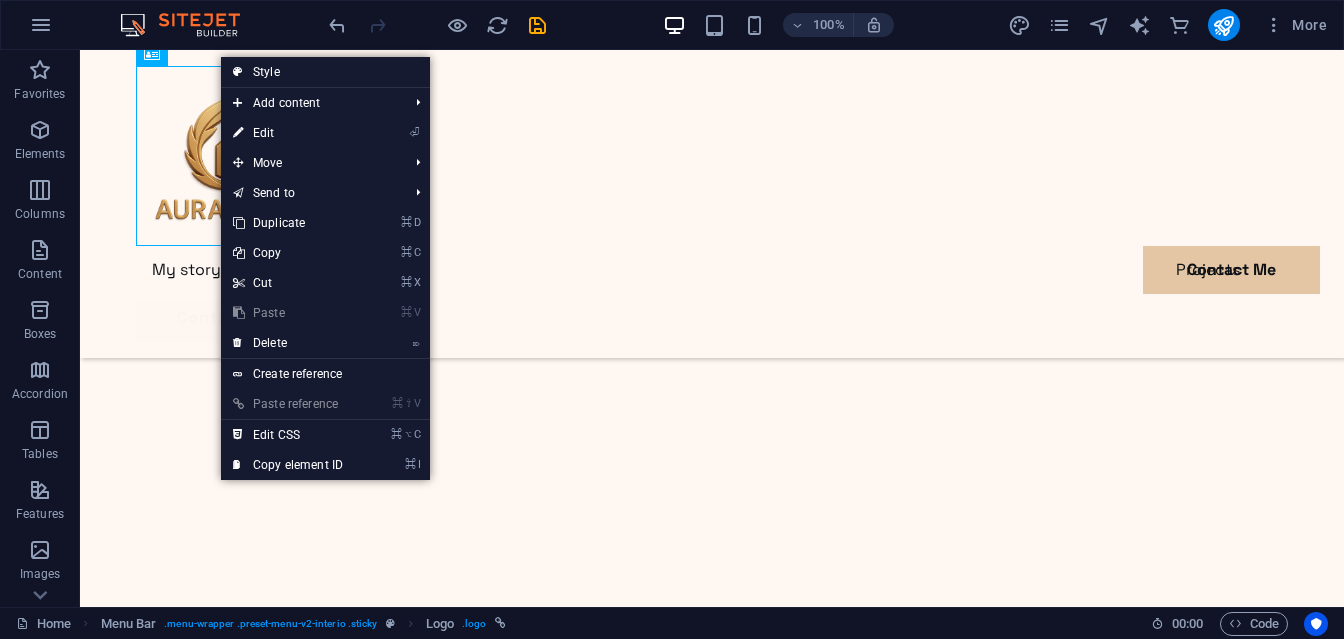 click on "100% More" at bounding box center (830, 25) 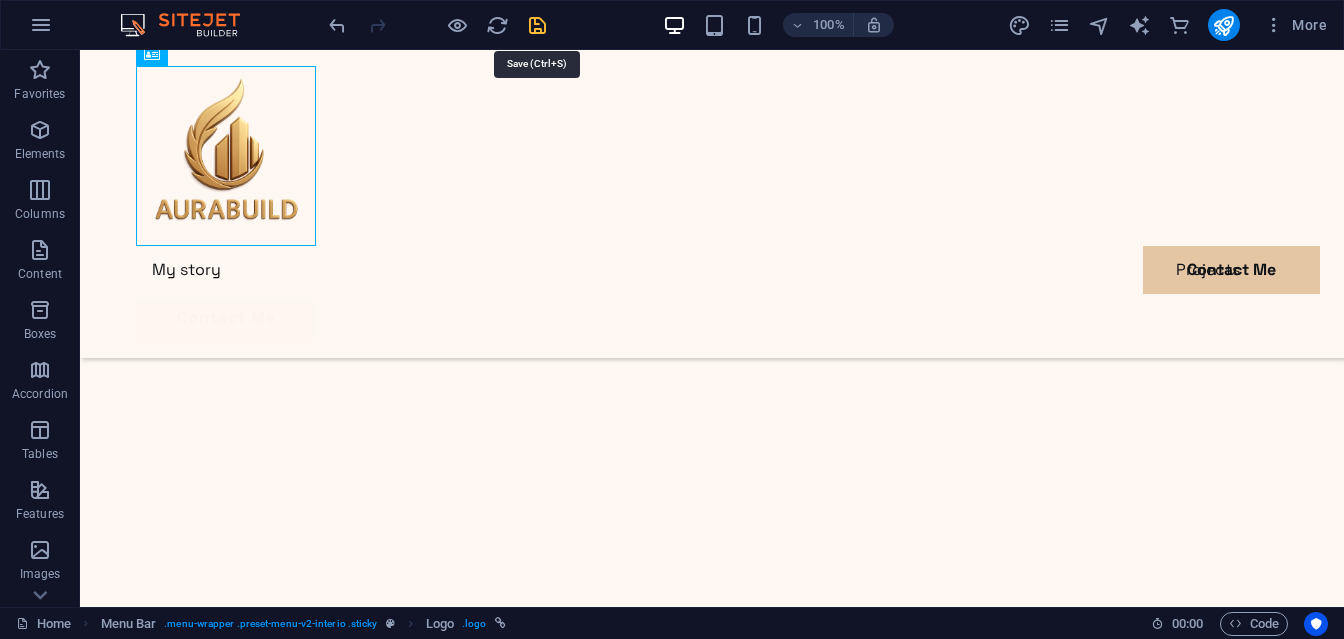 click at bounding box center (537, 25) 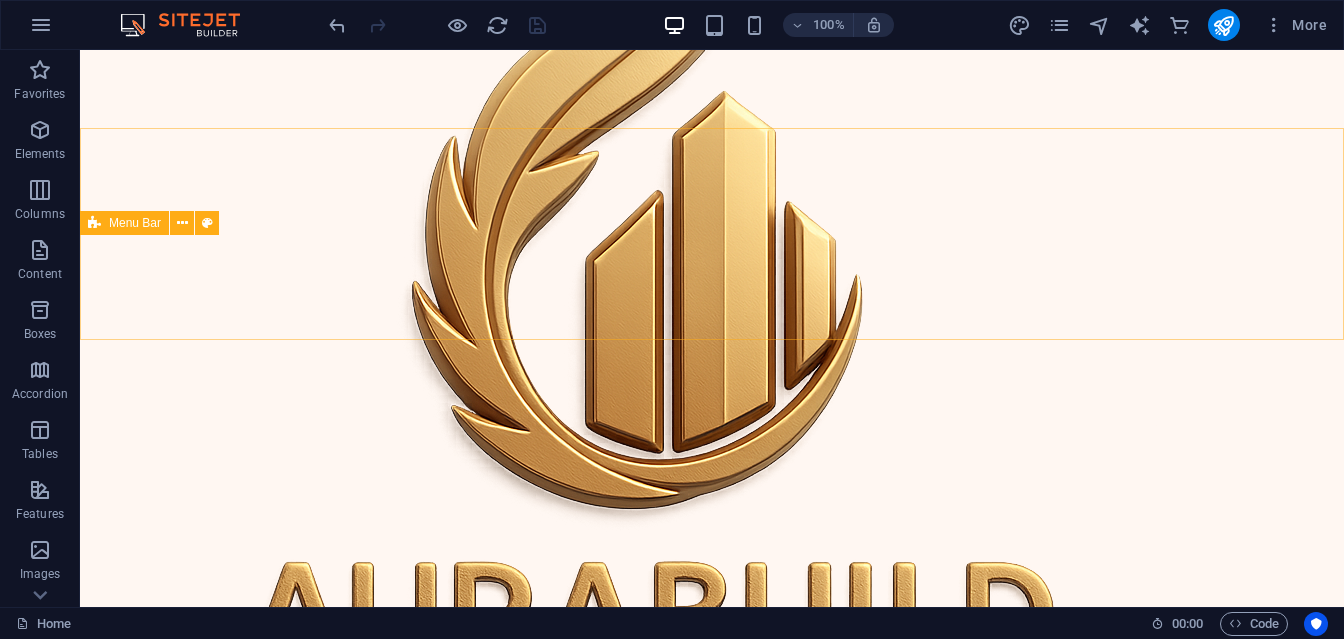 scroll, scrollTop: 0, scrollLeft: 0, axis: both 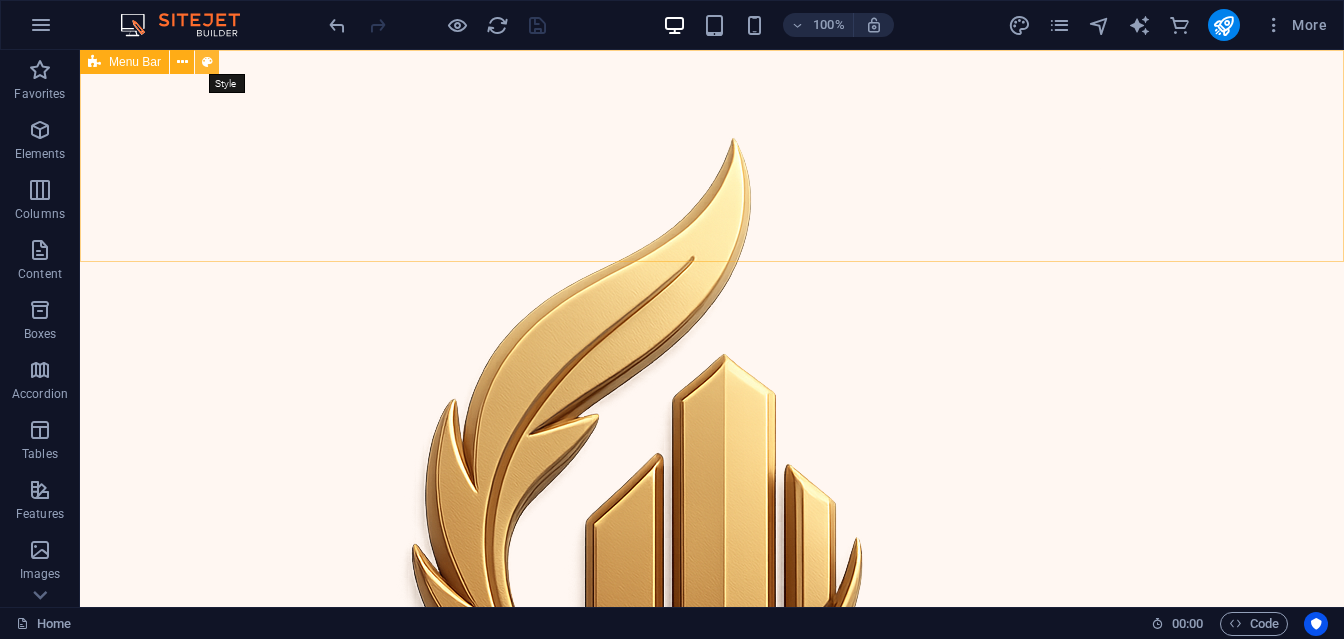 click at bounding box center [207, 62] 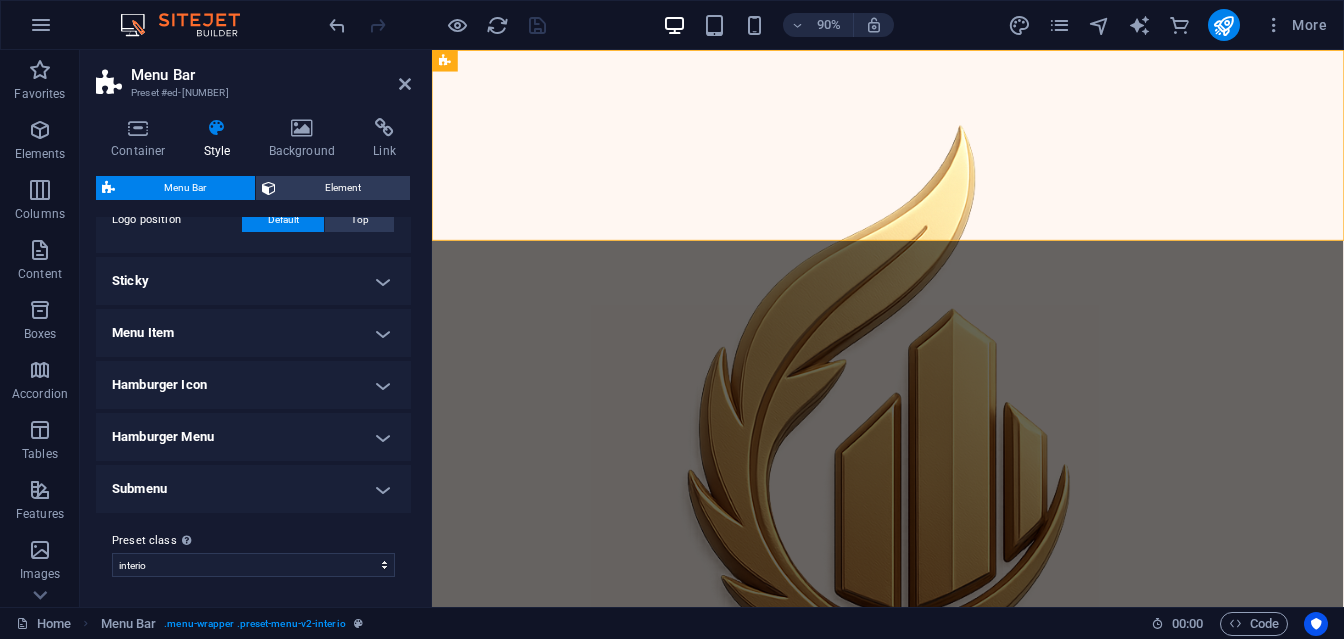 scroll, scrollTop: 580, scrollLeft: 0, axis: vertical 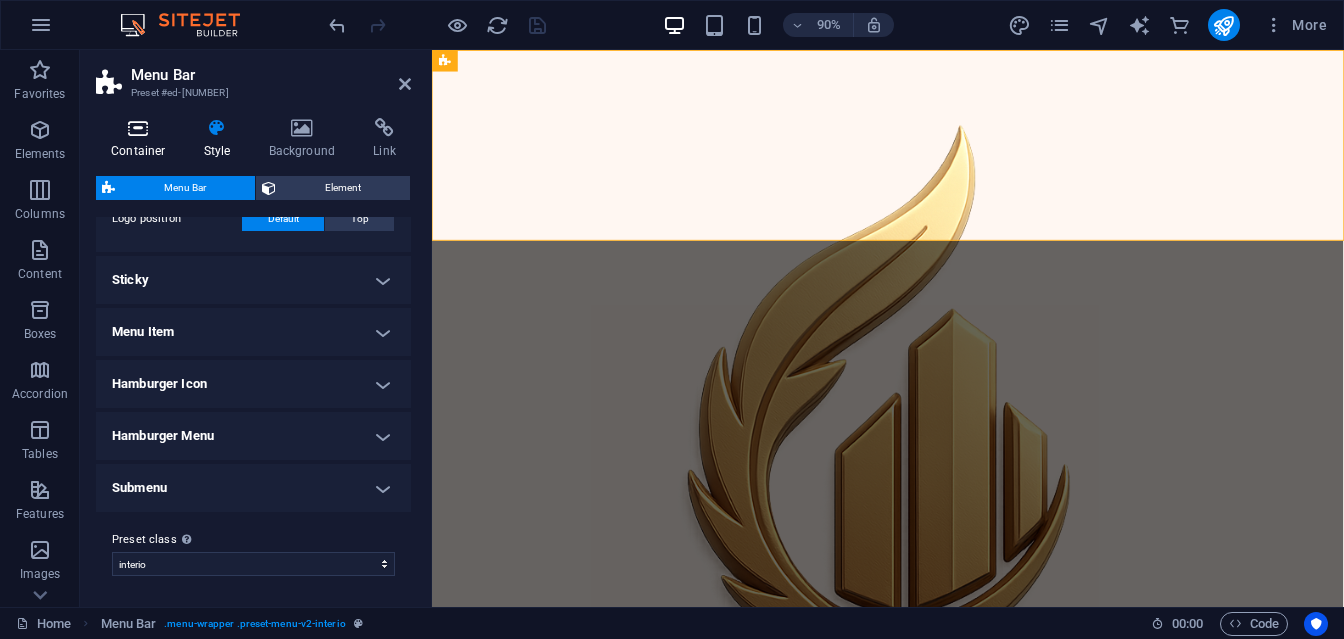 click on "Container" at bounding box center (142, 139) 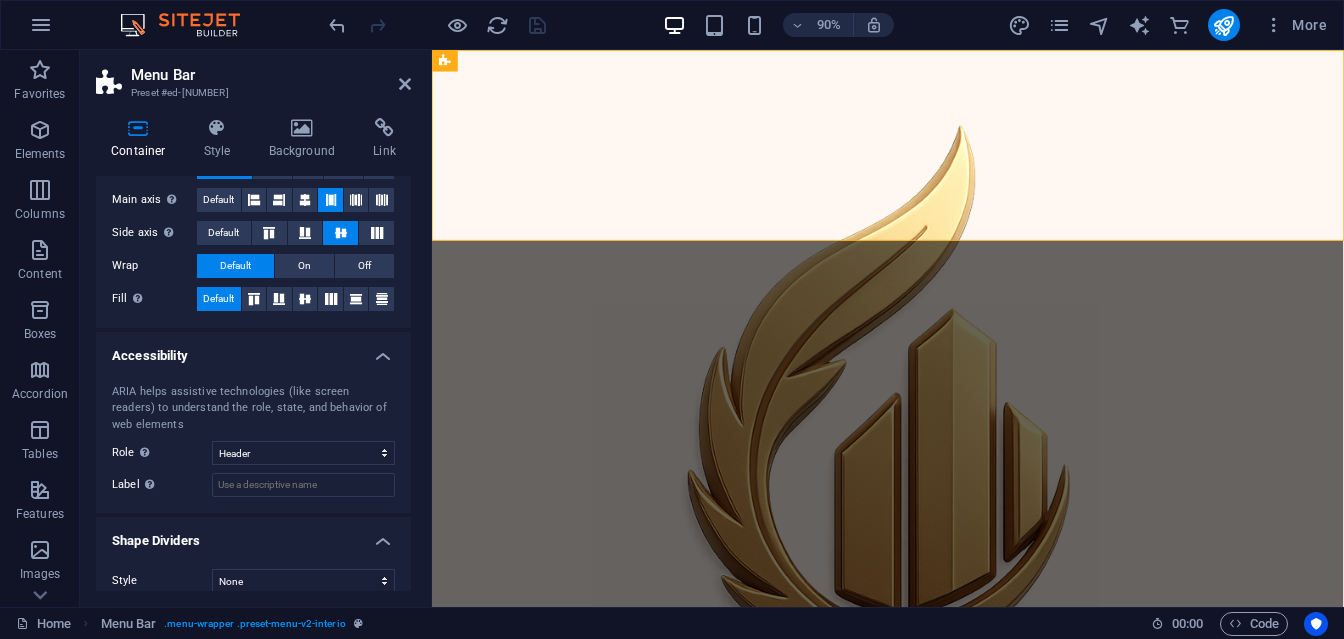 scroll, scrollTop: 360, scrollLeft: 0, axis: vertical 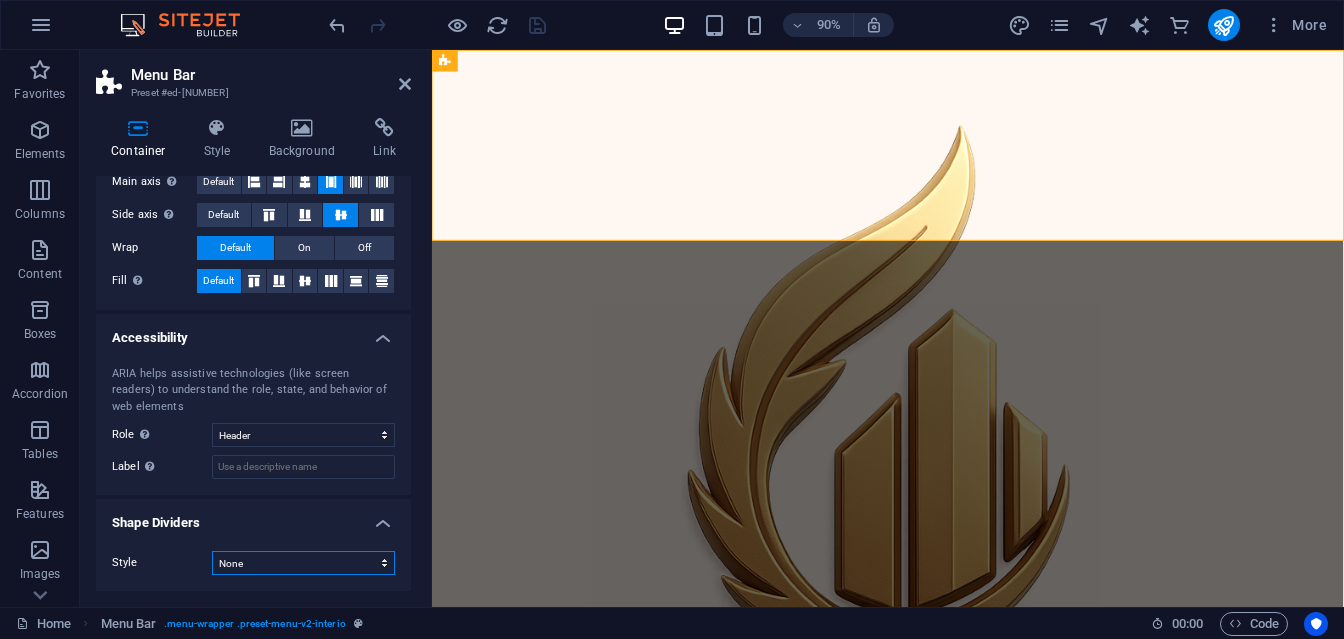 click on "None Triangle Square Diagonal Polygon 1 Polygon 2 Zigzag Multiple Zigzags Waves Multiple Waves Half Circle Circle Circle Shadow Blocks Hexagons Clouds Multiple Clouds Fan Pyramids Book Paint Drip Fire Shredded Paper Arrow" at bounding box center (303, 563) 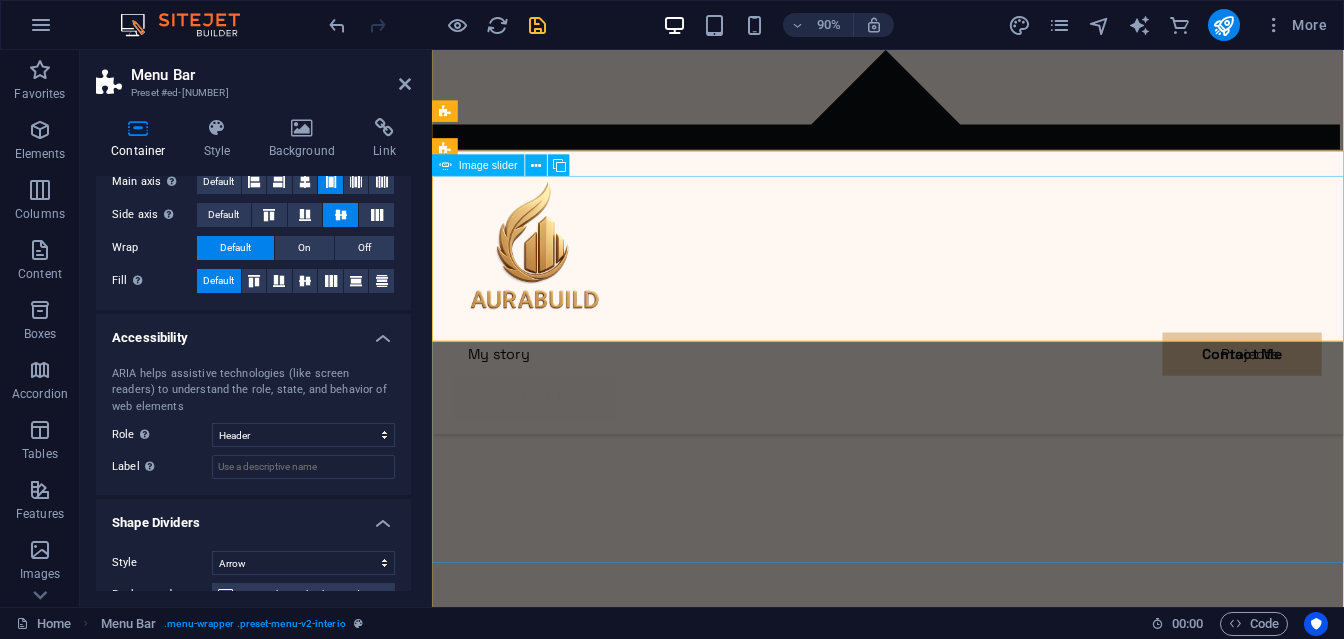 scroll, scrollTop: 0, scrollLeft: 0, axis: both 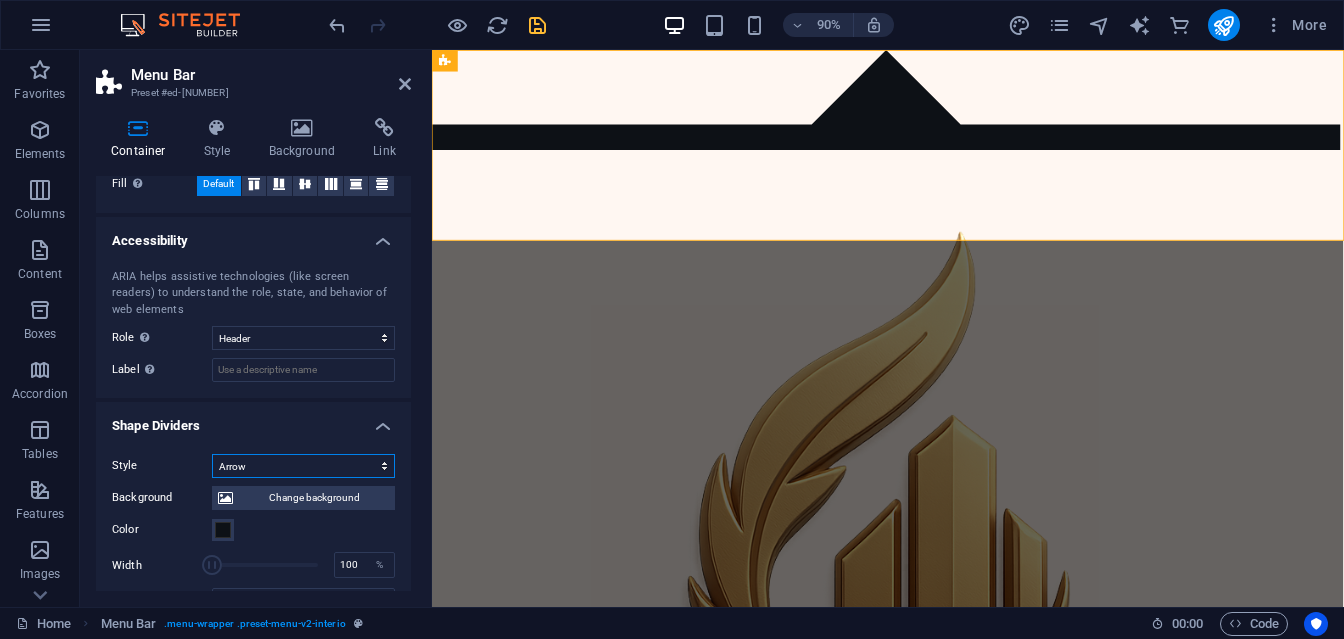 click on "None Triangle Square Diagonal Polygon 1 Polygon 2 Zigzag Multiple Zigzags Waves Multiple Waves Half Circle Circle Circle Shadow Blocks Hexagons Clouds Multiple Clouds Fan Pyramids Book Paint Drip Fire Shredded Paper Arrow" at bounding box center (303, 466) 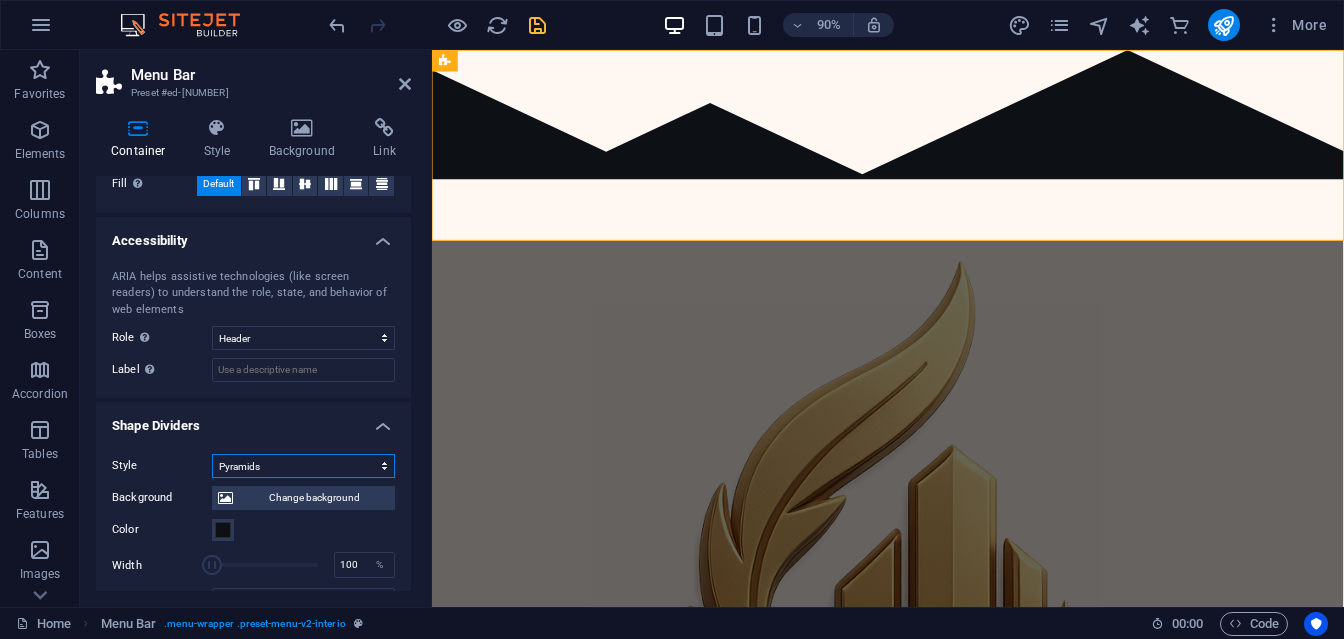 click on "None Triangle Square Diagonal Polygon 1 Polygon 2 Zigzag Multiple Zigzags Waves Multiple Waves Half Circle Circle Circle Shadow Blocks Hexagons Clouds Multiple Clouds Fan Pyramids Book Paint Drip Fire Shredded Paper Arrow" at bounding box center (303, 466) 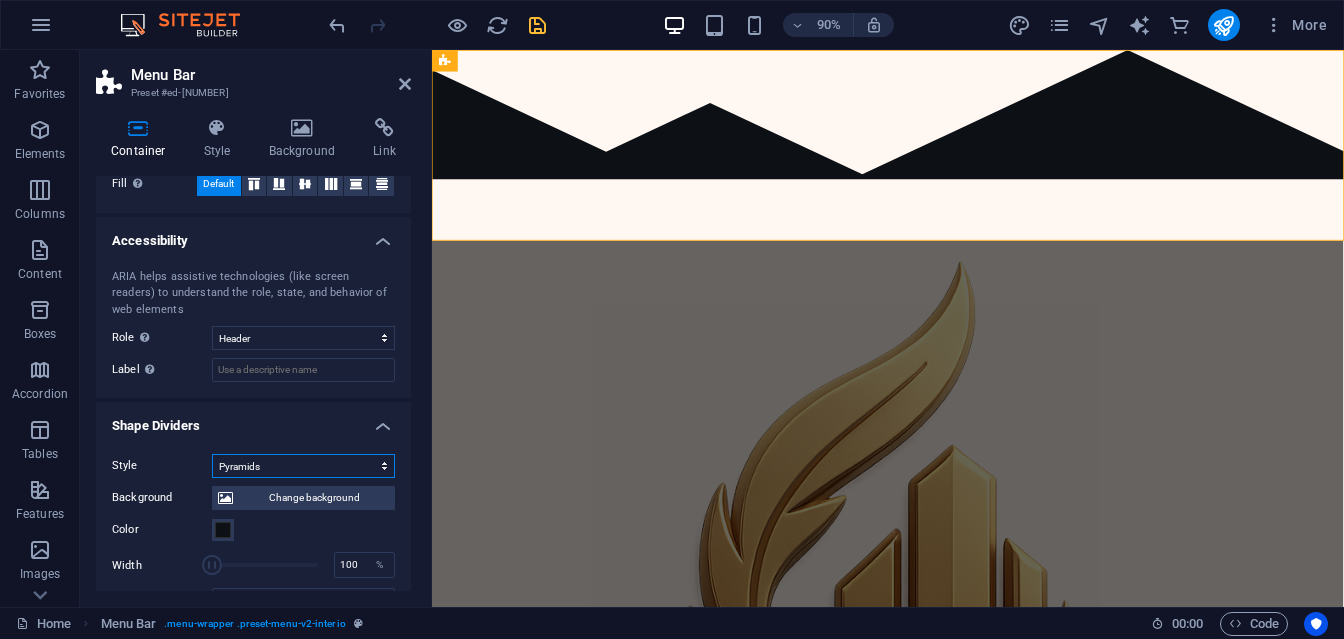select on "none" 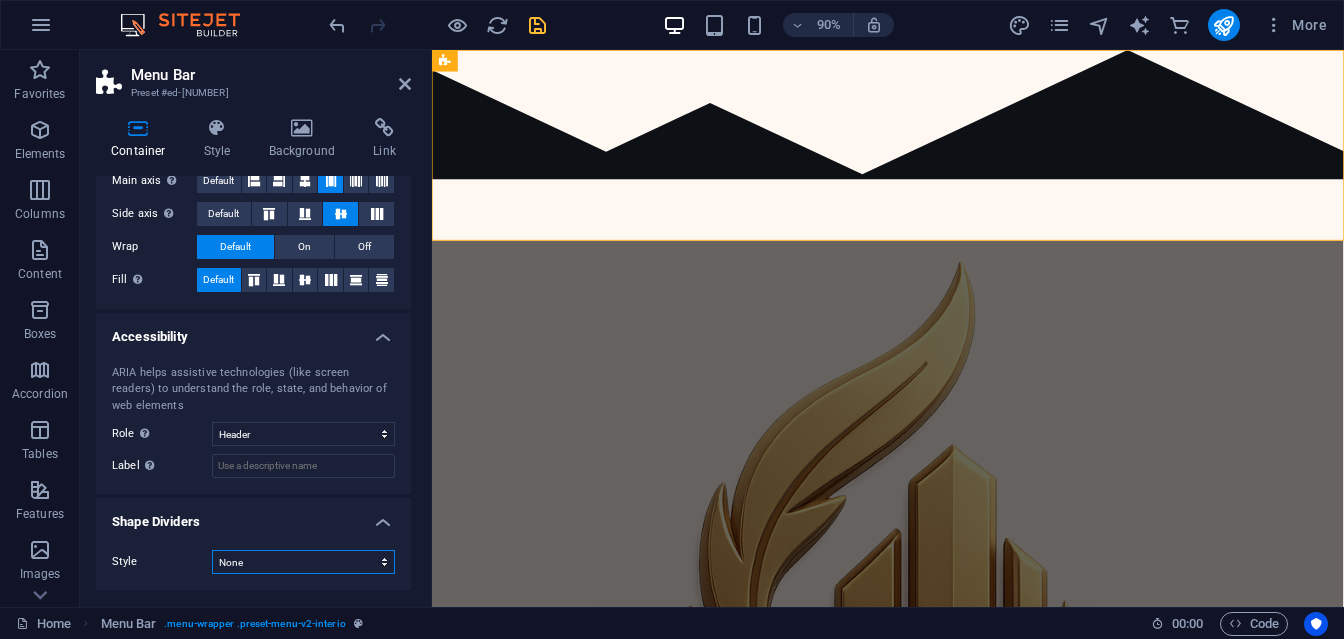 scroll, scrollTop: 360, scrollLeft: 0, axis: vertical 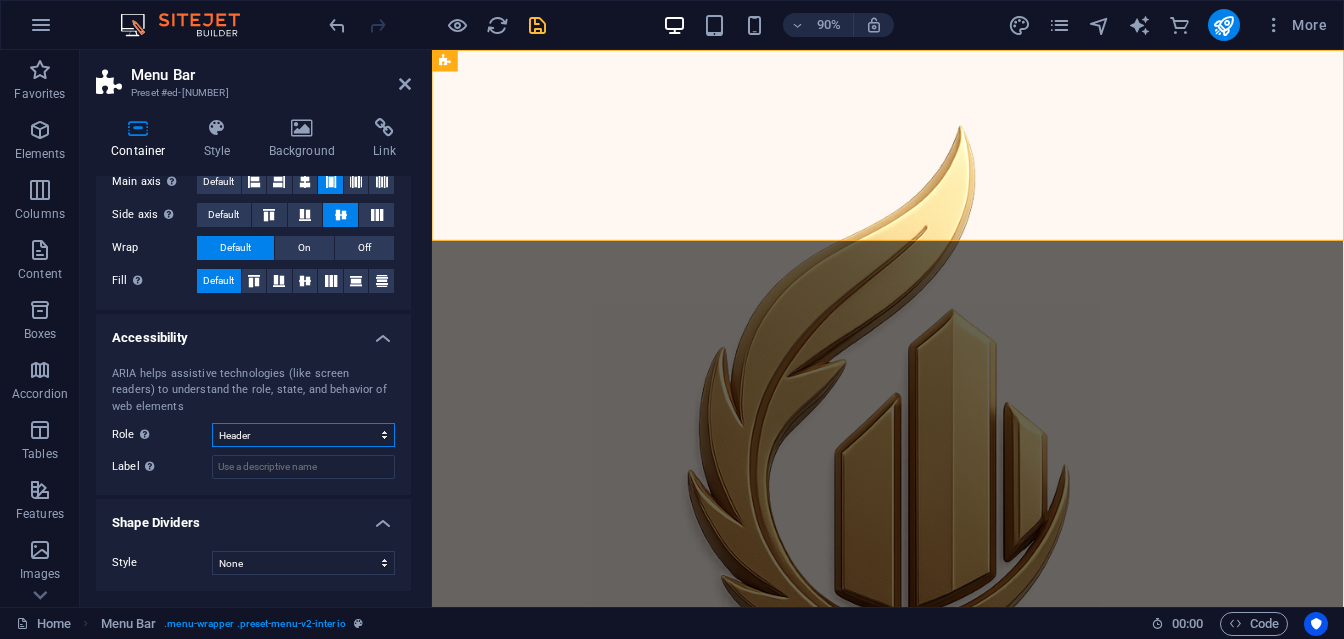 click on "None Alert Article Banner Comment Complementary Dialog Footer Header Marquee Presentation Region Section Separator Status Timer" at bounding box center (303, 435) 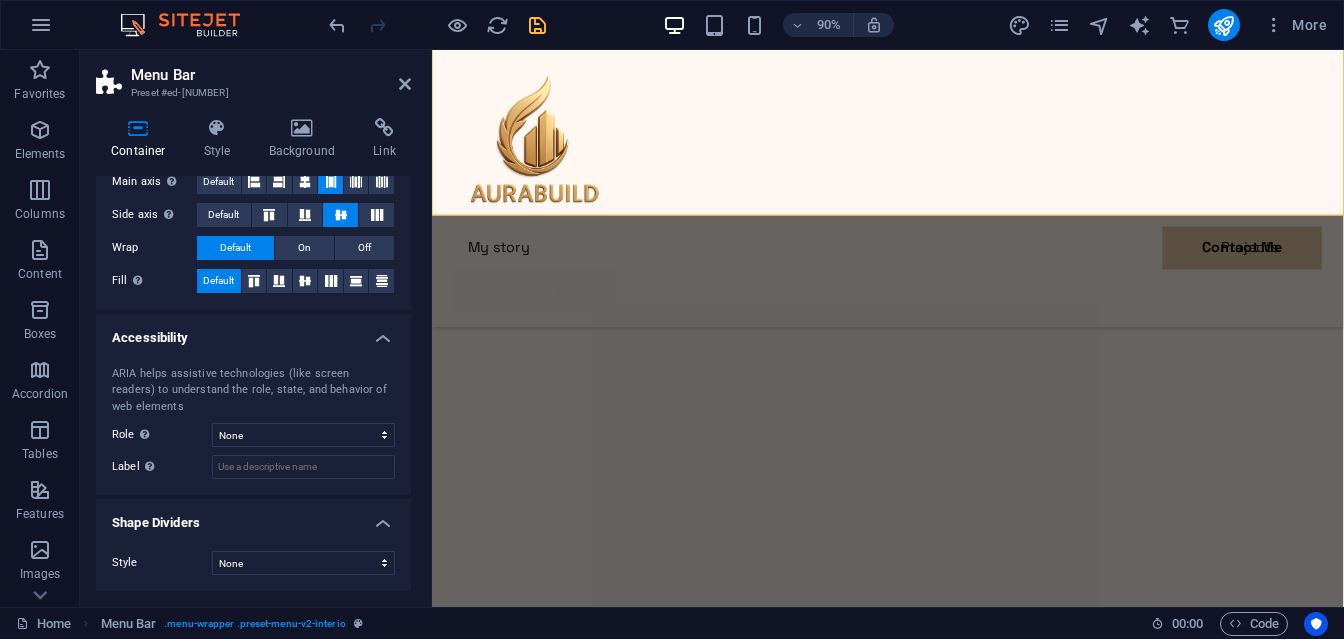 scroll, scrollTop: 0, scrollLeft: 0, axis: both 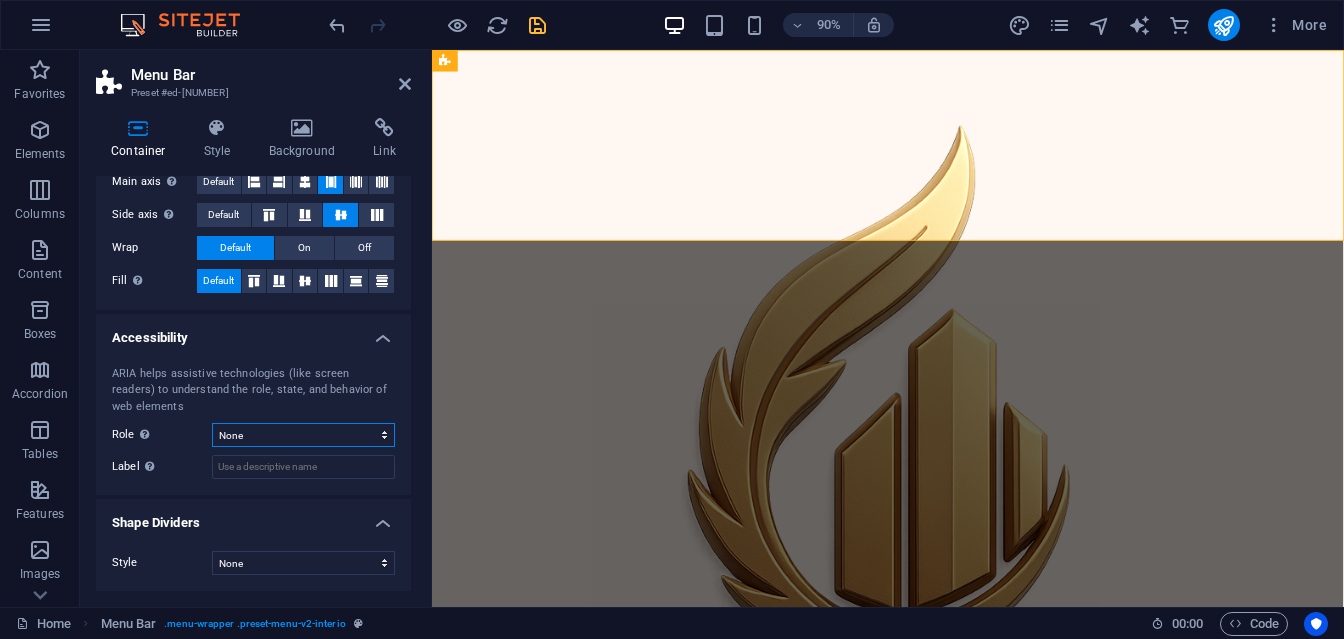 click on "None Alert Article Banner Comment Complementary Dialog Footer Header Marquee Presentation Region Section Separator Status Timer" at bounding box center [303, 435] 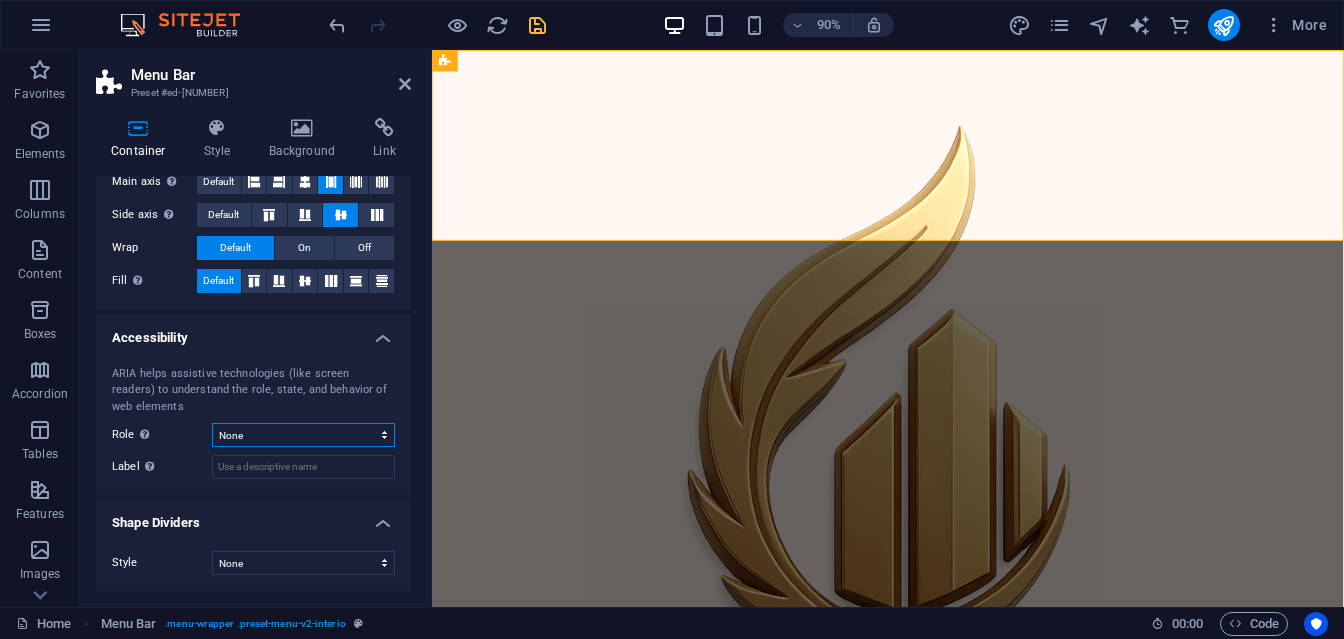 select on "header" 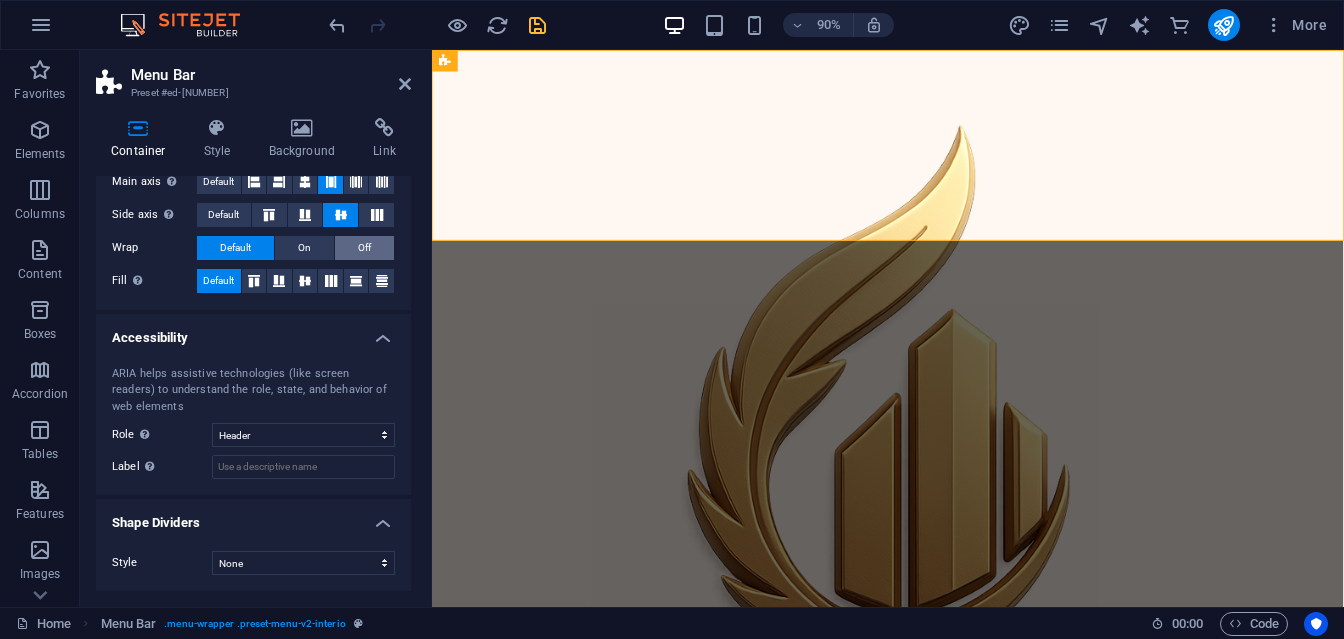 click on "Off" at bounding box center (364, 248) 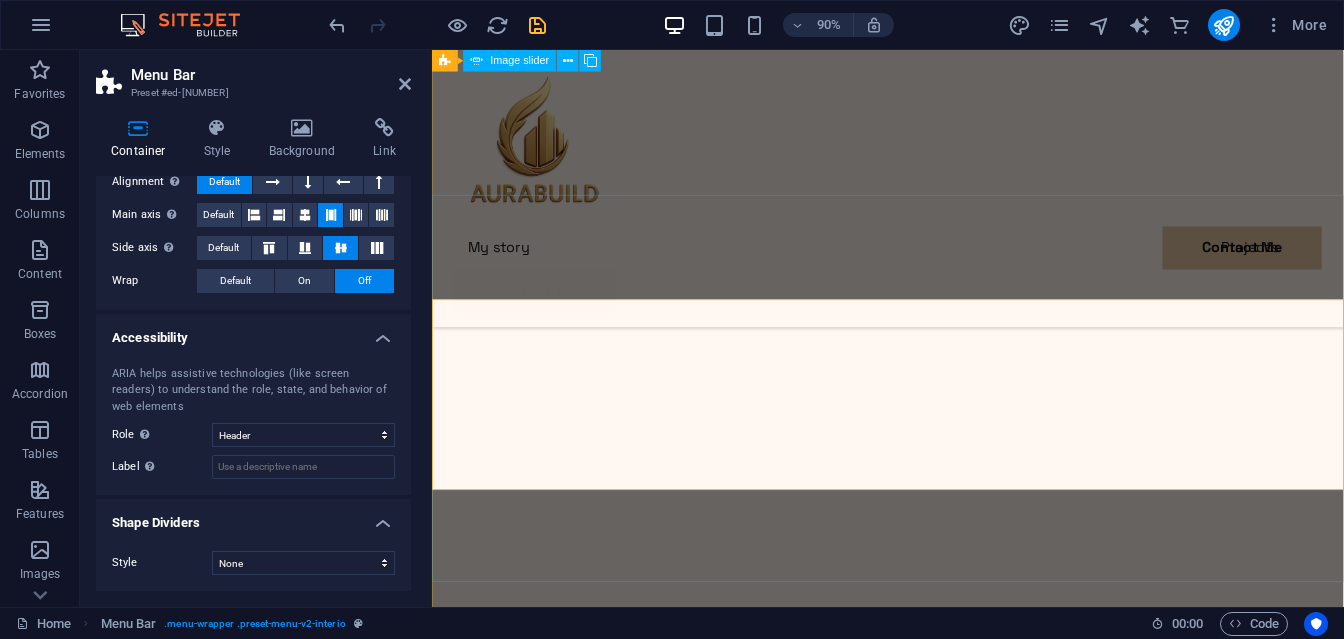 scroll, scrollTop: 0, scrollLeft: 0, axis: both 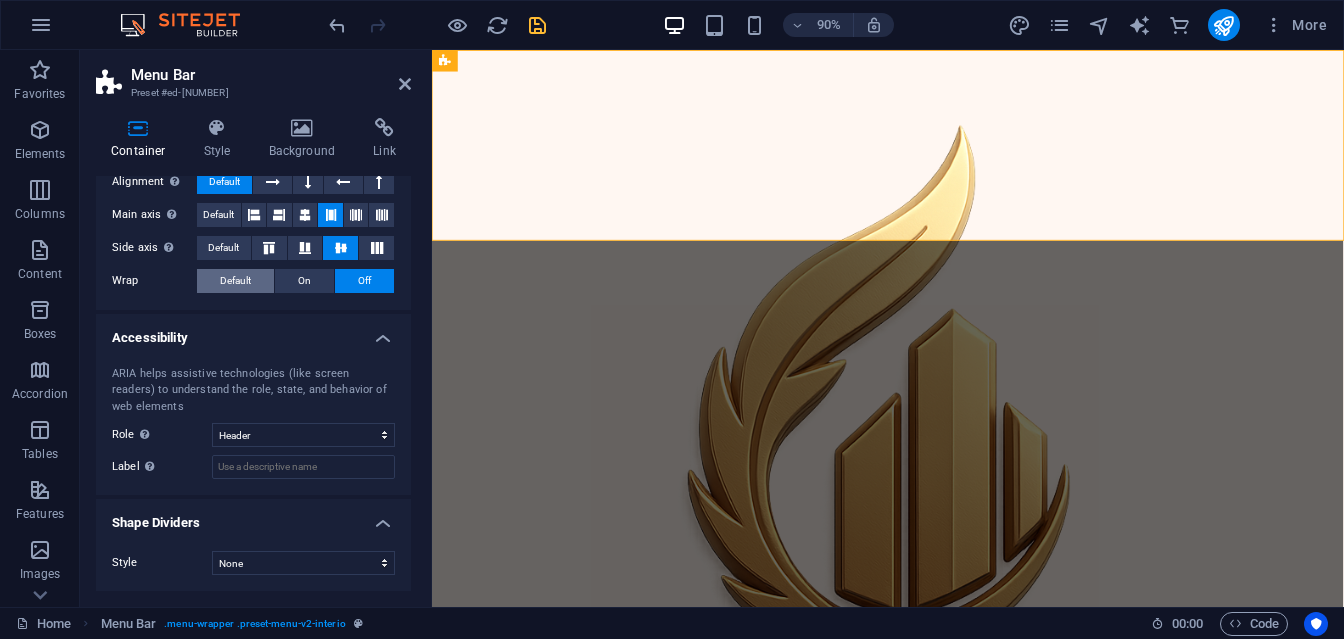 click on "Default" at bounding box center [235, 281] 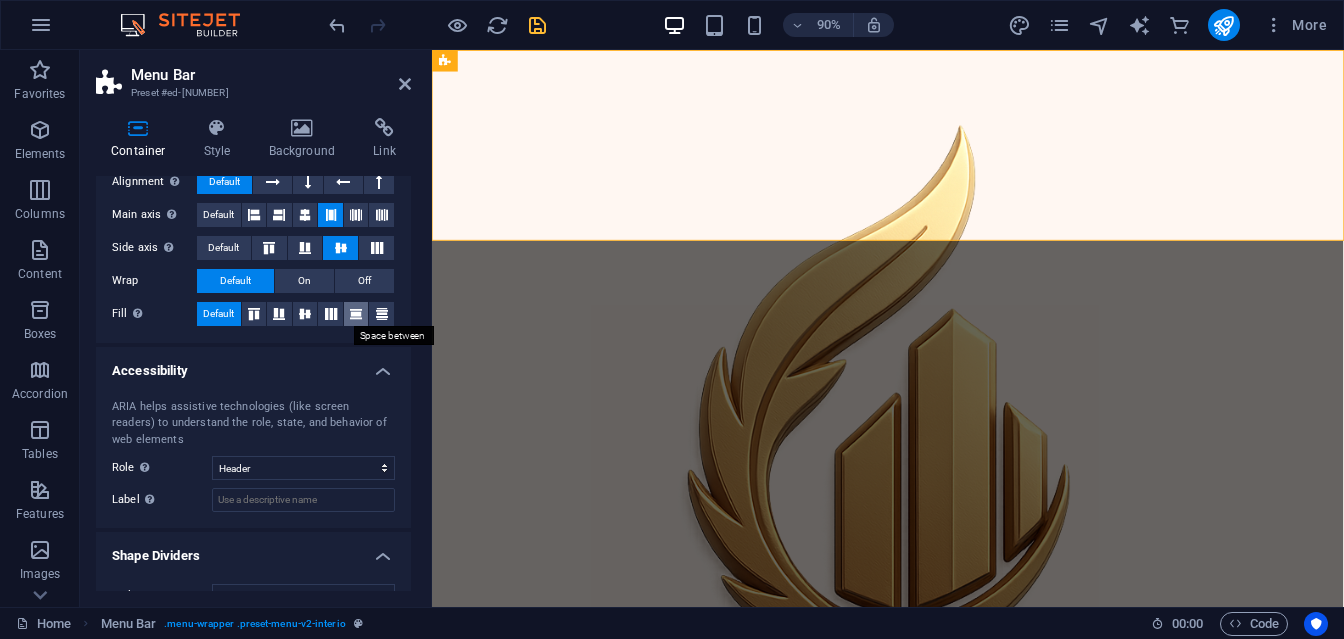 click at bounding box center [356, 314] 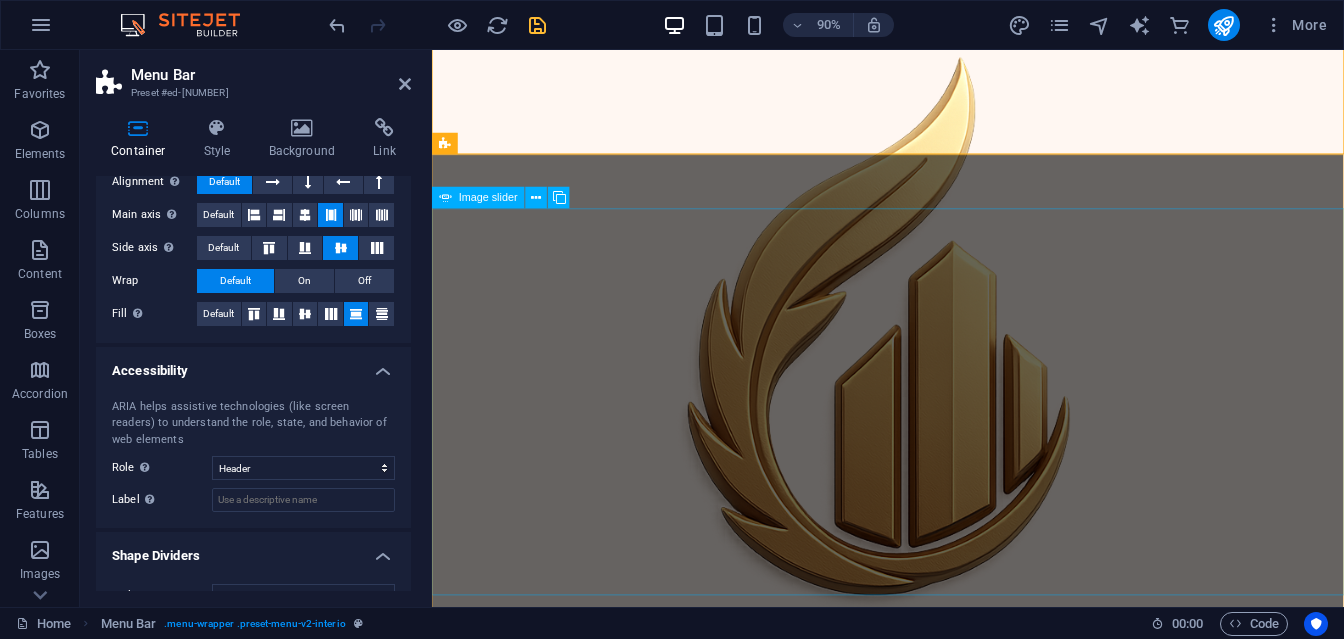 scroll, scrollTop: 0, scrollLeft: 0, axis: both 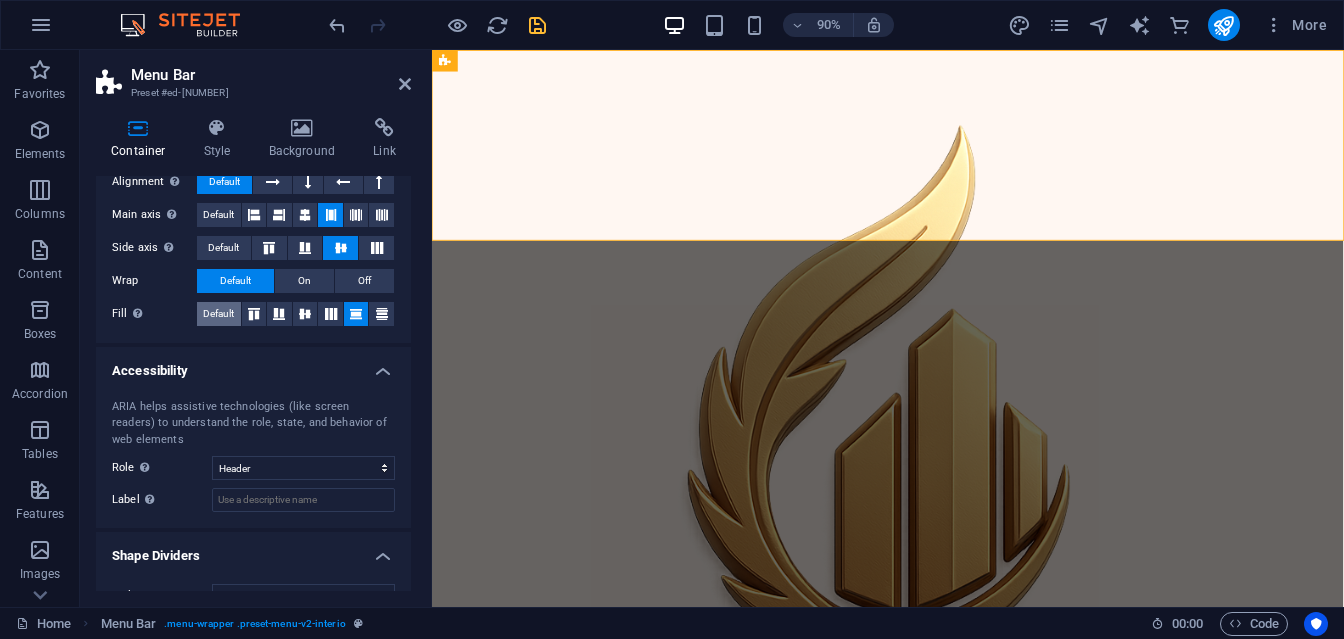 click on "Default" at bounding box center [218, 314] 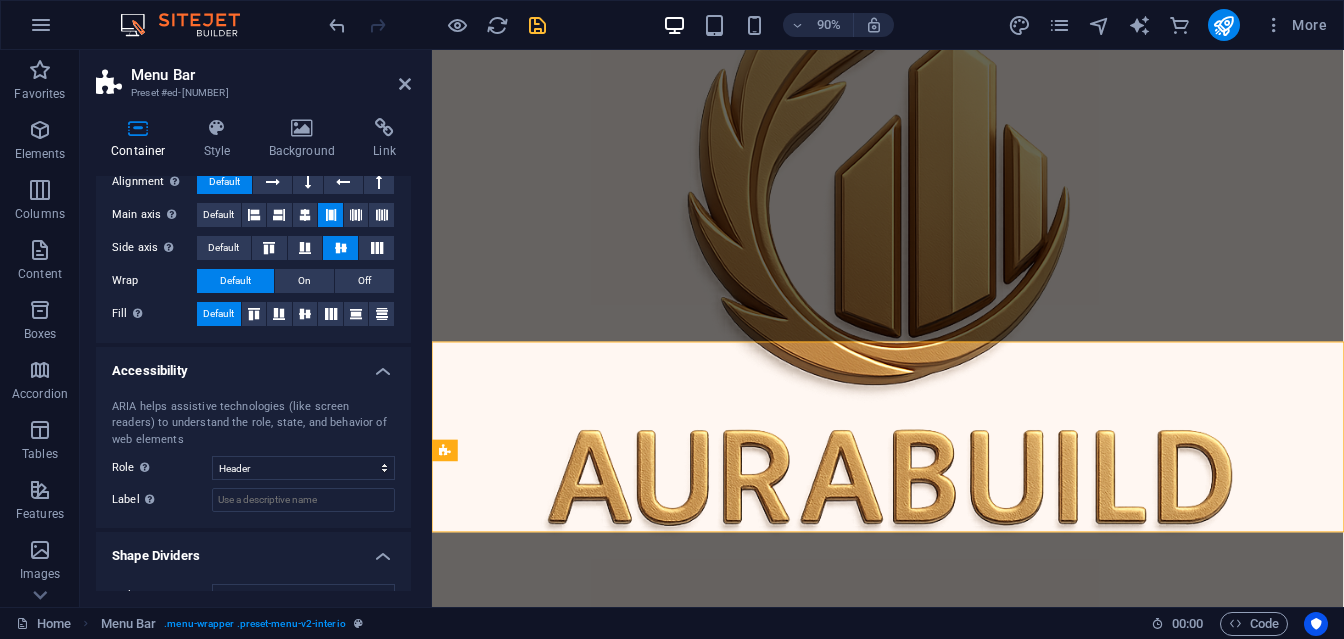 scroll, scrollTop: 0, scrollLeft: 0, axis: both 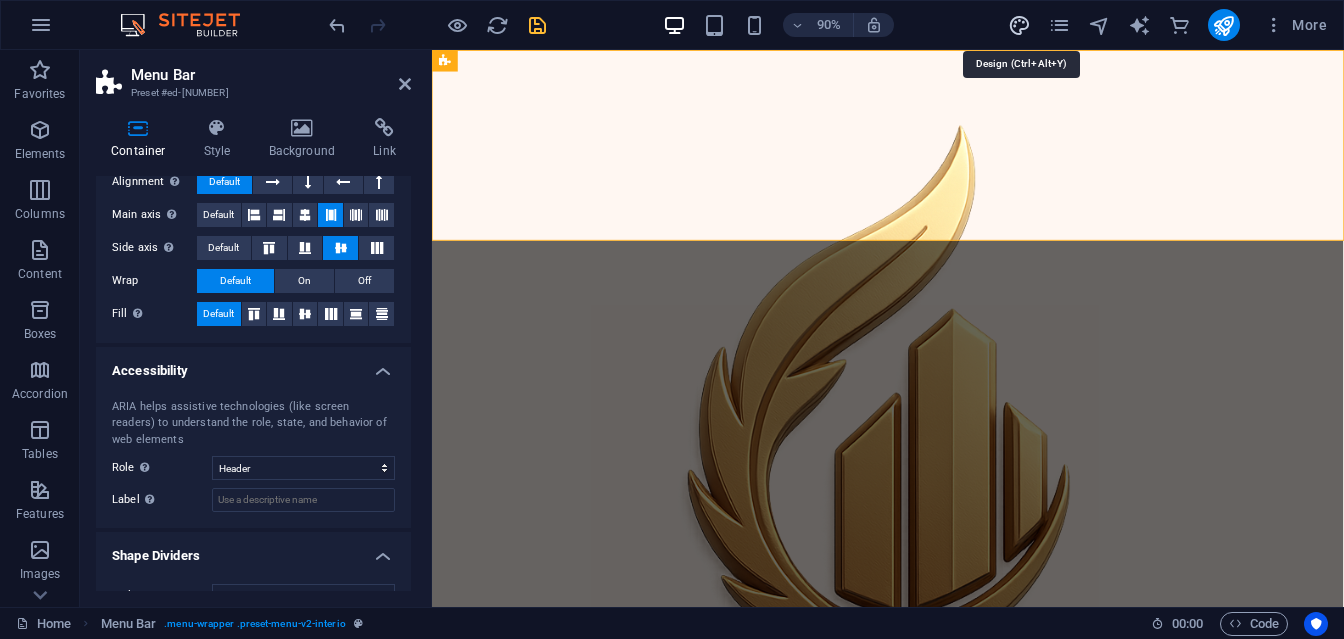click at bounding box center (1019, 25) 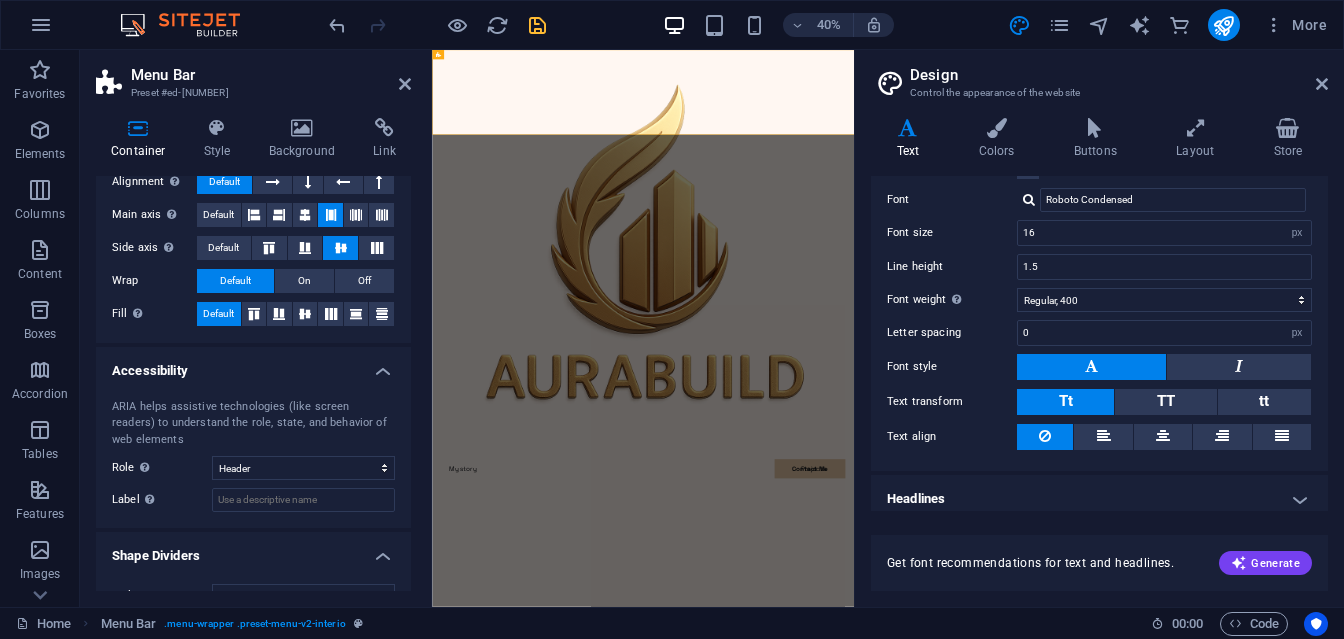 scroll, scrollTop: 119, scrollLeft: 0, axis: vertical 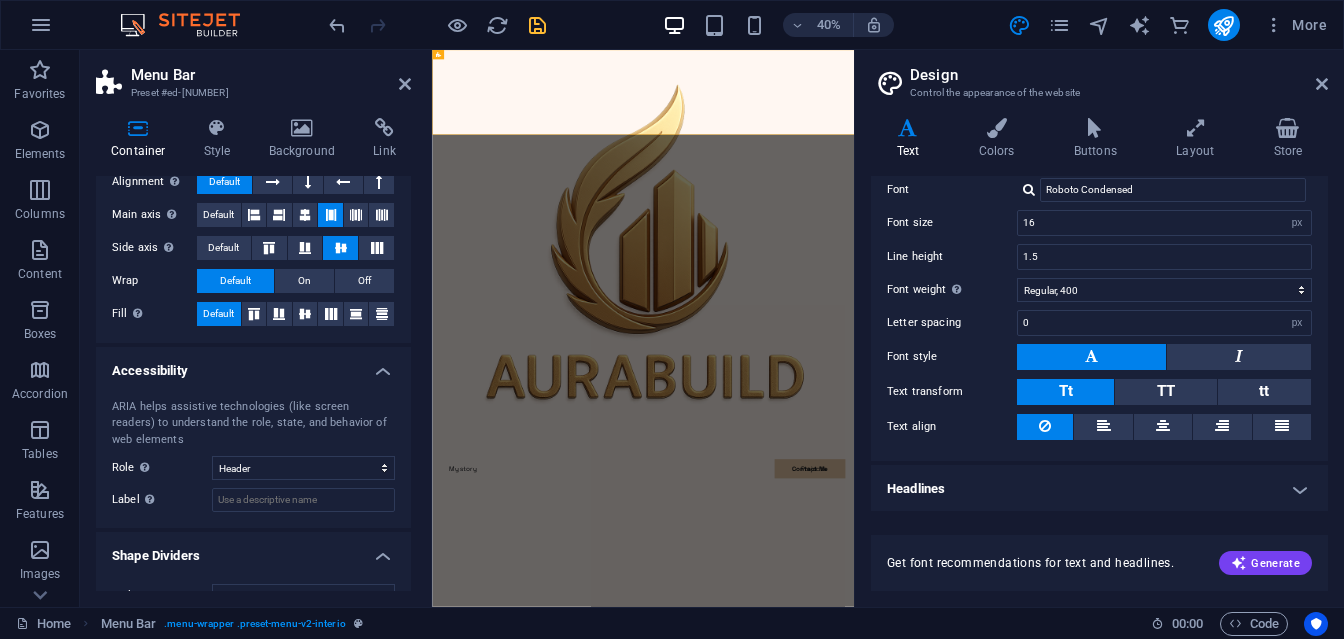 click on "Headlines" at bounding box center (1099, 489) 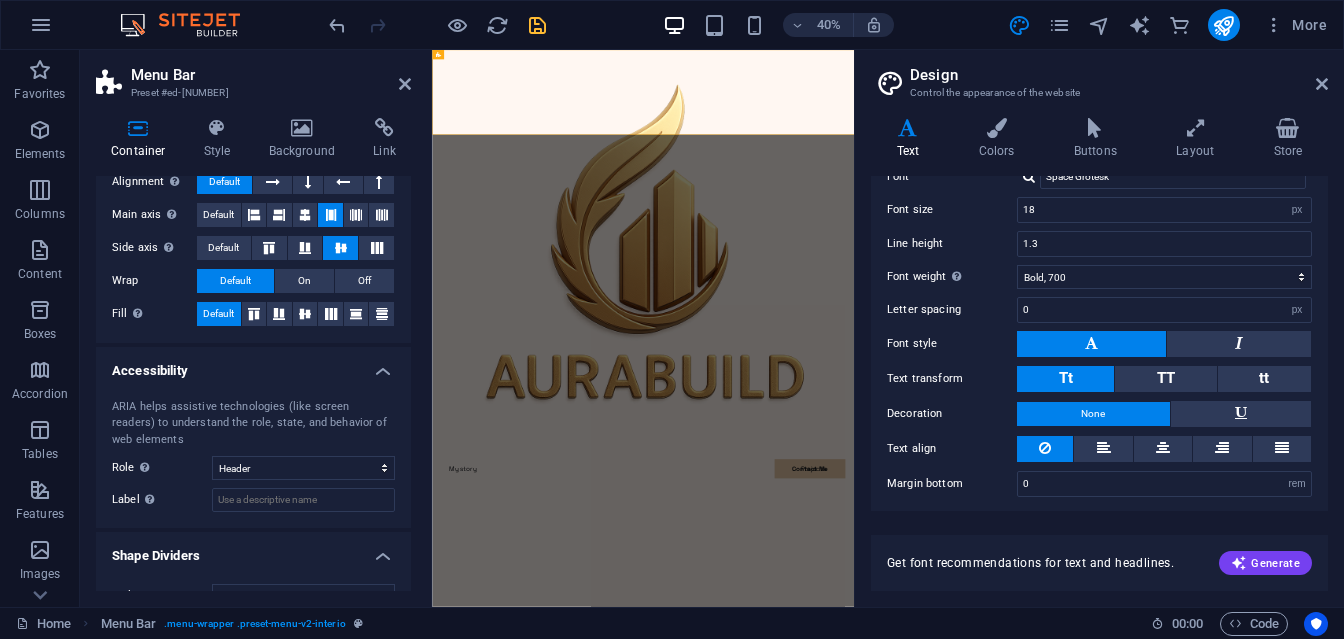 scroll, scrollTop: 542, scrollLeft: 0, axis: vertical 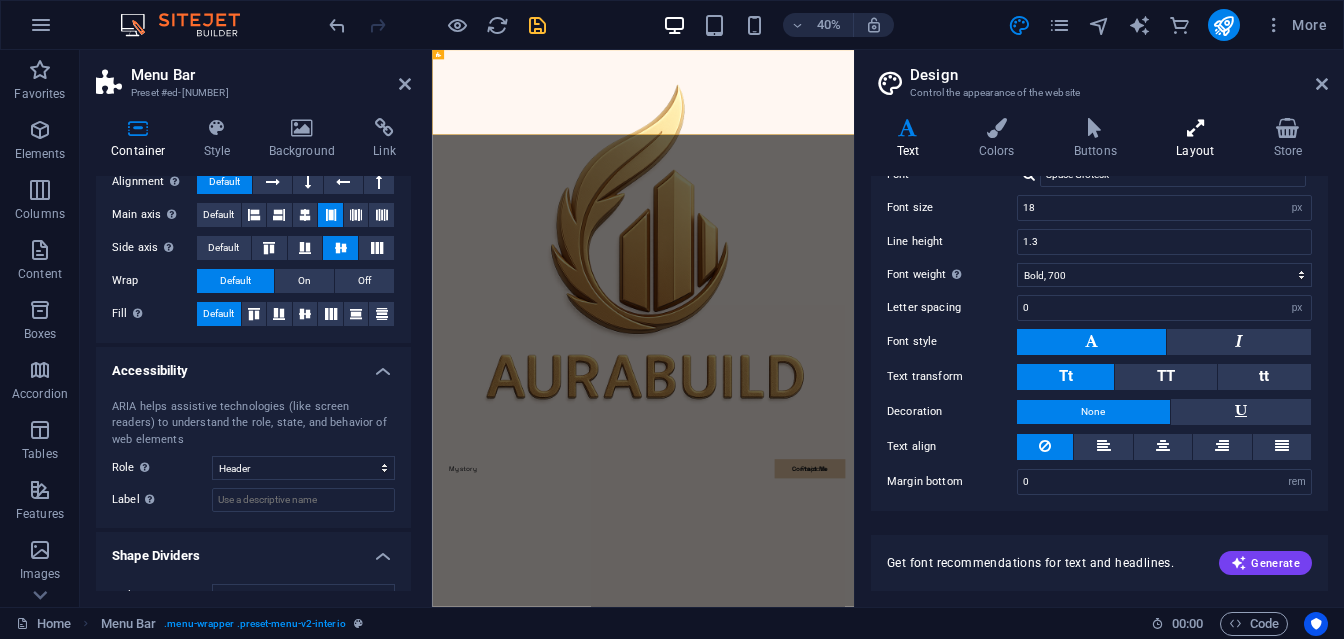 click on "Layout" at bounding box center [1199, 139] 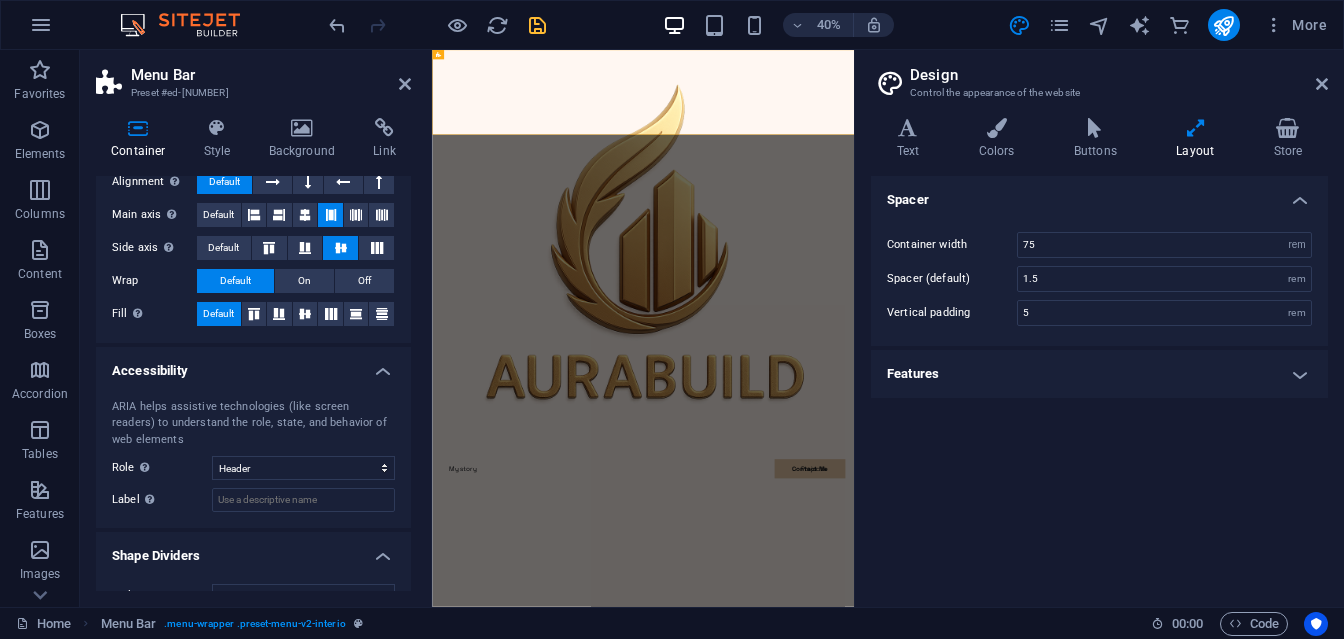 click on "Features" at bounding box center (1099, 374) 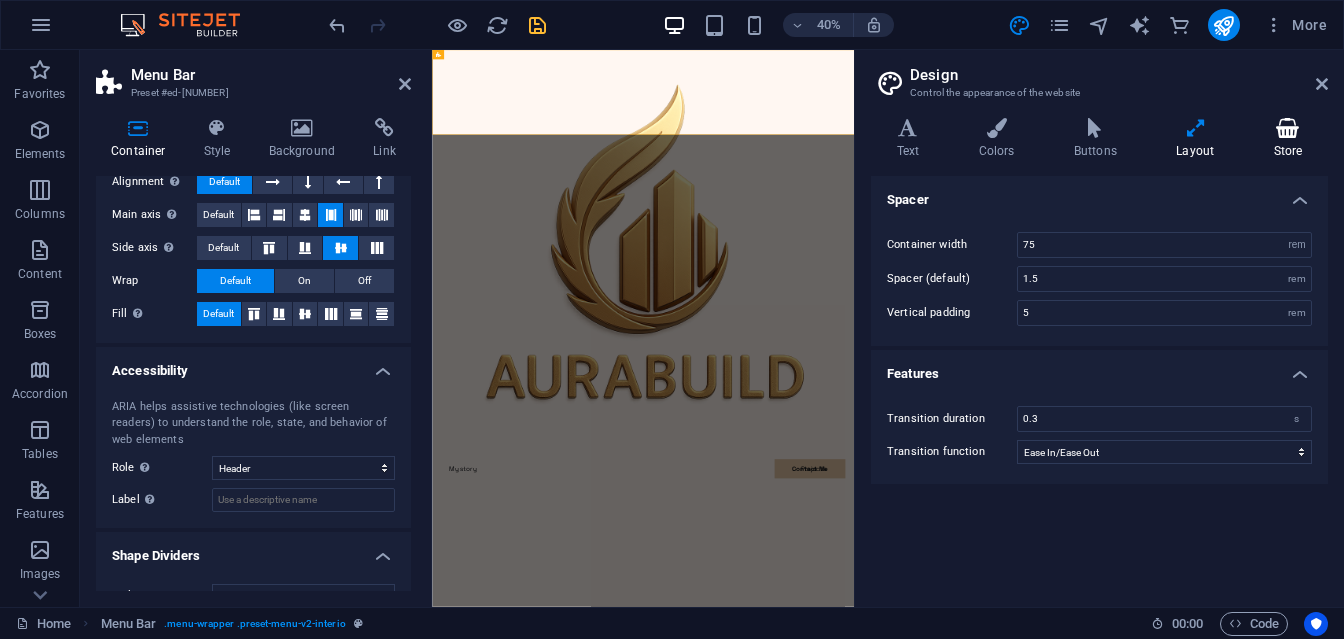 click at bounding box center (1288, 128) 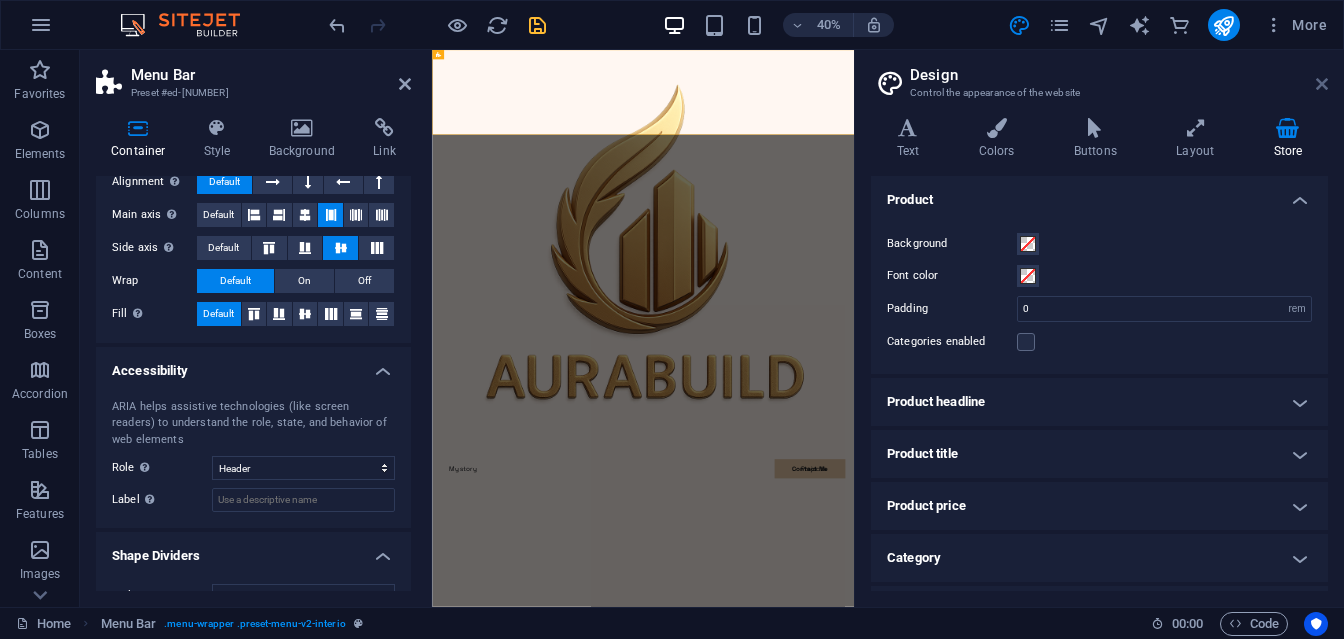 click at bounding box center (1322, 84) 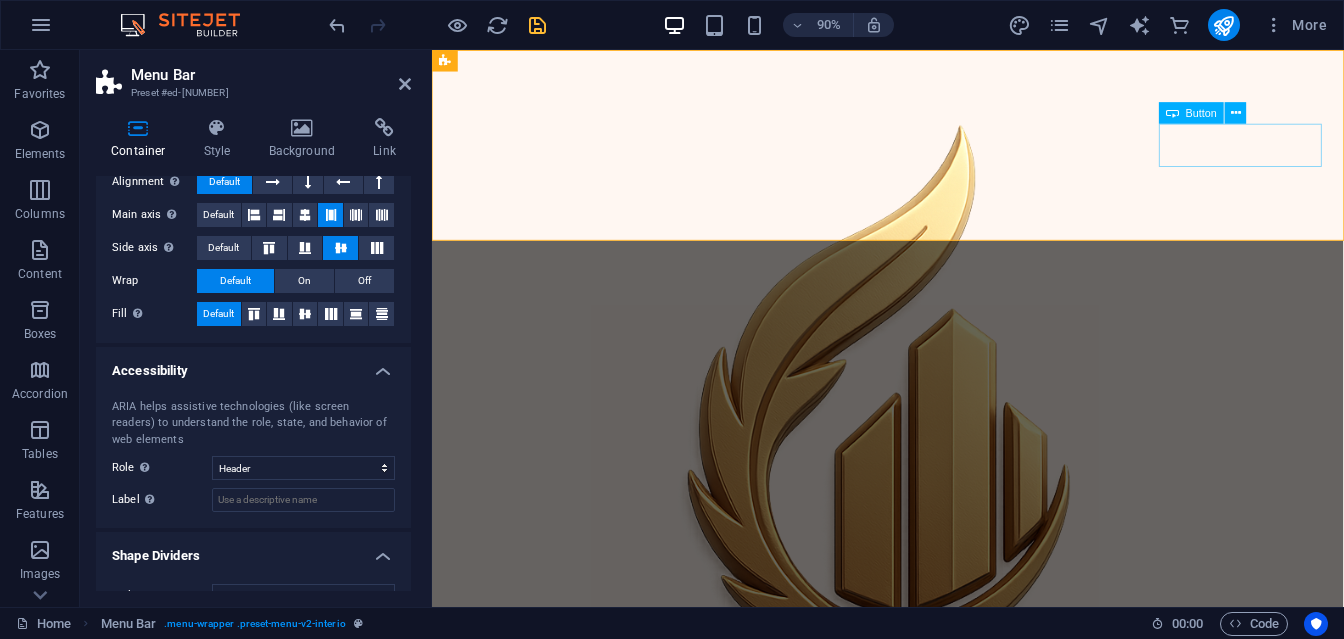 click on "Contact Me" at bounding box center (938, 1103) 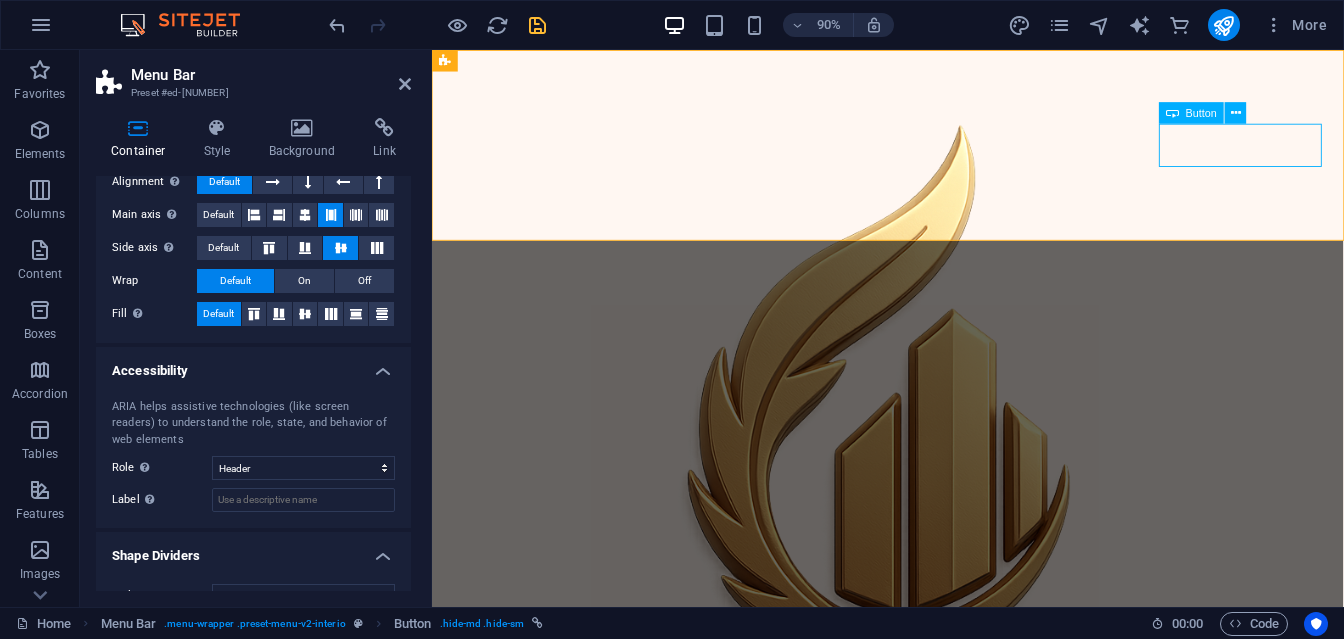click on "Contact Me" at bounding box center [938, 1103] 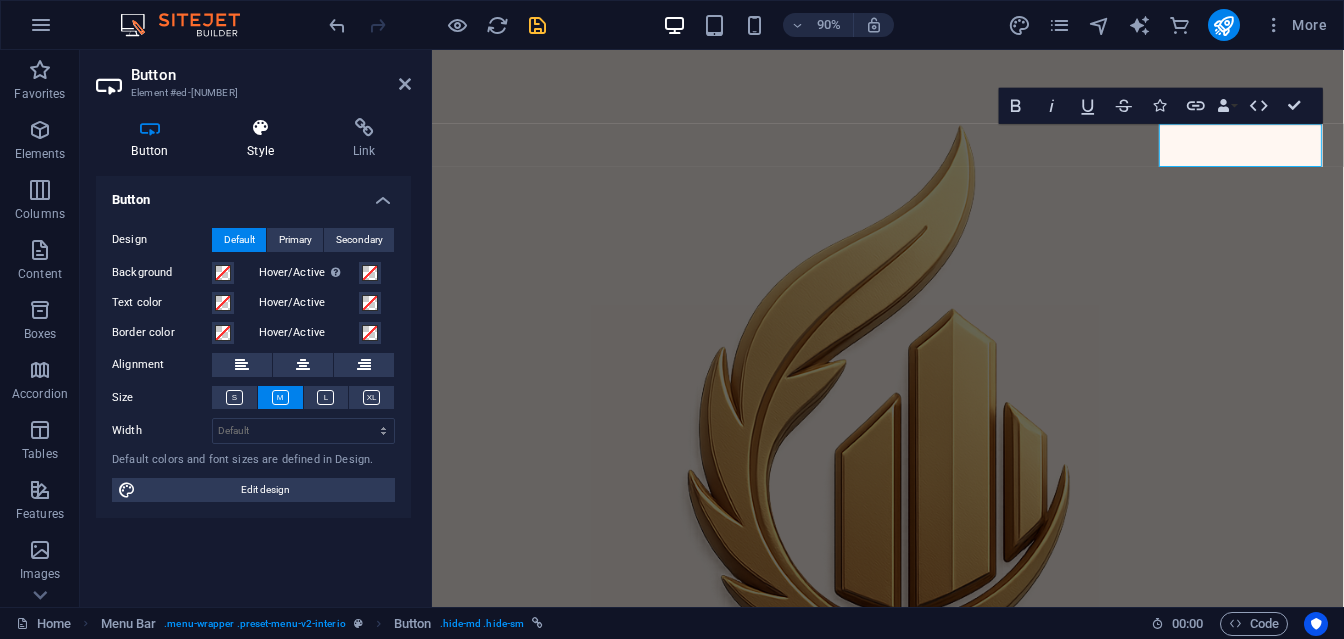 click at bounding box center [261, 128] 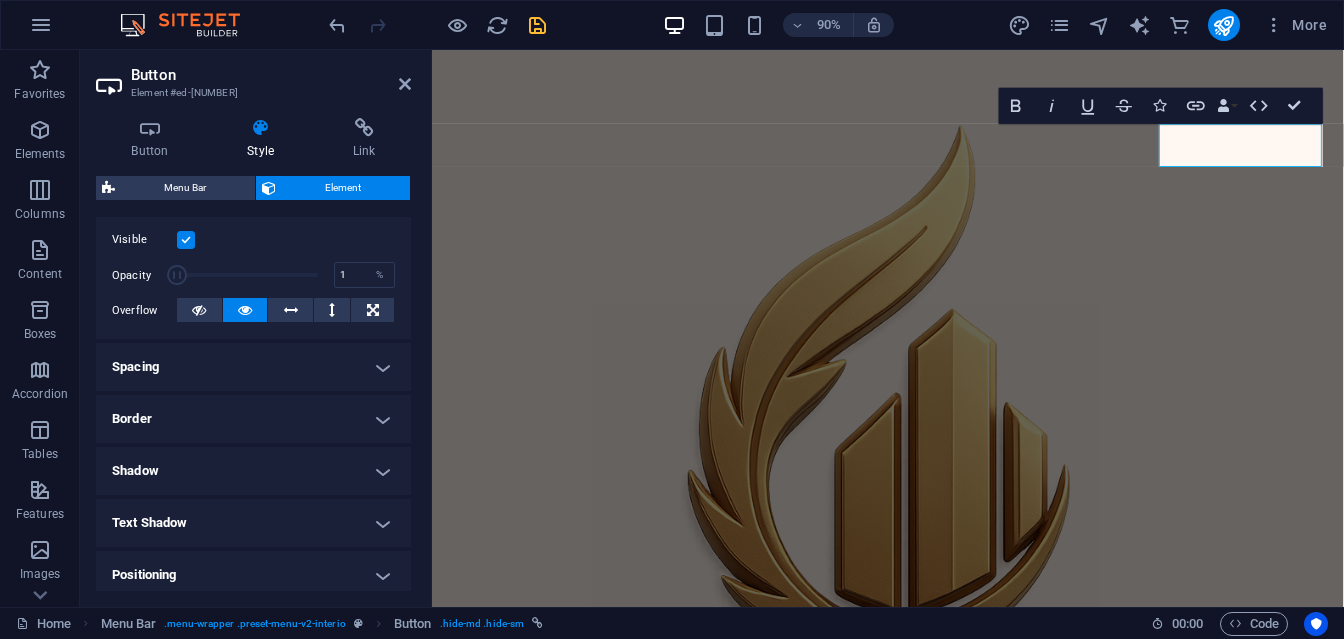 scroll, scrollTop: 0, scrollLeft: 0, axis: both 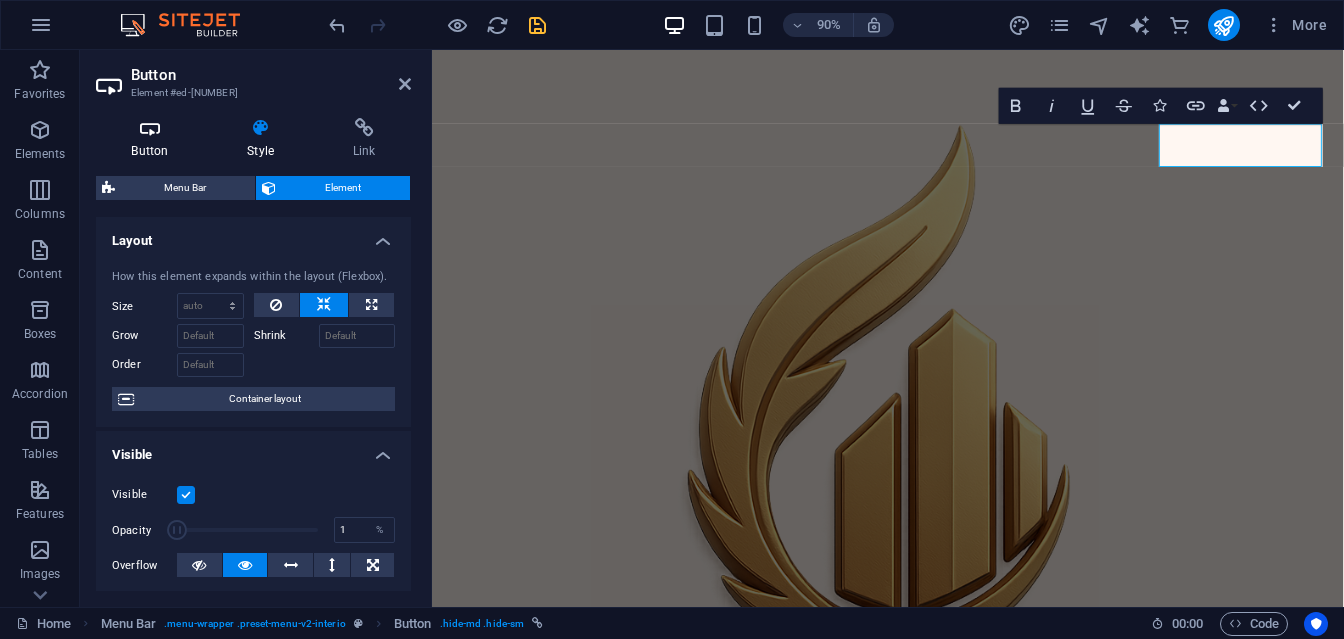 click at bounding box center (150, 128) 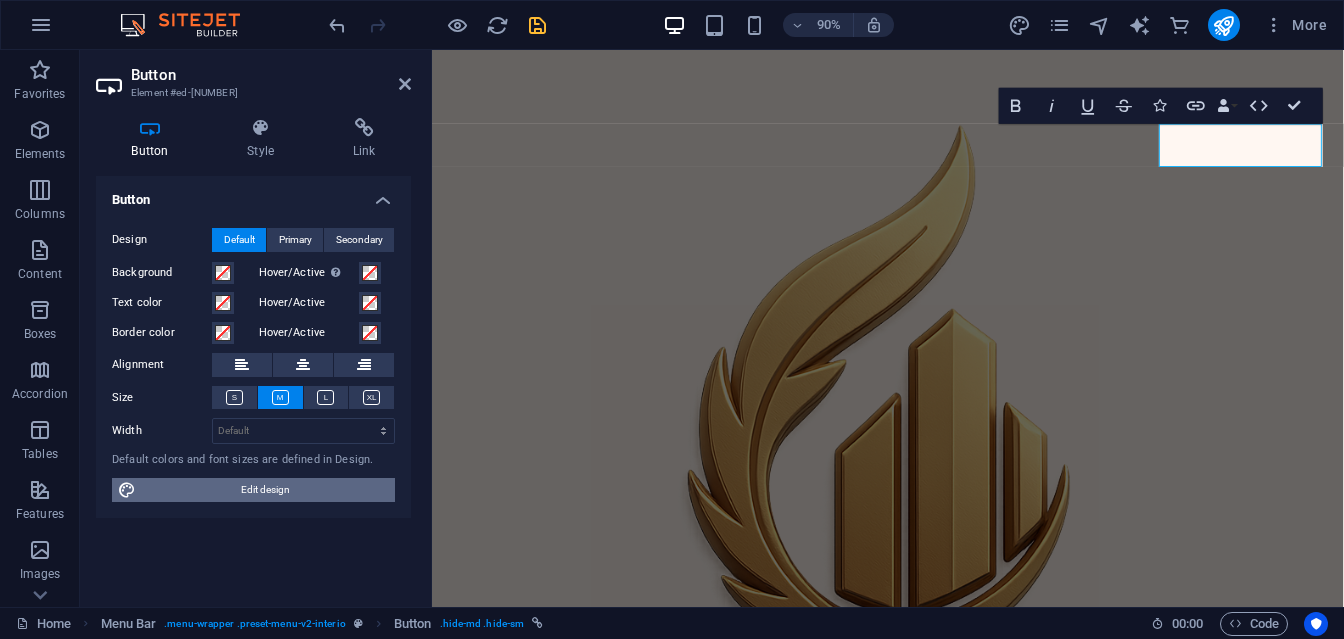 click on "Edit design" at bounding box center [265, 490] 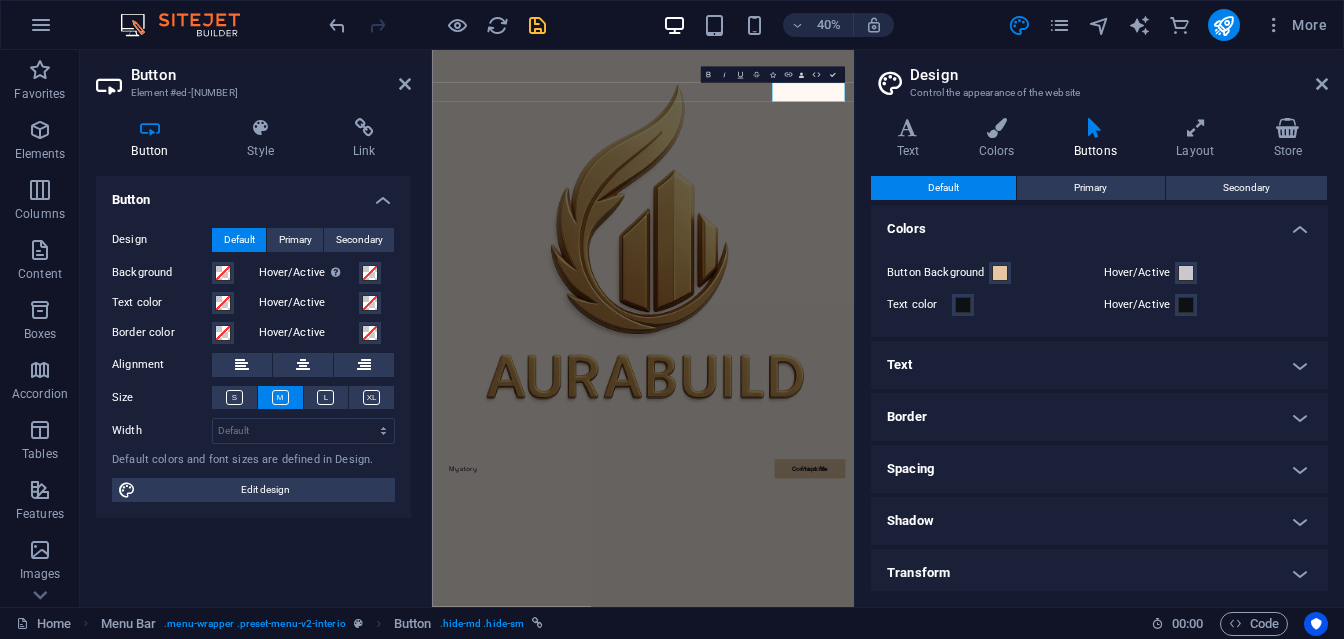 click on "Text" at bounding box center [1099, 365] 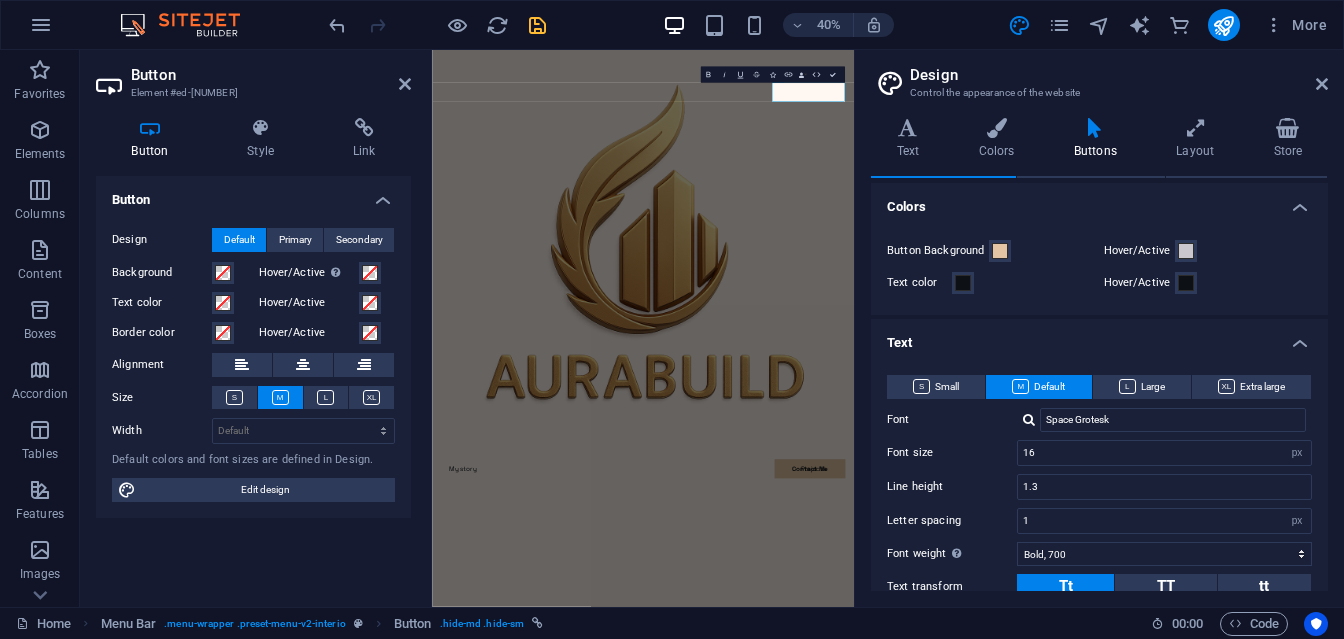 scroll, scrollTop: 0, scrollLeft: 0, axis: both 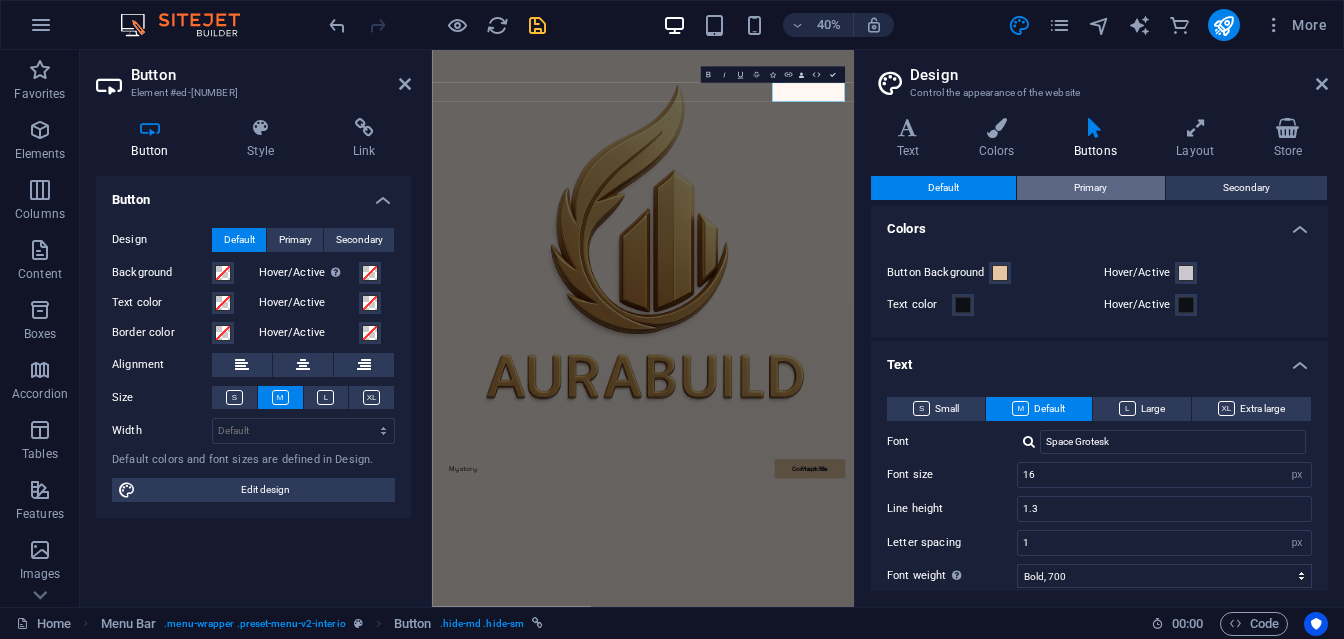 click on "Primary" at bounding box center [1090, 188] 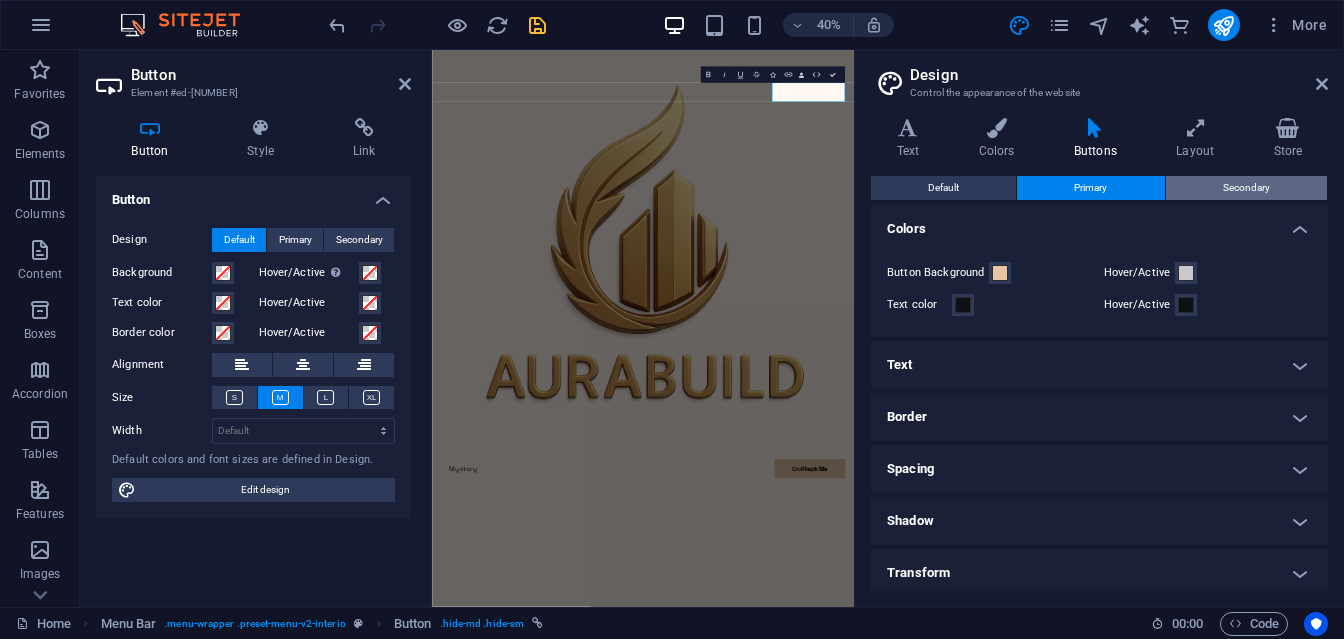 click on "Secondary" at bounding box center [1246, 188] 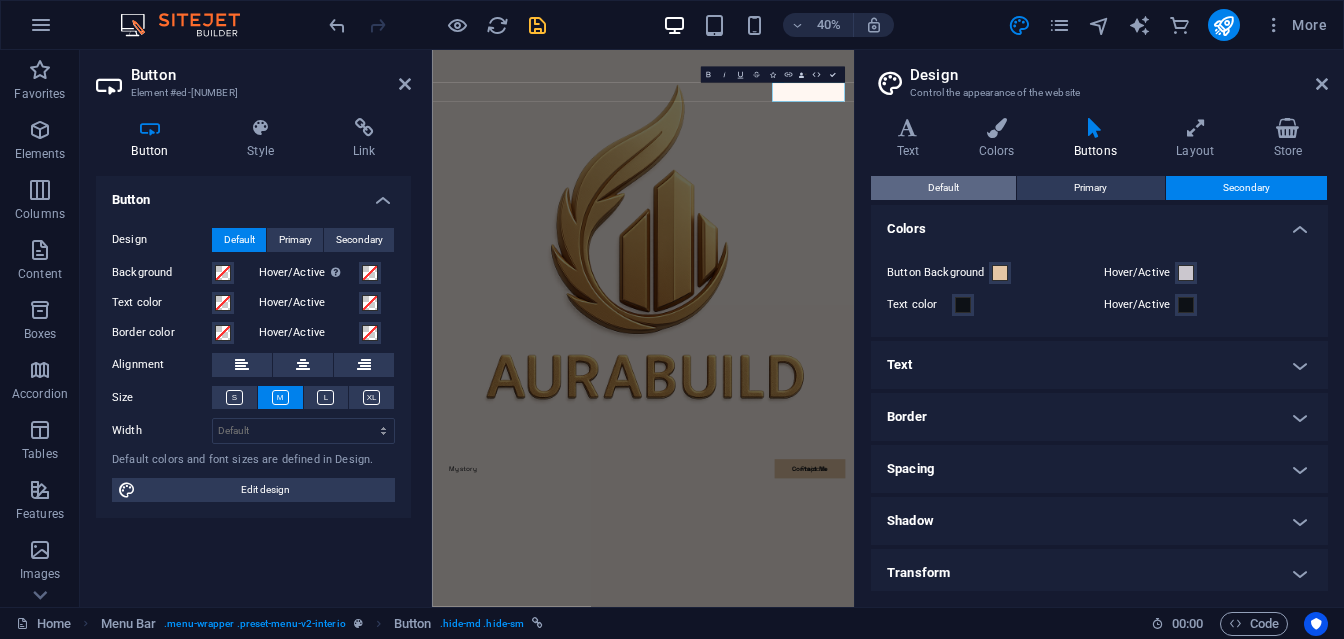 click on "Default" at bounding box center (943, 188) 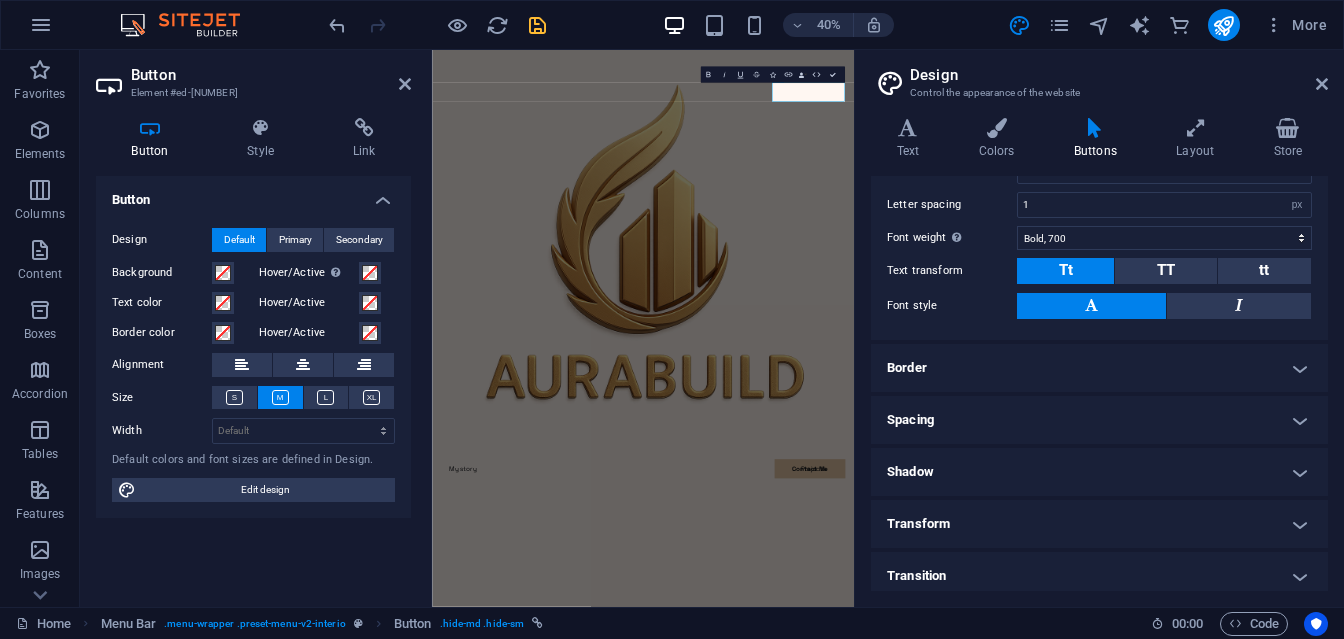 scroll, scrollTop: 342, scrollLeft: 0, axis: vertical 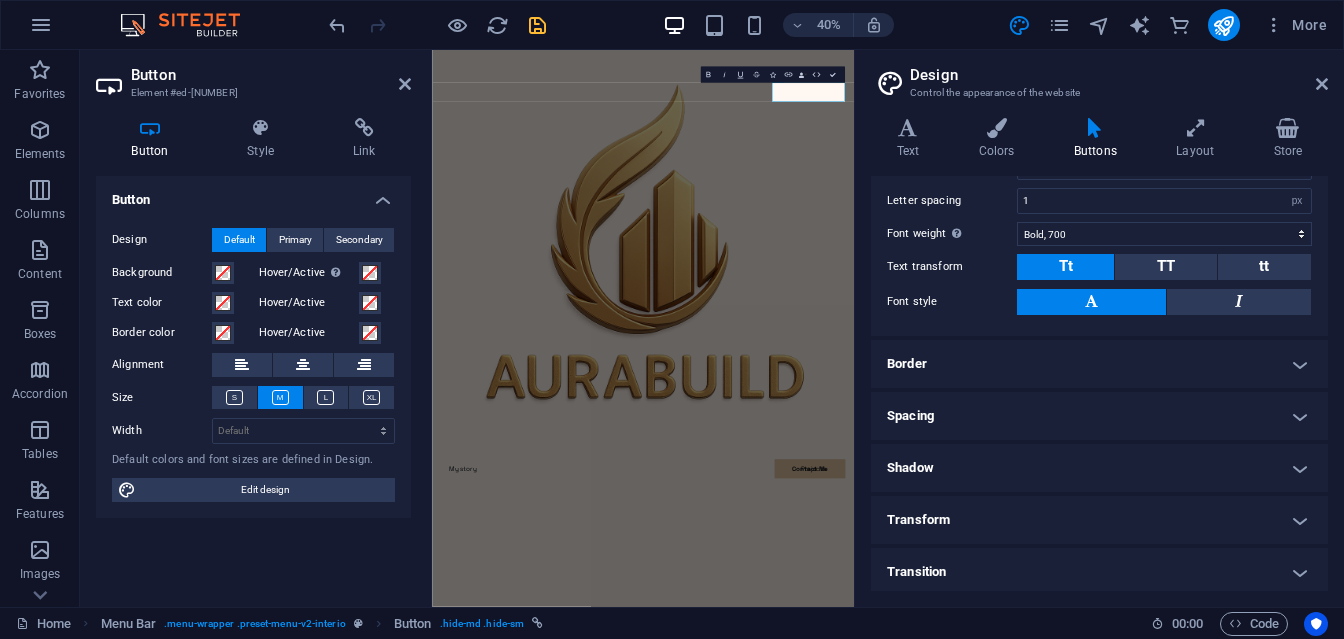 click on "Border" at bounding box center [1099, 364] 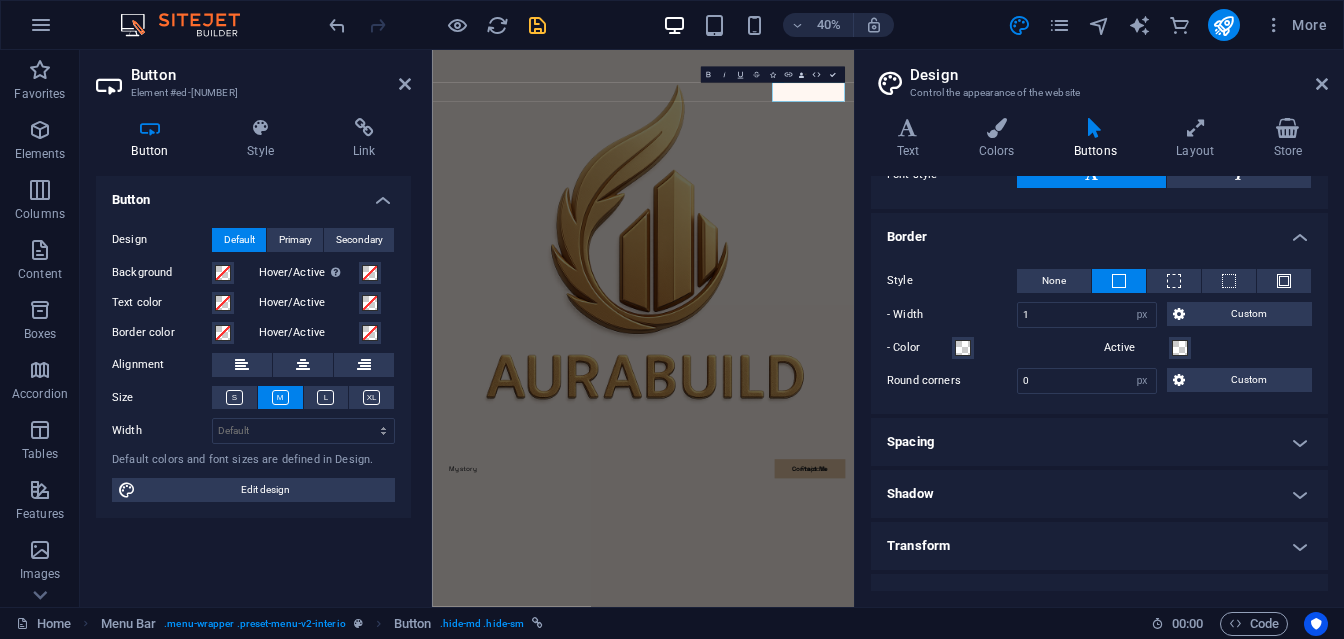 scroll, scrollTop: 498, scrollLeft: 0, axis: vertical 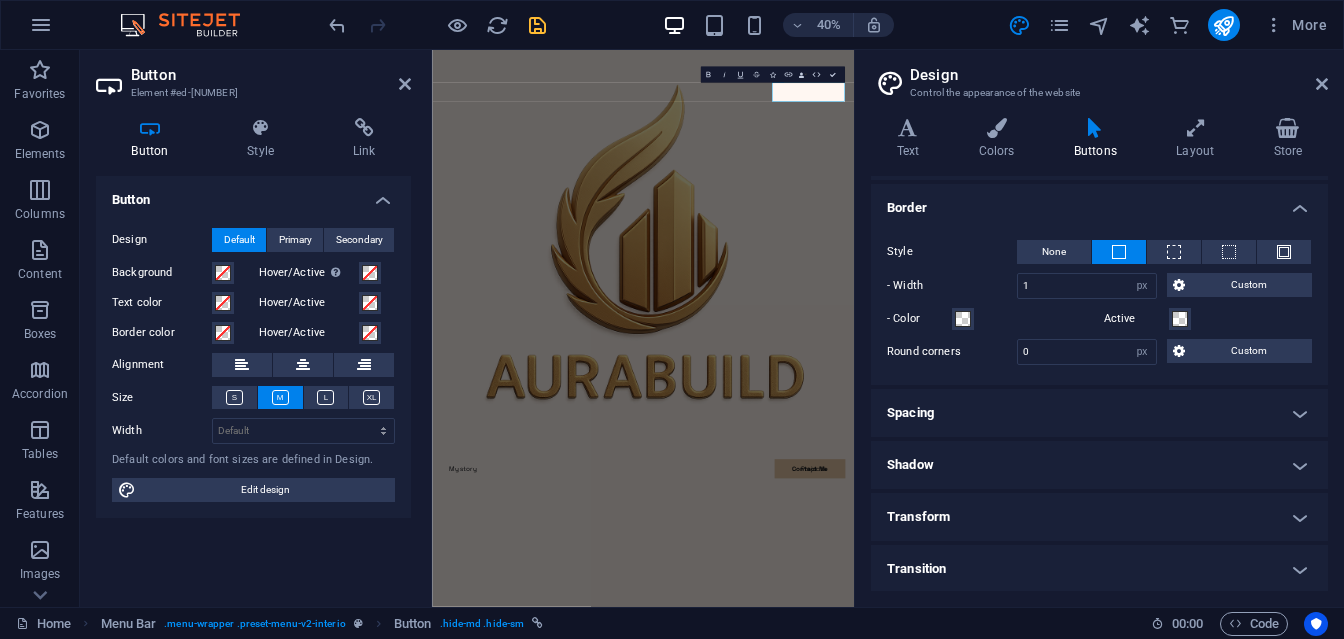 click on "Spacing" at bounding box center [1099, 413] 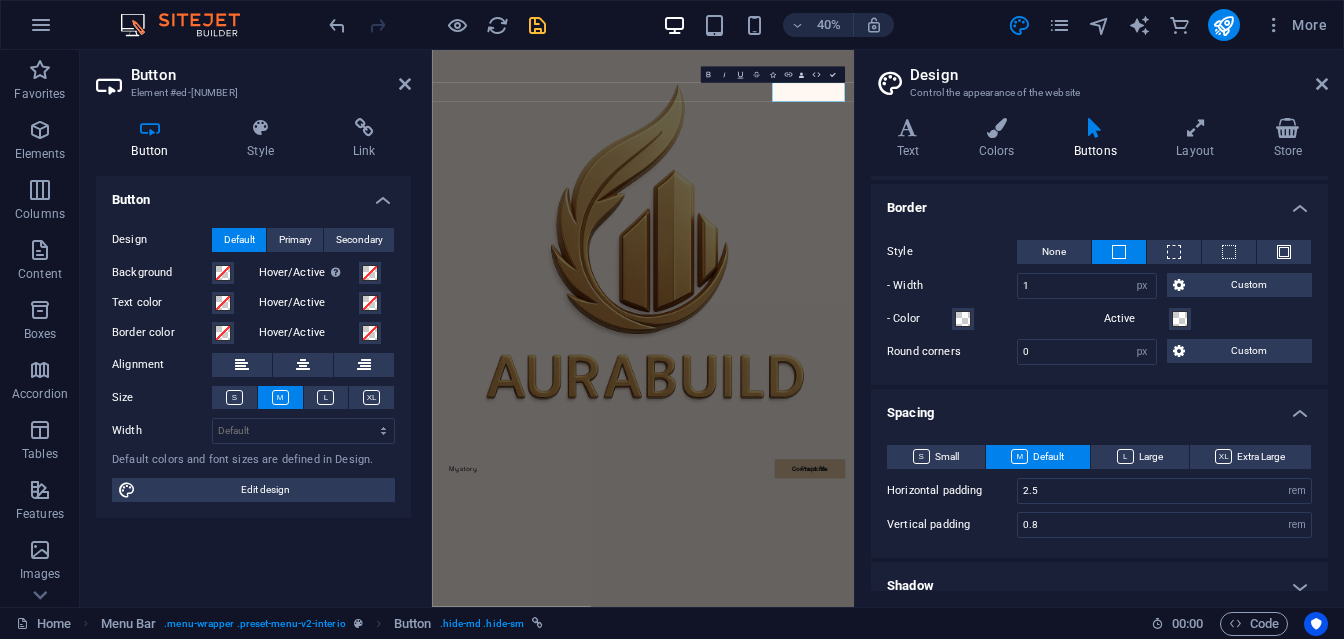 scroll, scrollTop: 619, scrollLeft: 0, axis: vertical 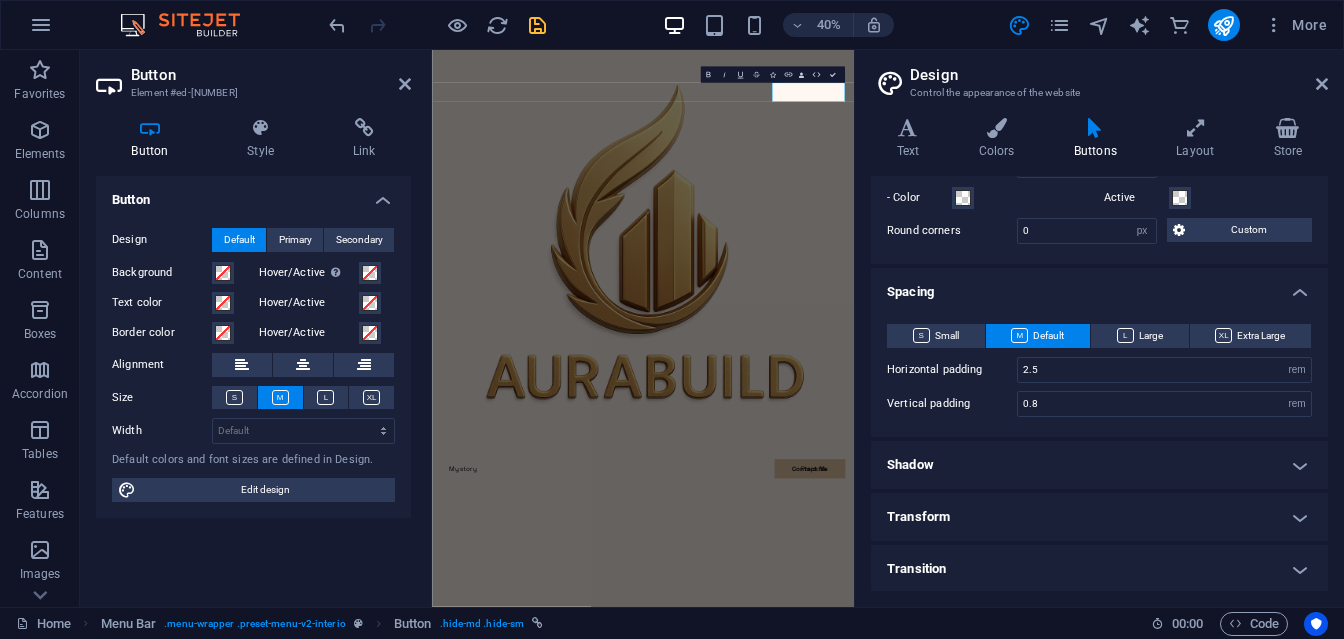 click on "Shadow" at bounding box center (1099, 465) 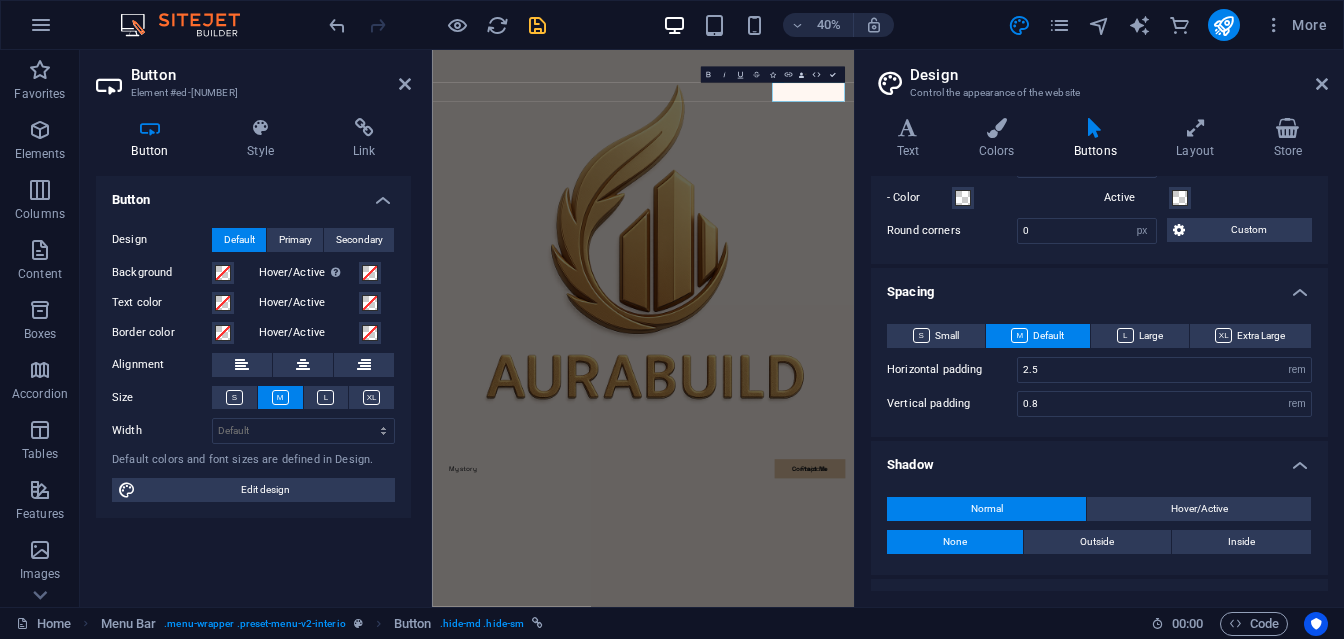 scroll, scrollTop: 705, scrollLeft: 0, axis: vertical 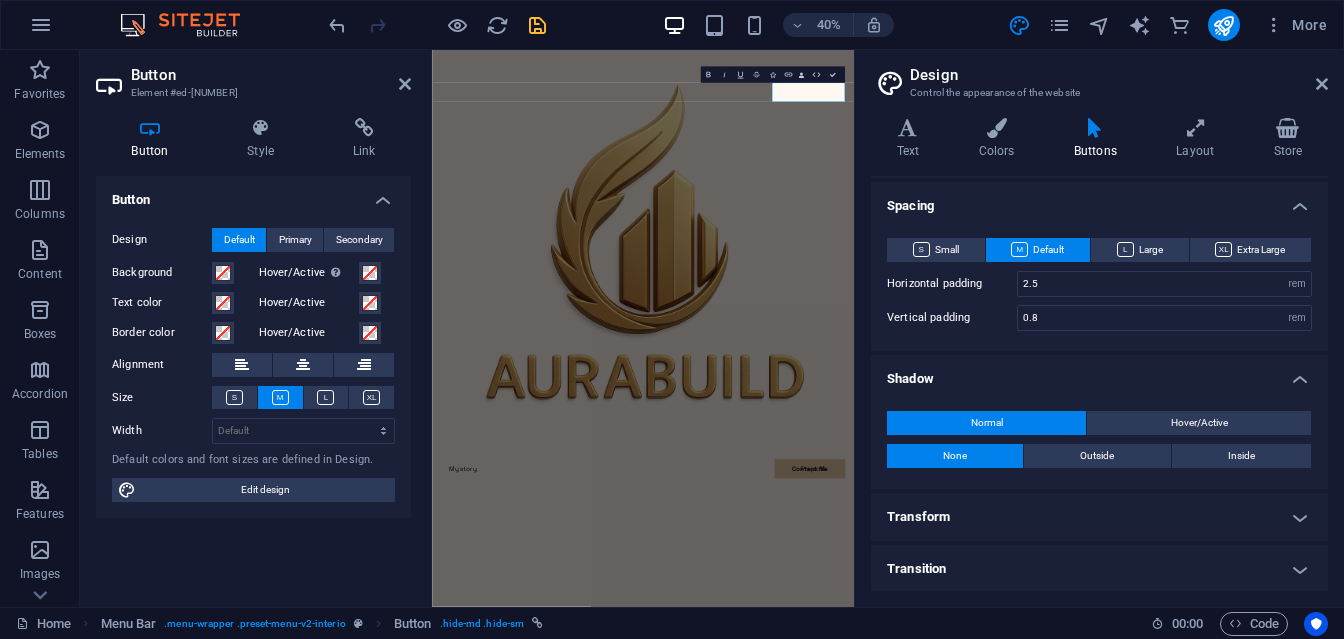 click on "Transform" at bounding box center (1099, 517) 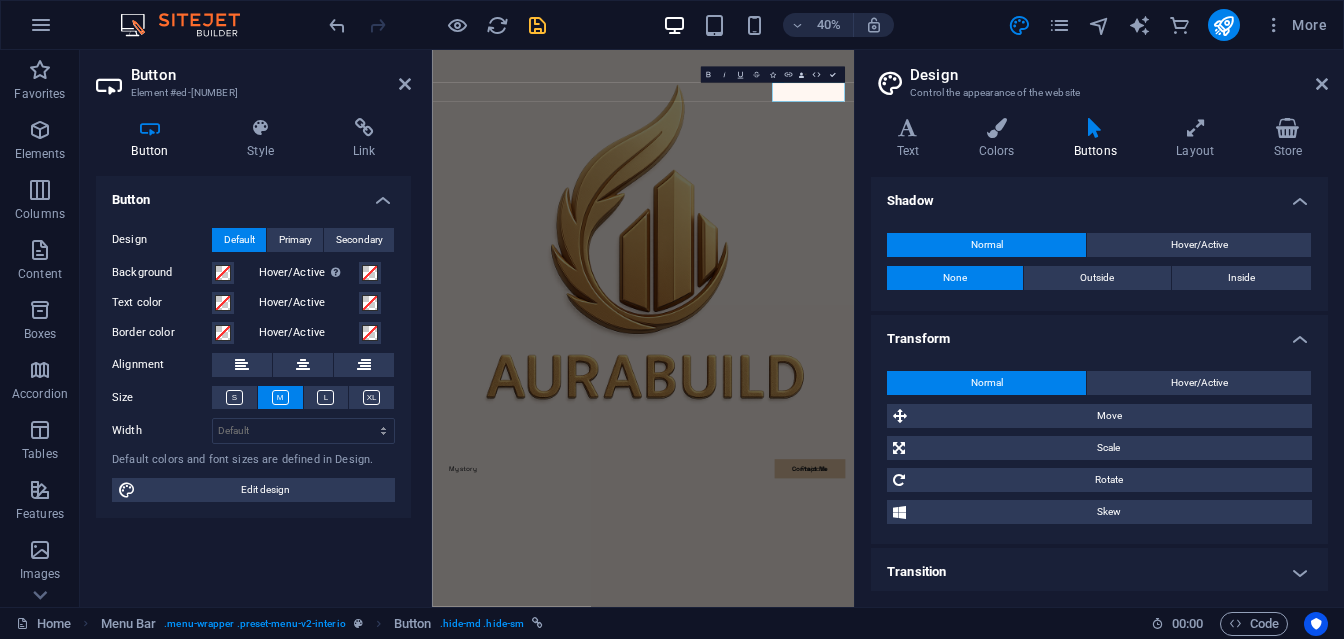 scroll, scrollTop: 886, scrollLeft: 0, axis: vertical 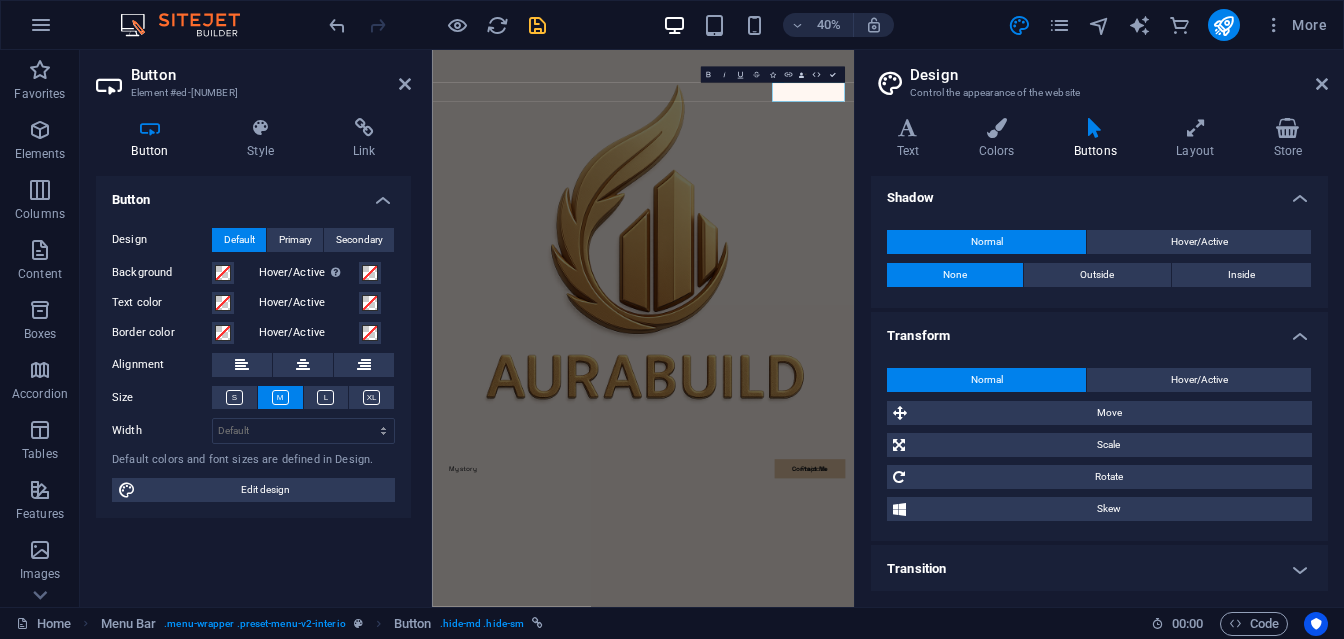 click on "Transition" at bounding box center [1099, 569] 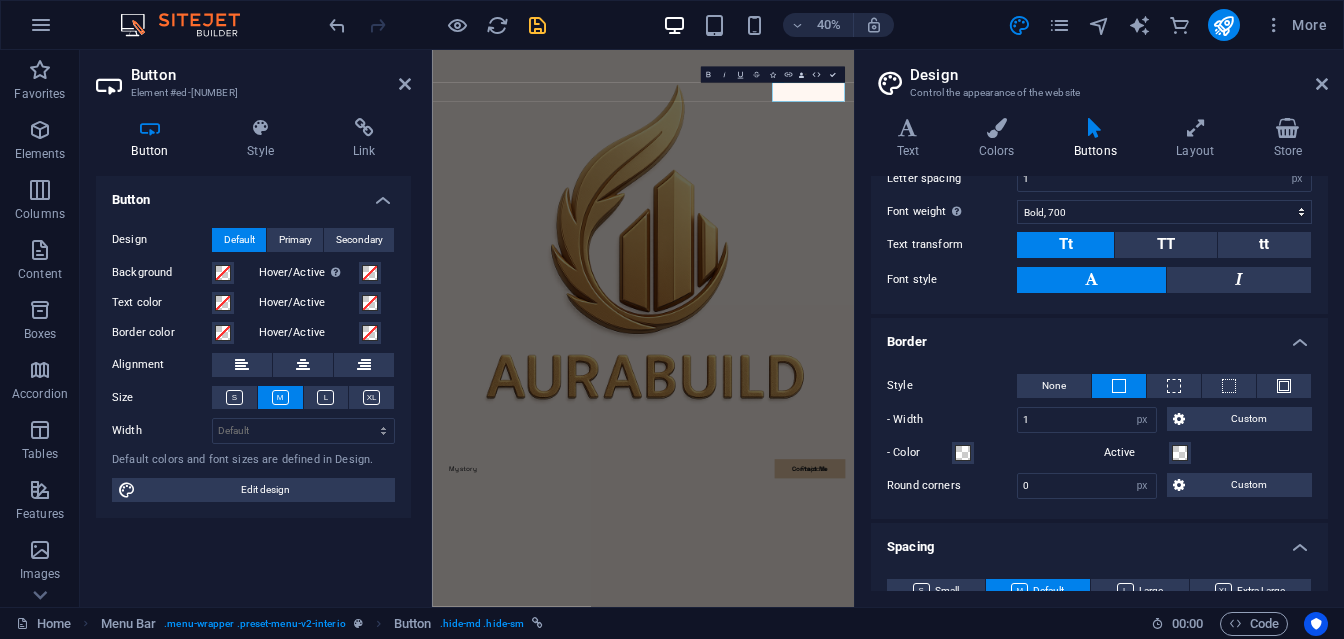 scroll, scrollTop: 0, scrollLeft: 0, axis: both 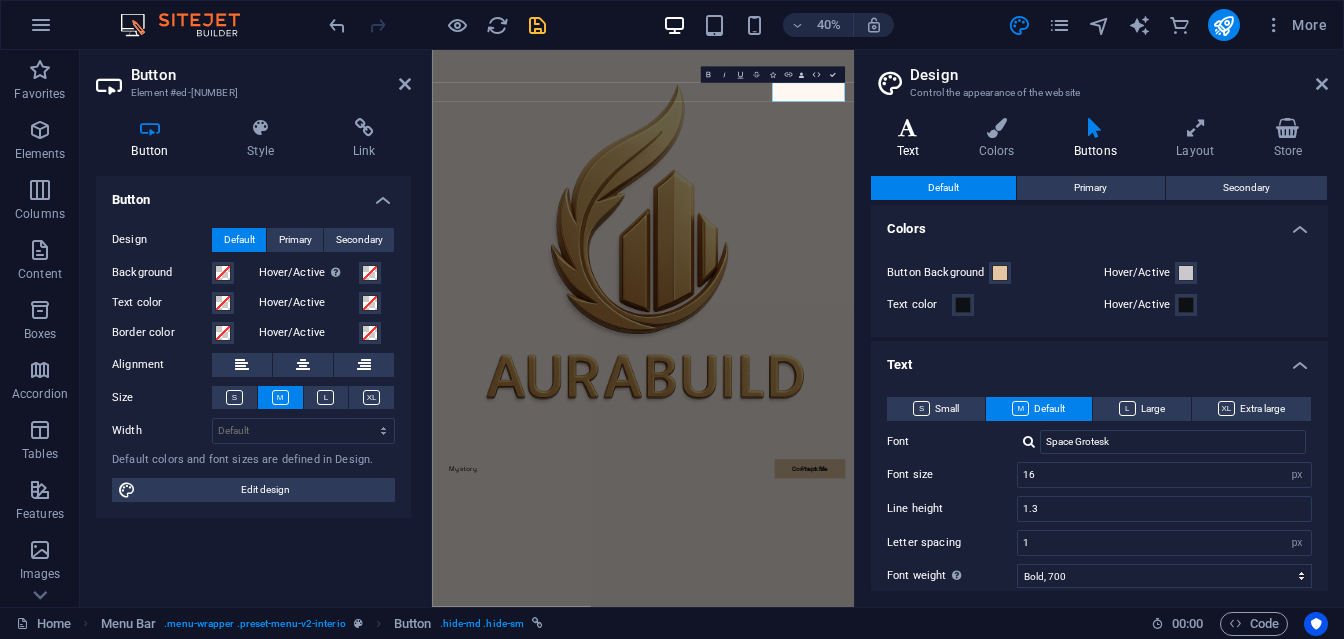 click on "Text" at bounding box center (912, 139) 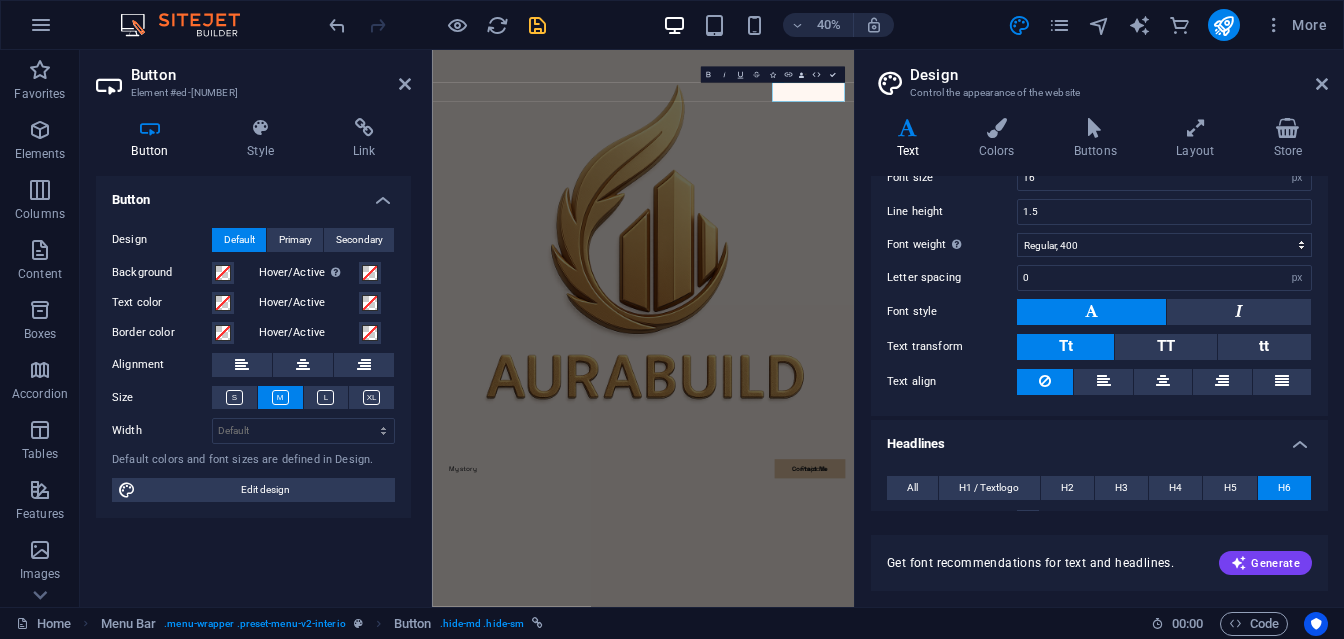 scroll, scrollTop: 0, scrollLeft: 0, axis: both 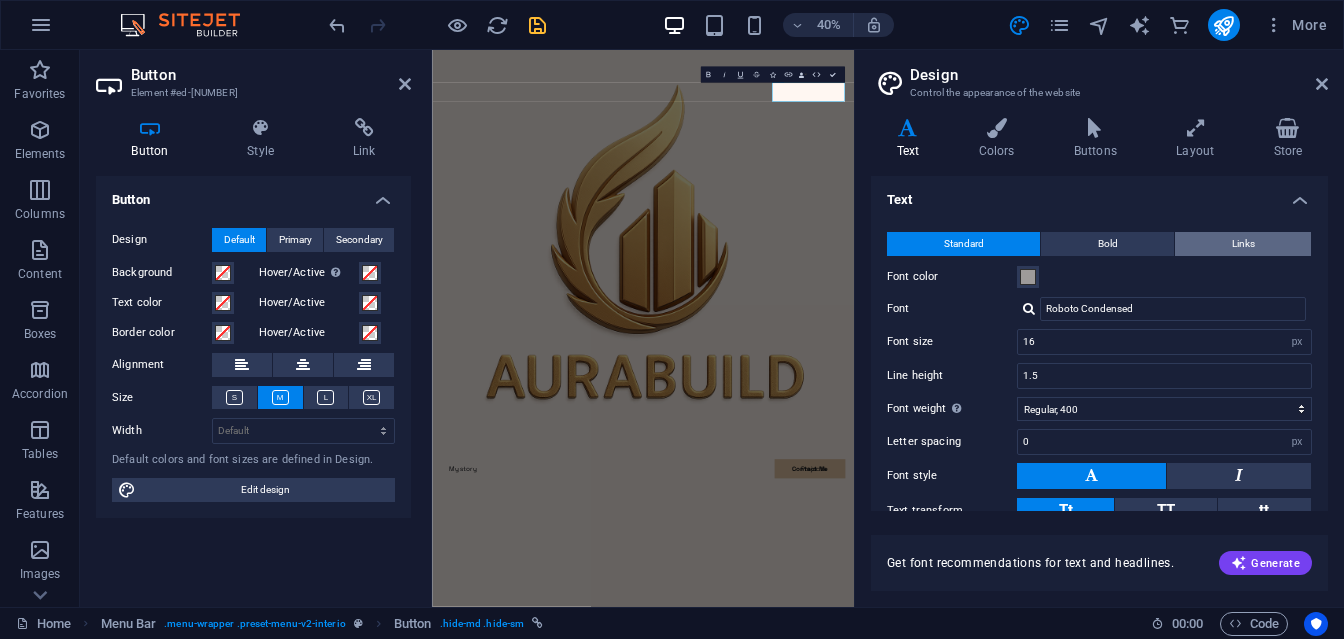 click on "Links" at bounding box center (1243, 244) 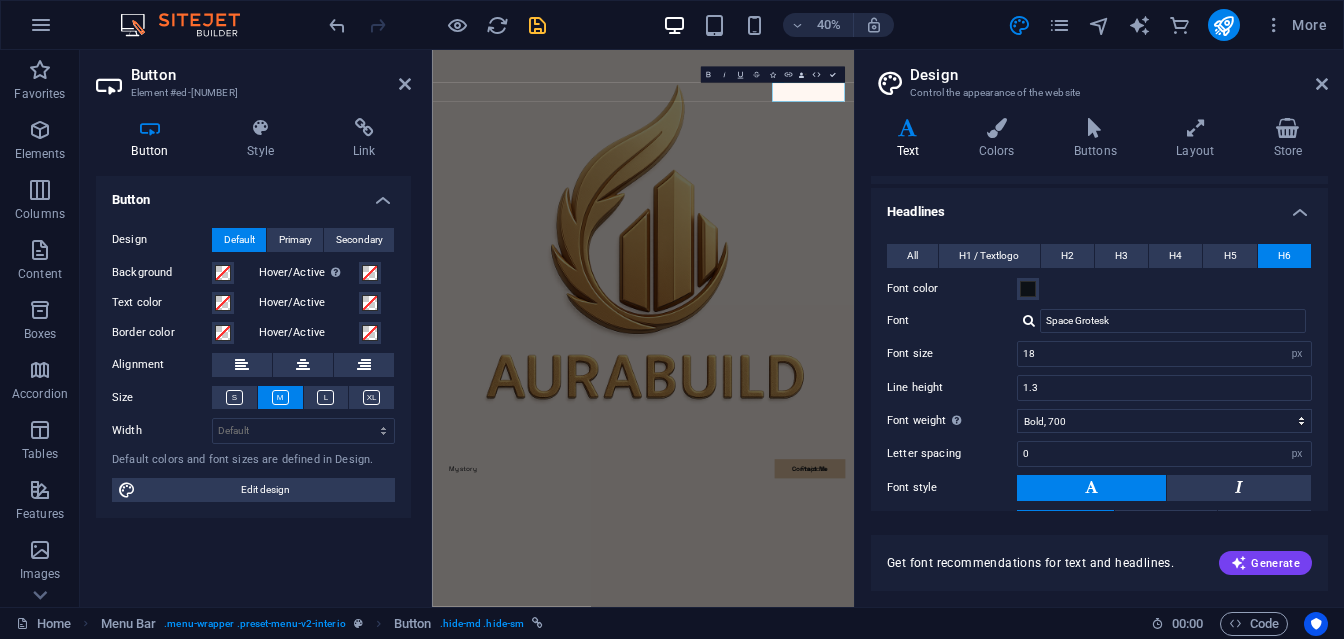 scroll, scrollTop: 0, scrollLeft: 0, axis: both 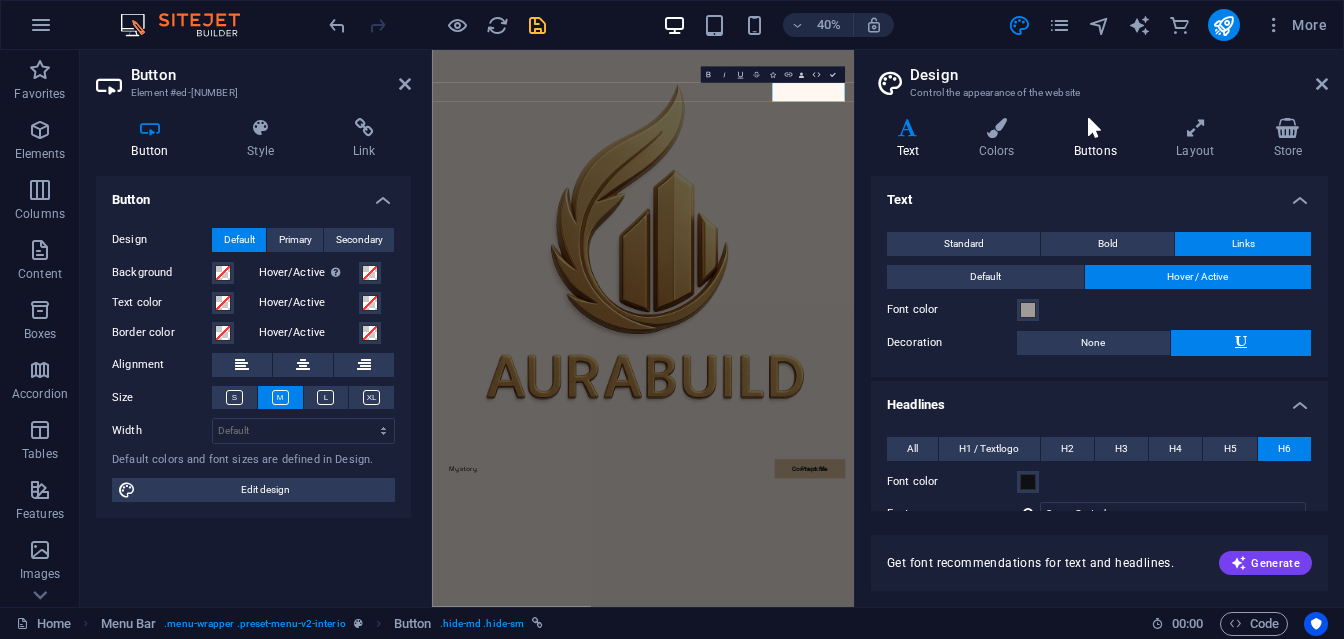 click at bounding box center (1095, 128) 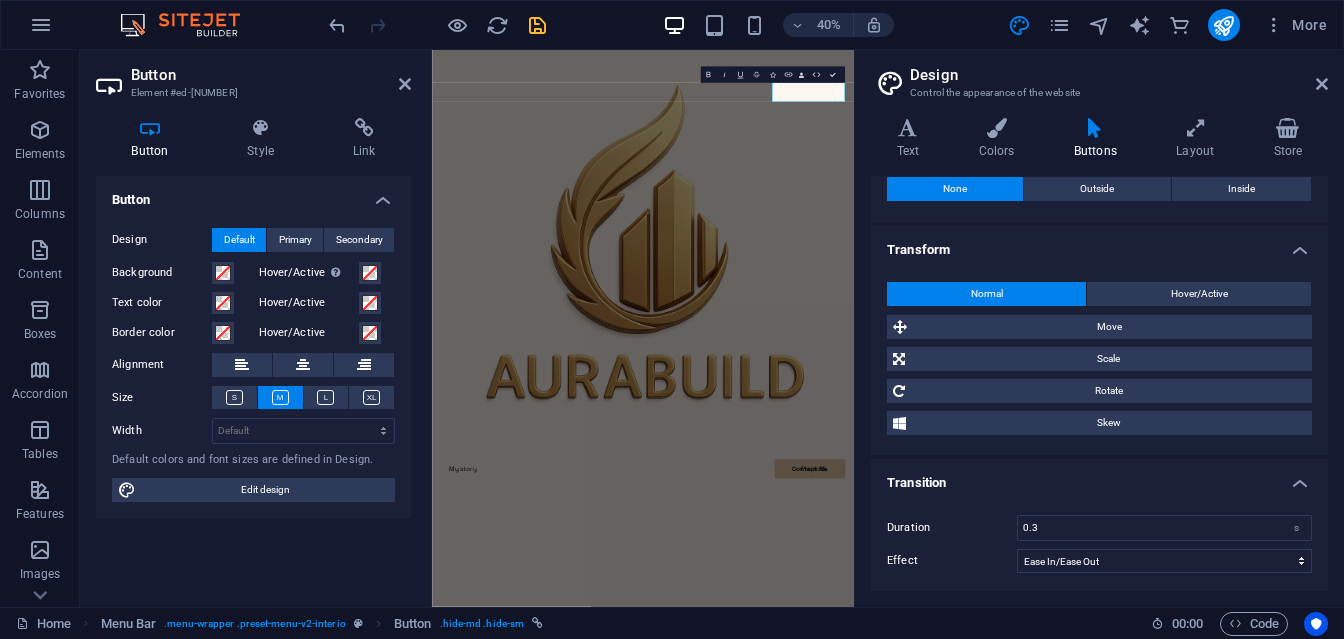 scroll, scrollTop: 972, scrollLeft: 0, axis: vertical 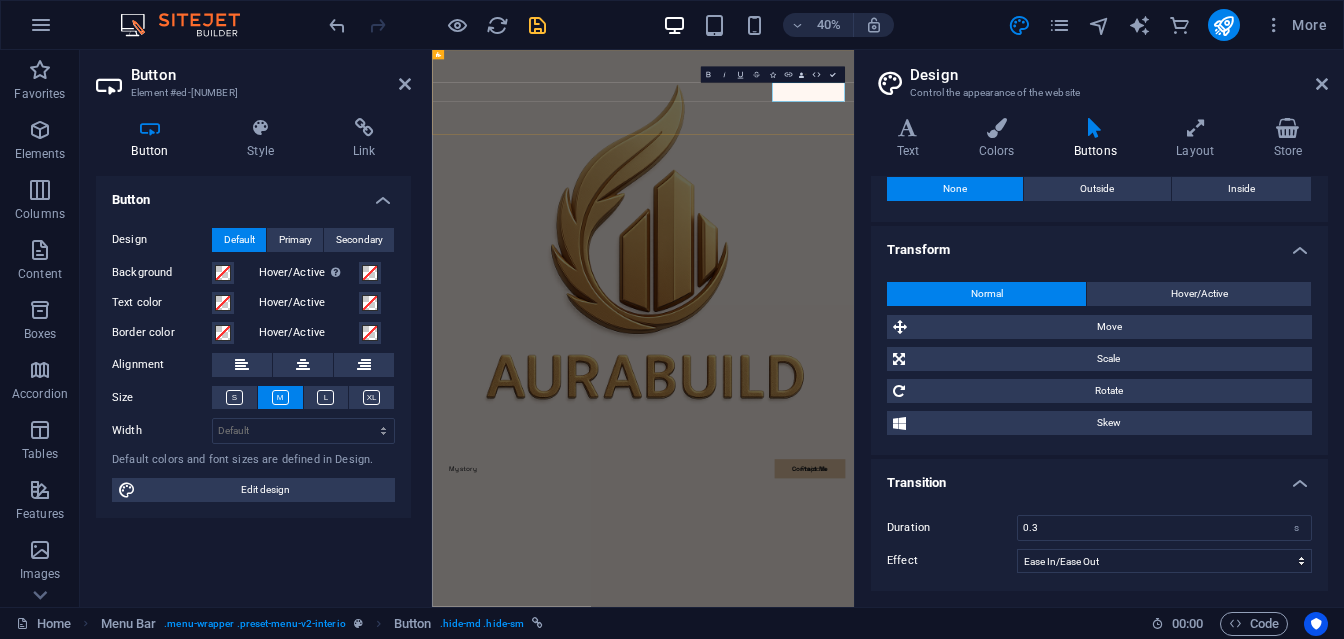 click on "Contact Me" at bounding box center (546, 1145) 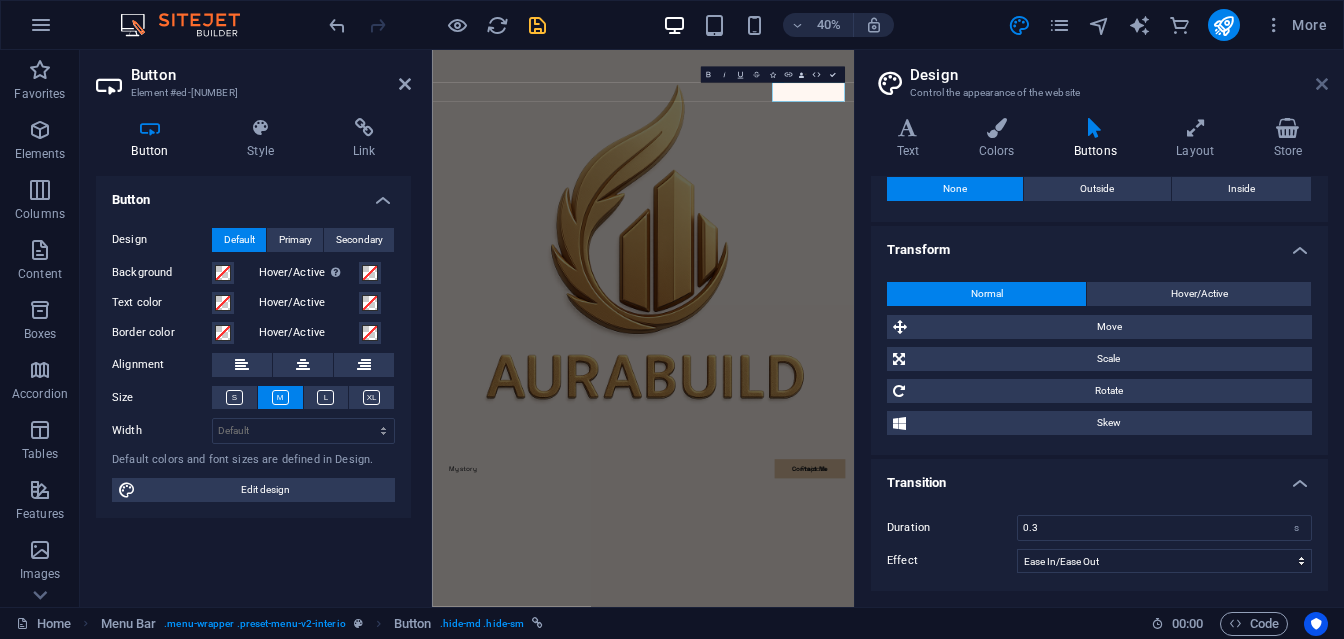 click at bounding box center (1322, 84) 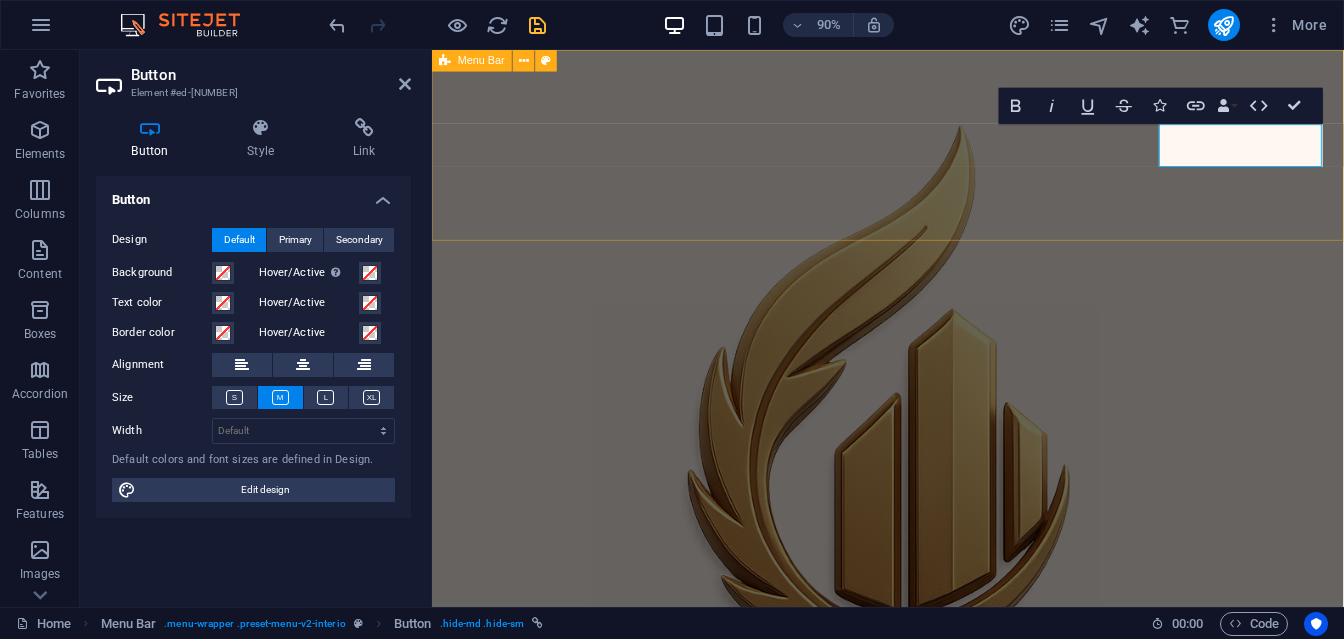 click on "My story Projects Contact Me Contact Me" at bounding box center (938, 596) 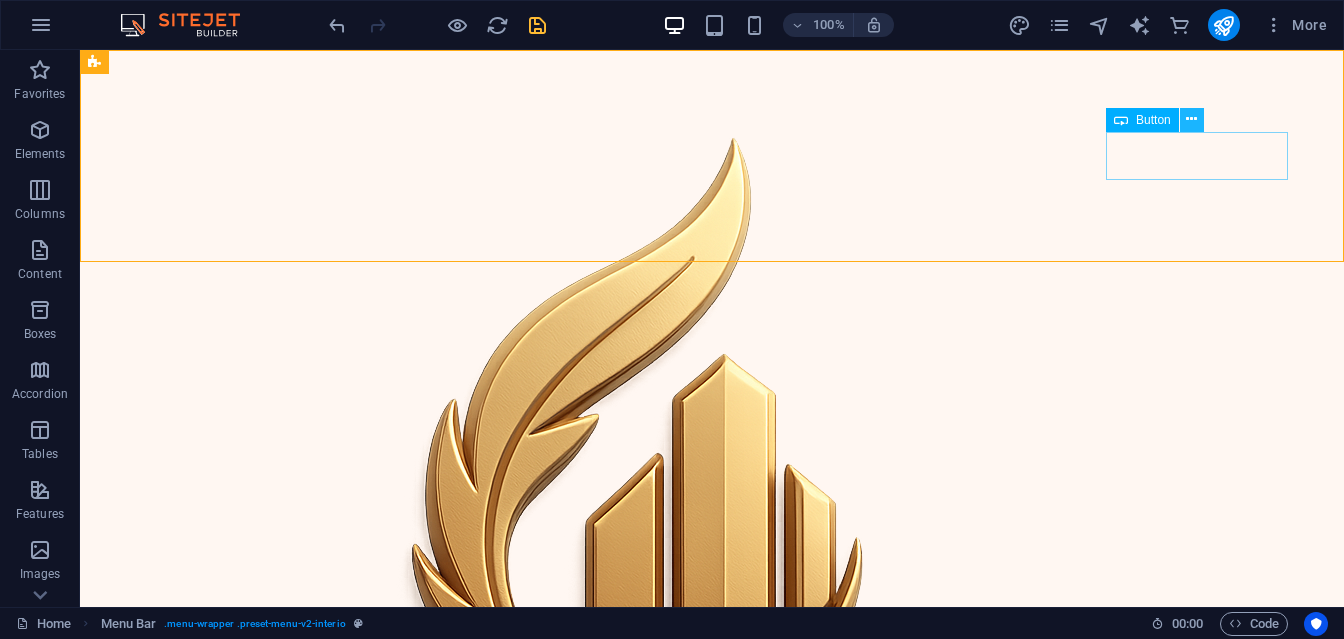 click at bounding box center (1191, 119) 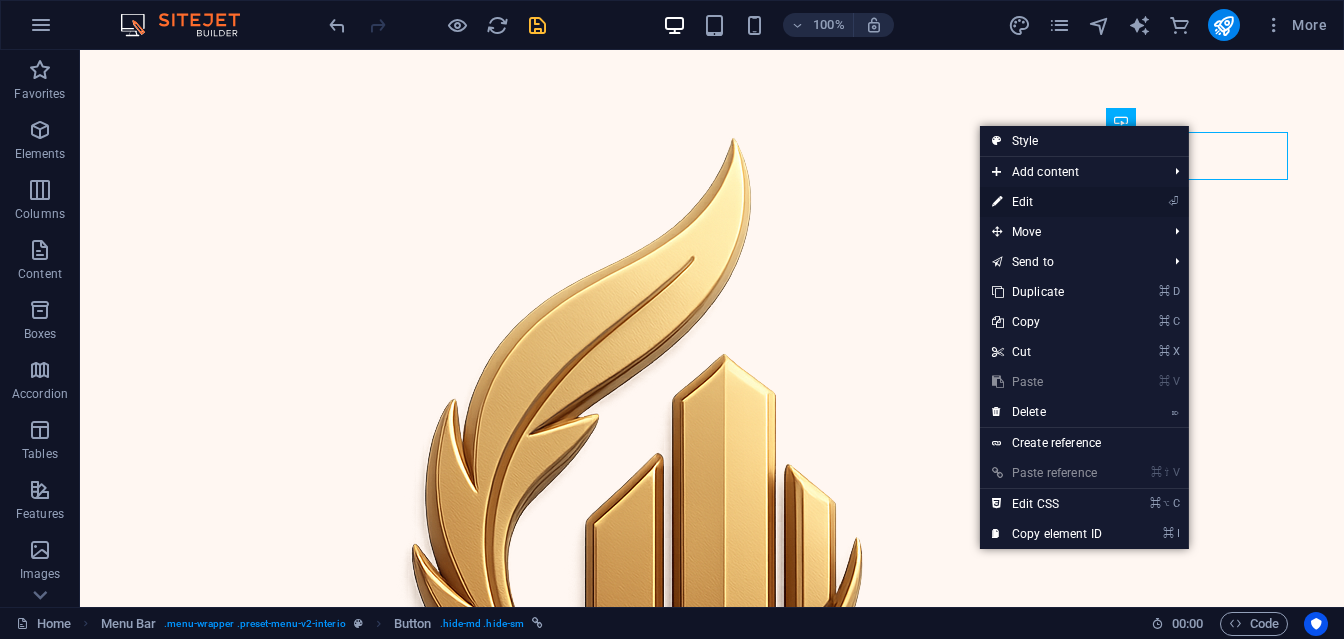 click on "⏎  Edit" at bounding box center (1047, 202) 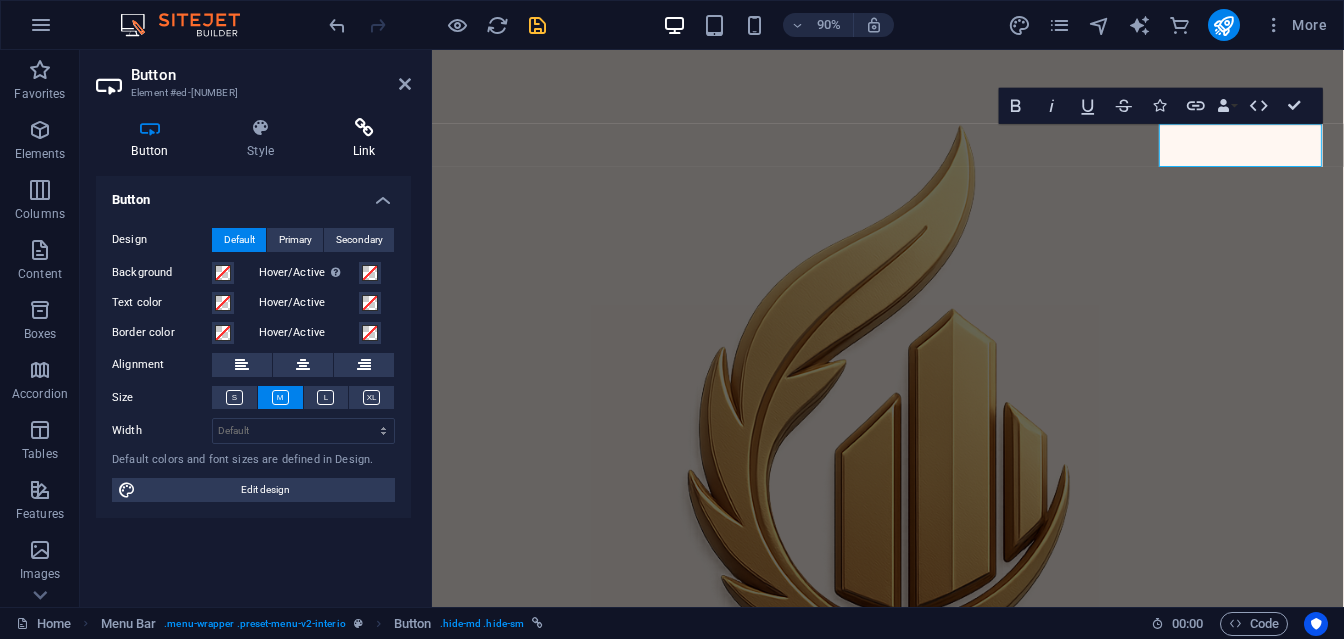 click at bounding box center (364, 128) 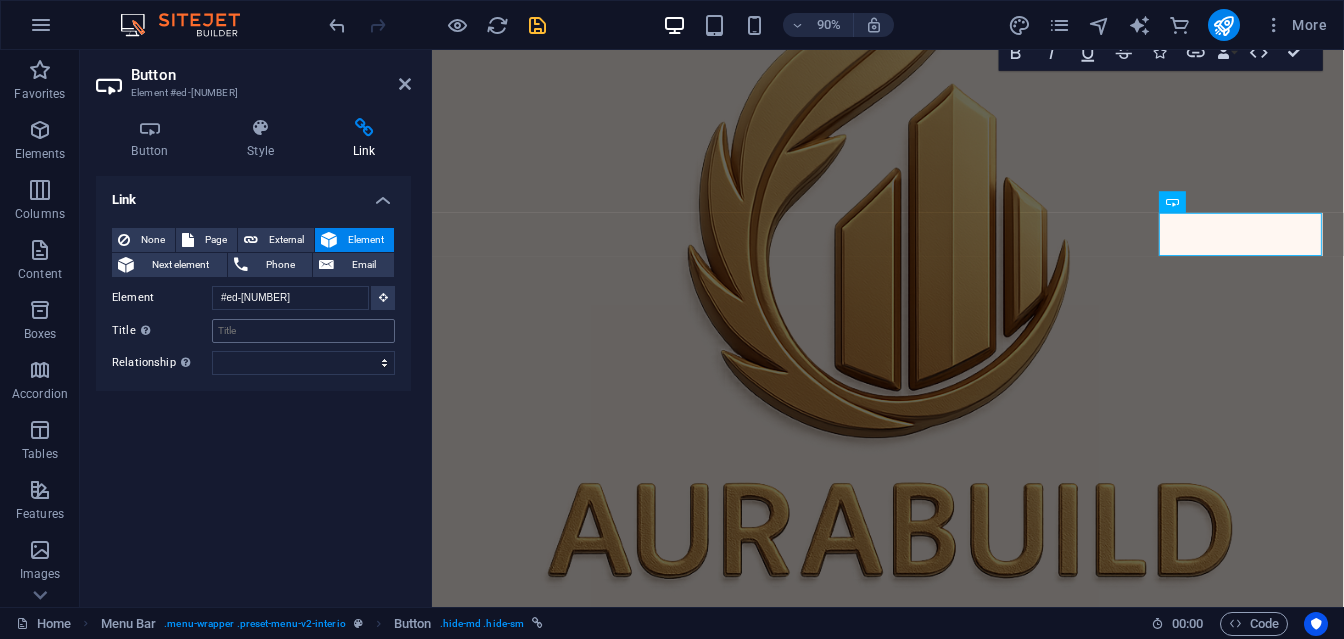 scroll, scrollTop: 0, scrollLeft: 0, axis: both 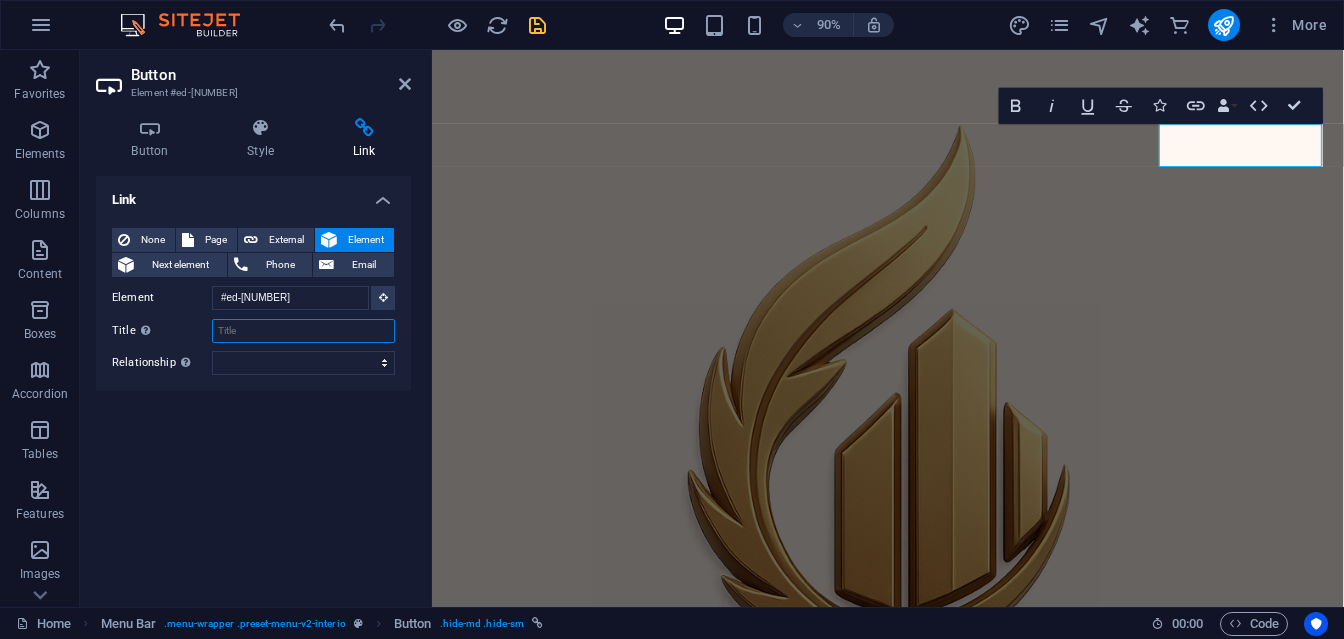 click on "Title Additional link description, should not be the same as the link text. The title is most often shown as a tooltip text when the mouse moves over the element. Leave empty if uncertain." at bounding box center (303, 331) 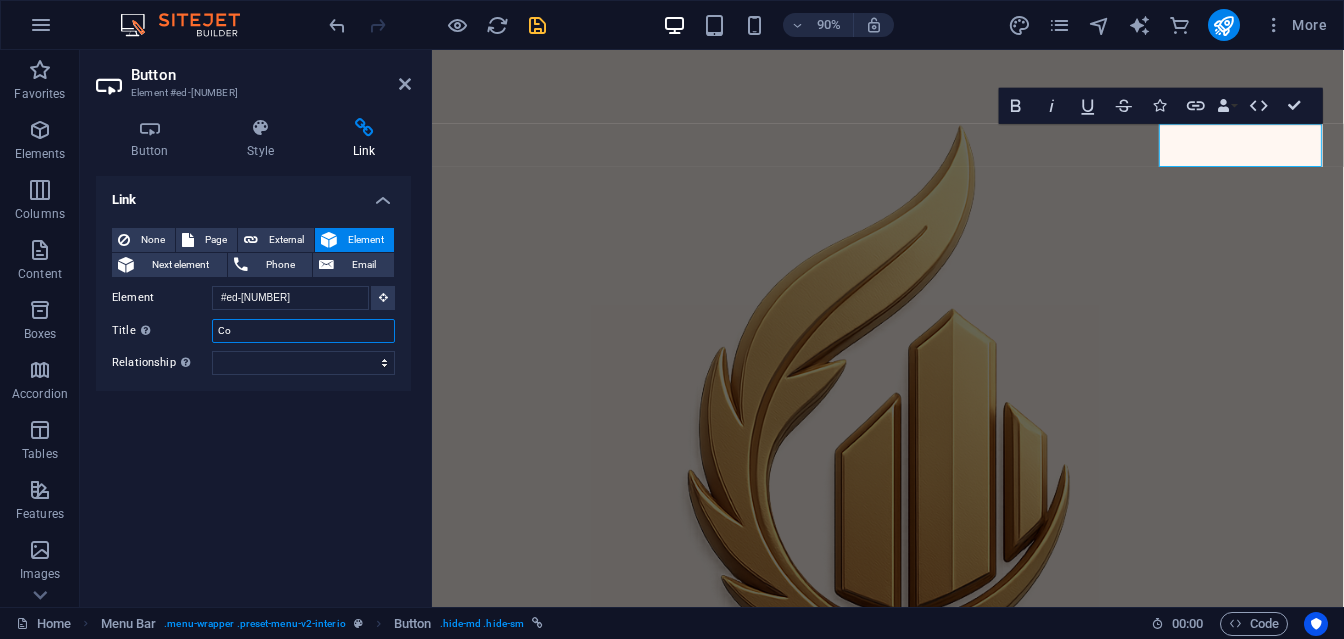type on "C" 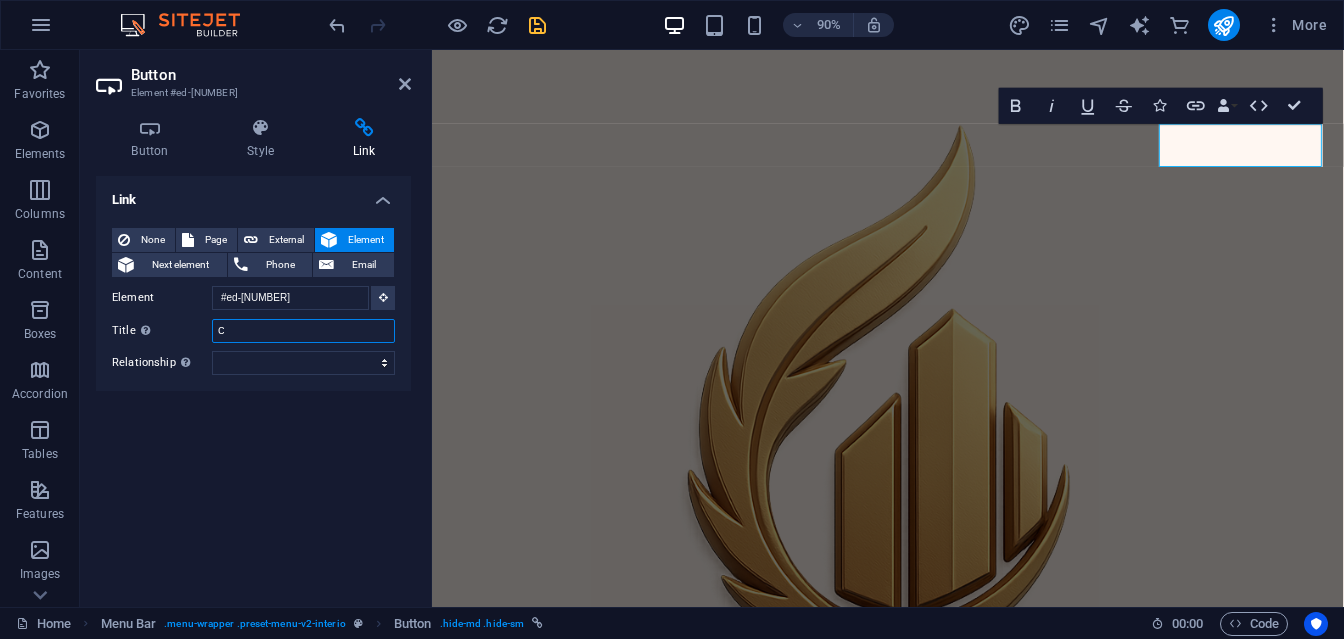 type 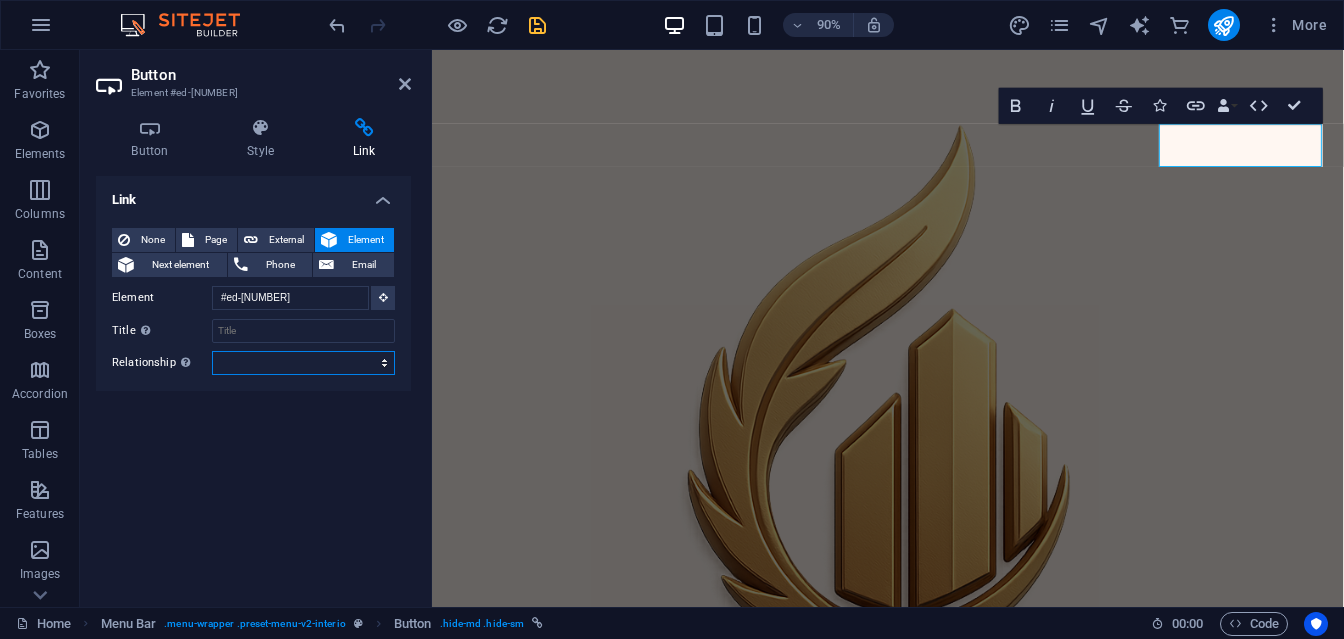 click on "alternate author bookmark external help license next nofollow noreferrer noopener prev search tag" at bounding box center (303, 363) 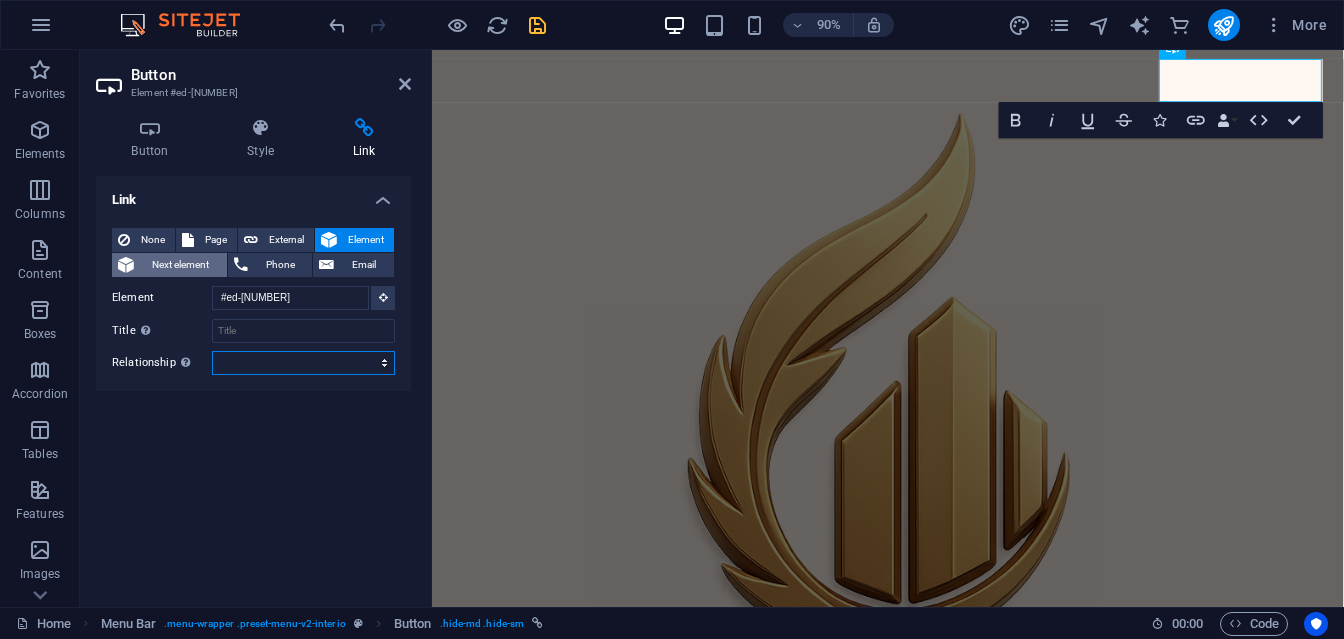 scroll, scrollTop: 0, scrollLeft: 0, axis: both 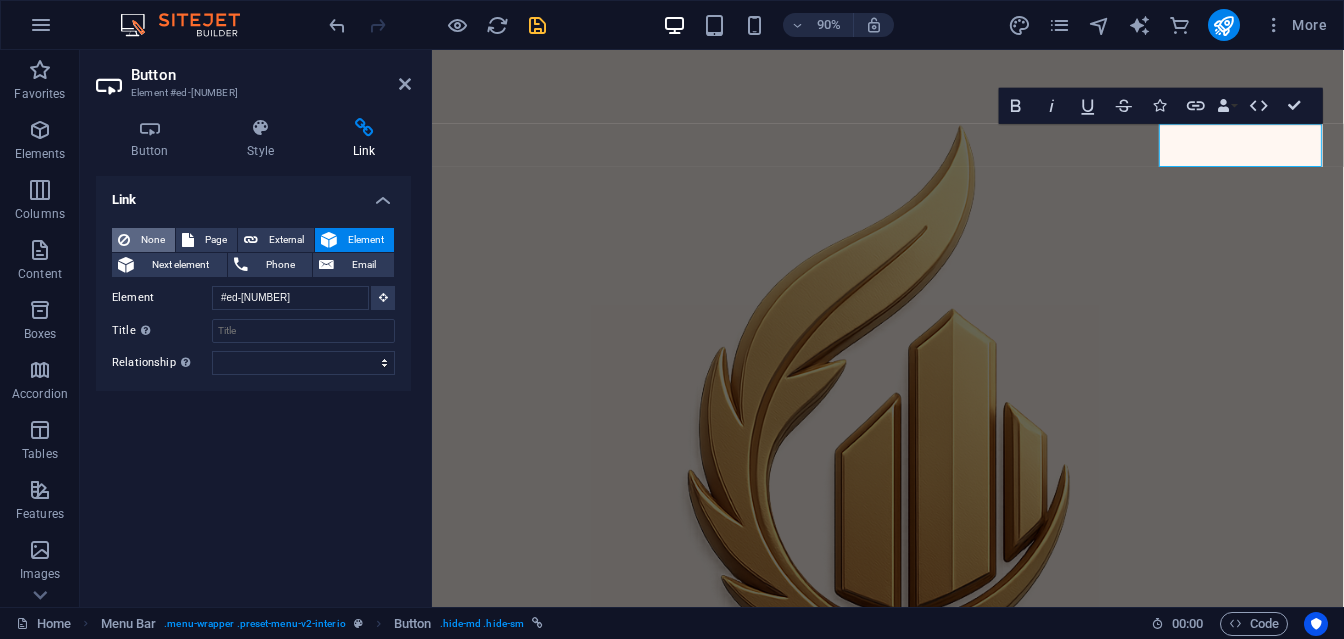 click on "None" at bounding box center (152, 240) 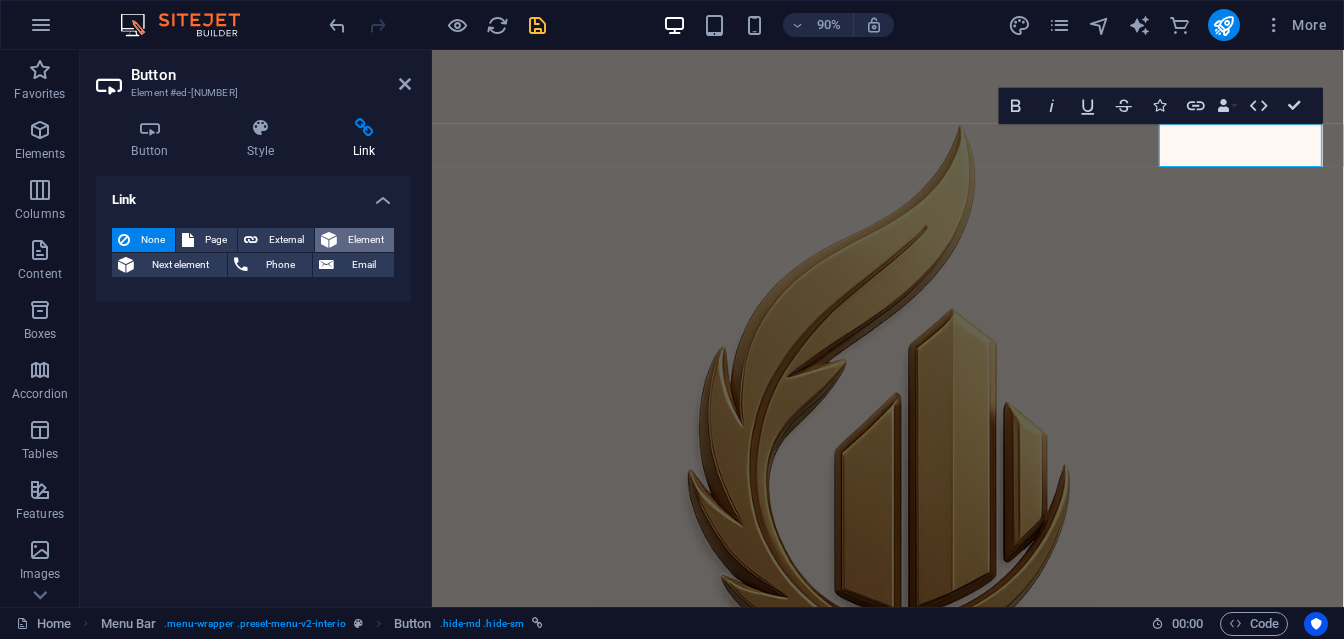 click on "Element" at bounding box center [365, 240] 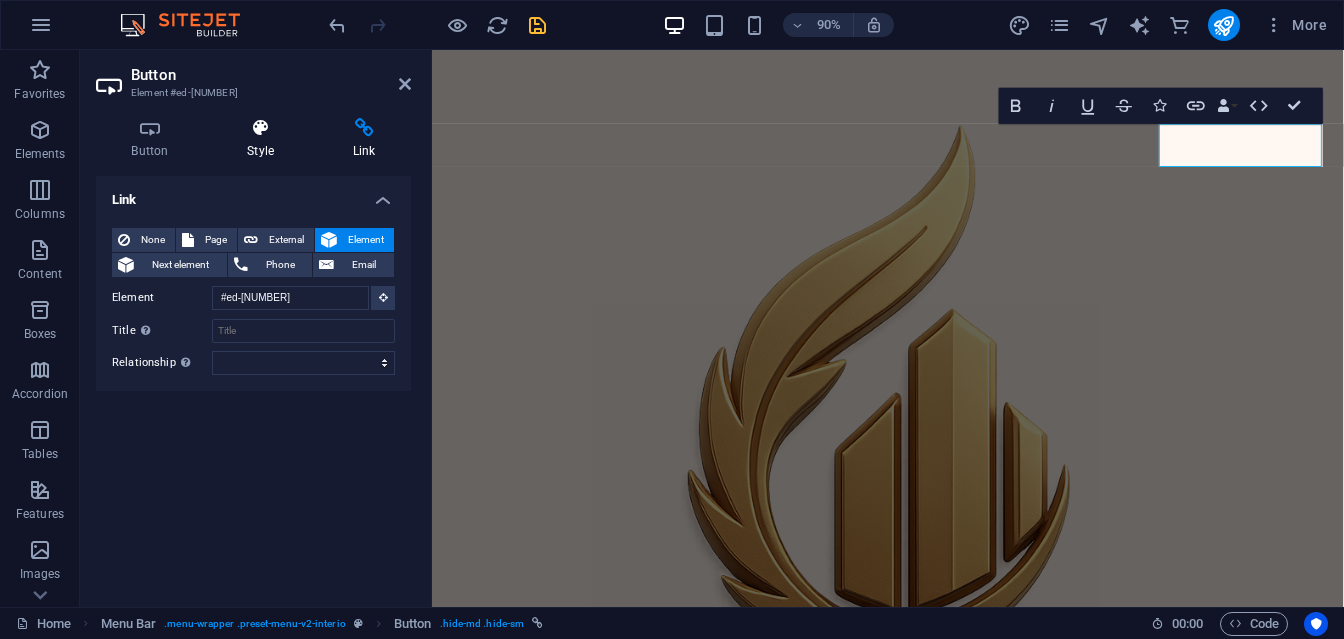 click on "Style" at bounding box center (265, 139) 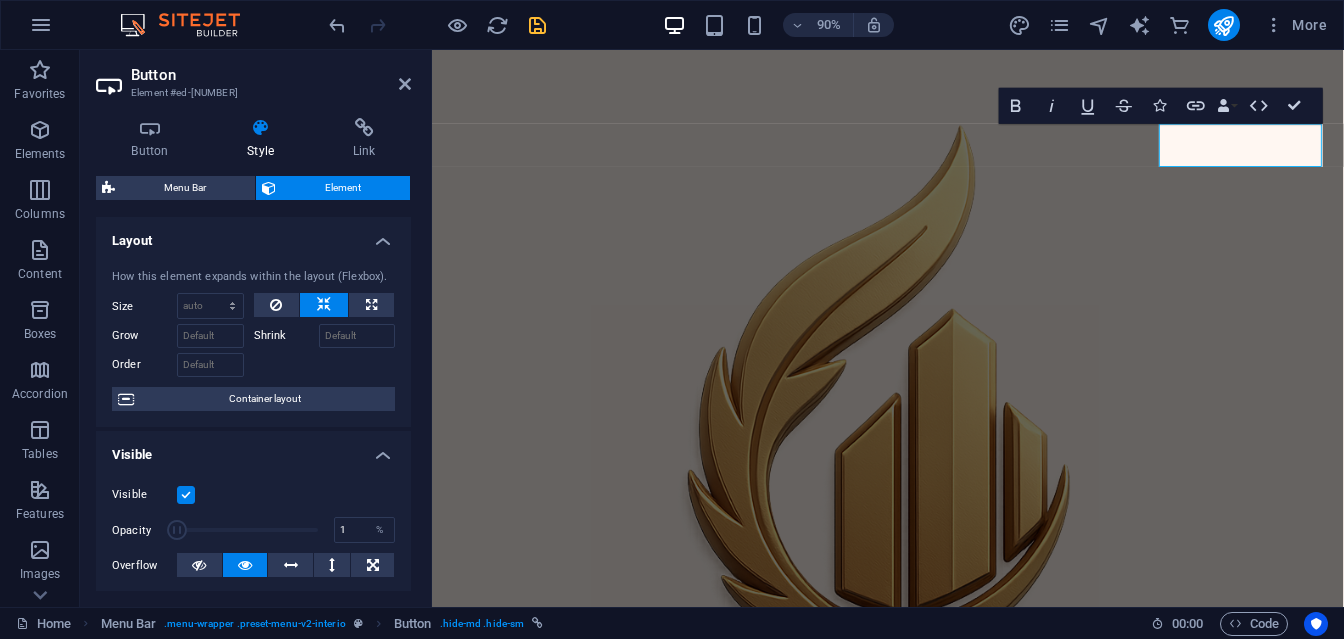 click on "Layout" at bounding box center (253, 235) 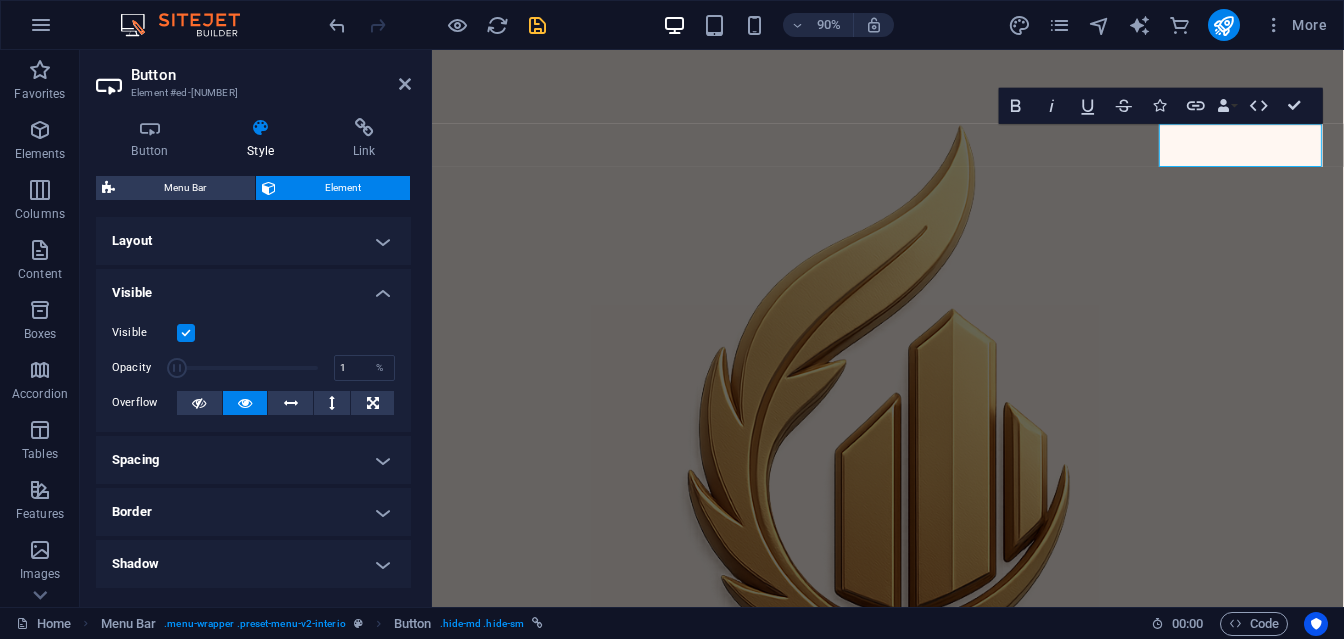 click on "Visible" at bounding box center (253, 287) 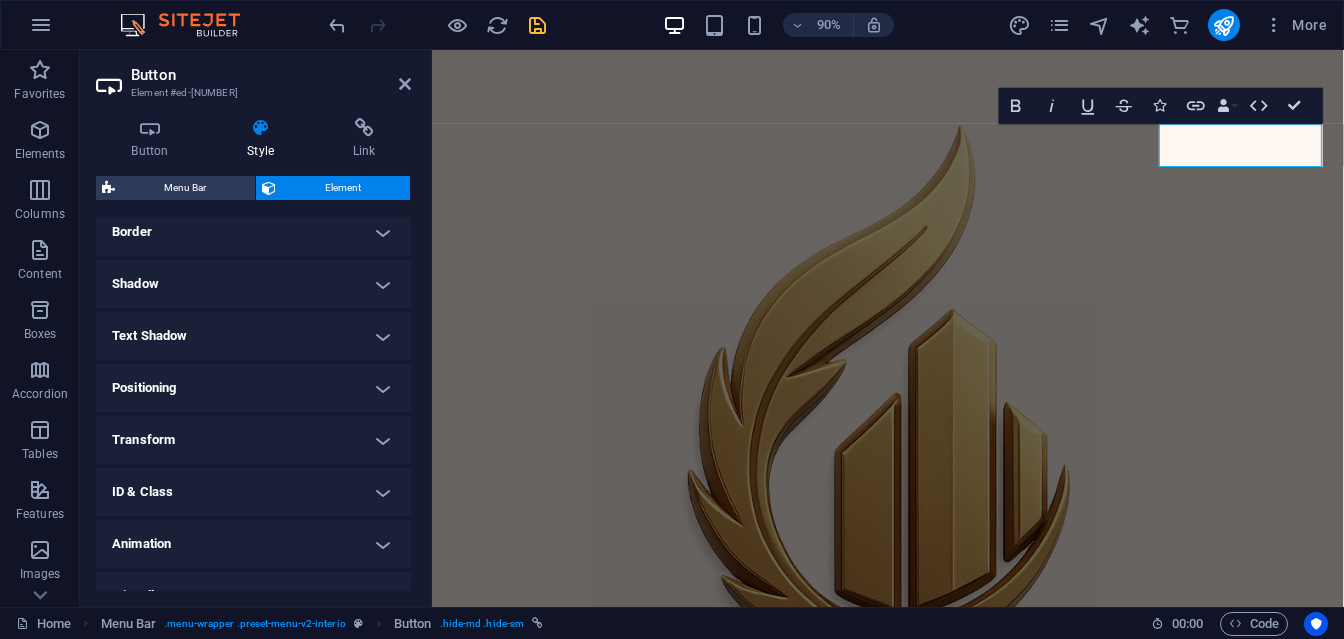 scroll, scrollTop: 193, scrollLeft: 0, axis: vertical 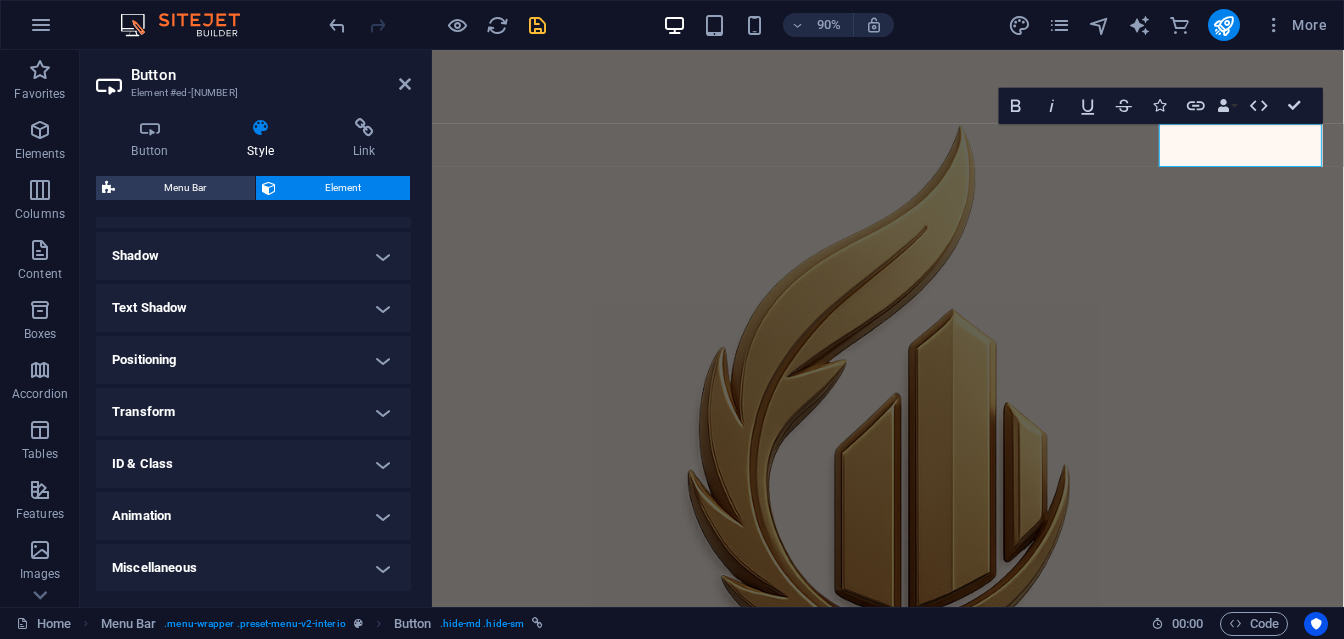 click on "ID & Class" at bounding box center (253, 464) 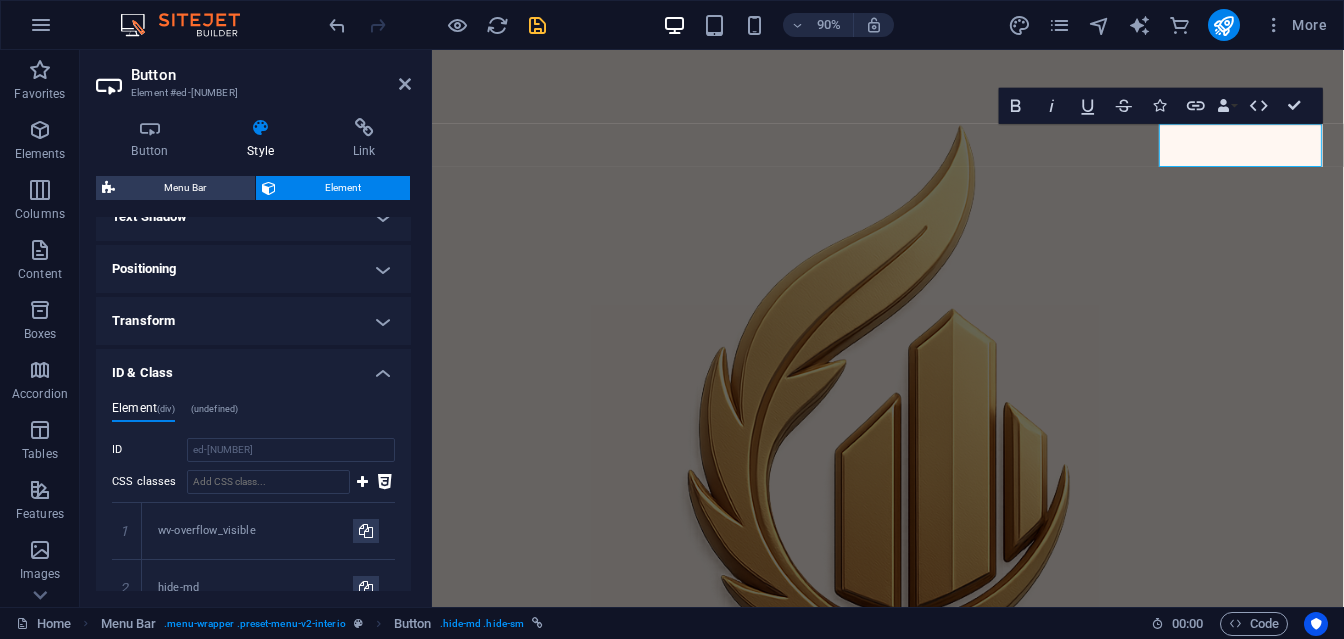 scroll, scrollTop: 285, scrollLeft: 0, axis: vertical 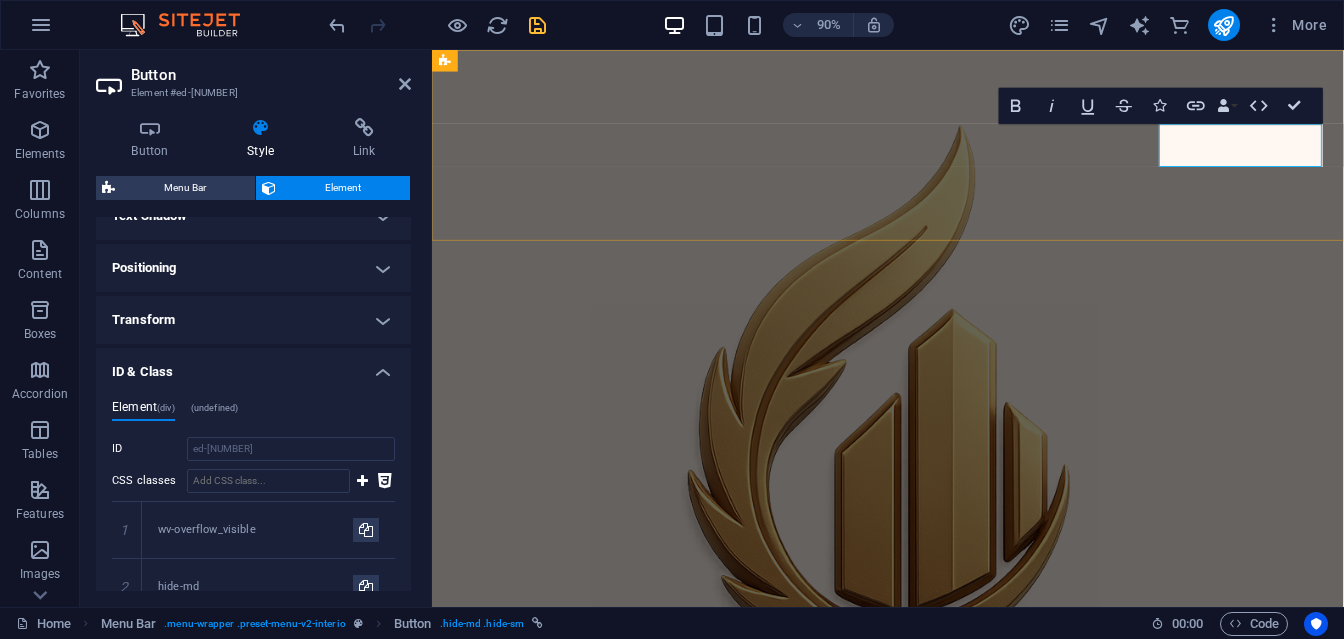 click on "Contact Me" at bounding box center (546, 1103) 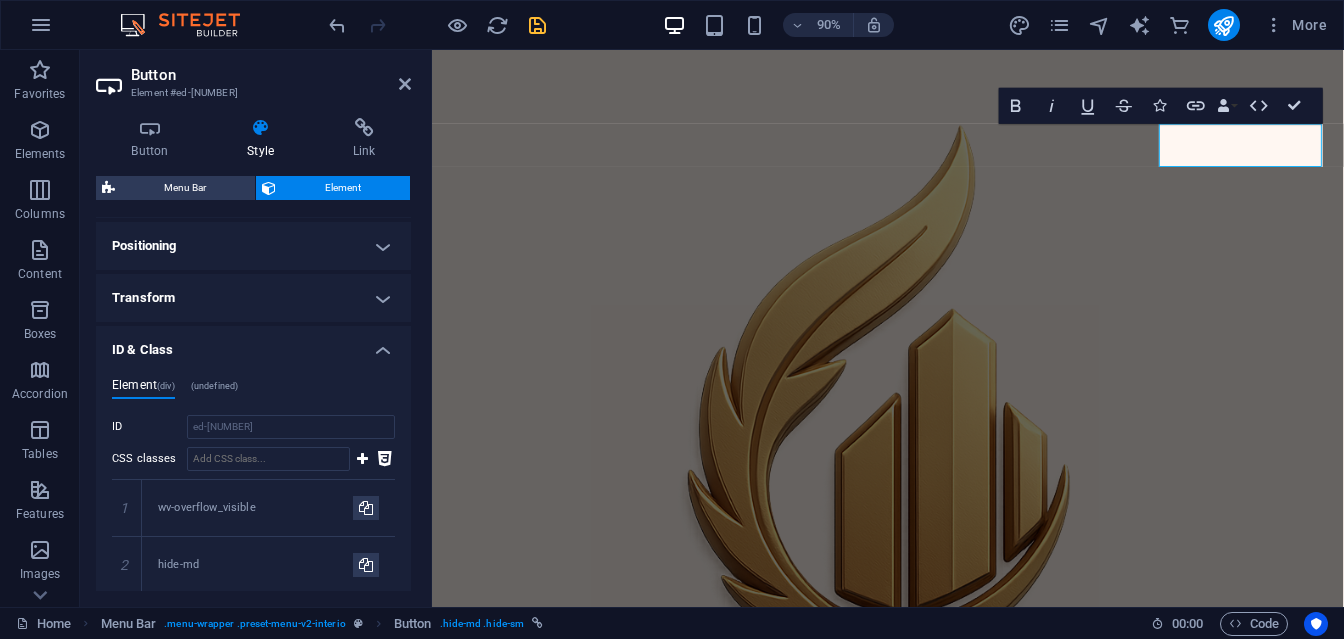 scroll, scrollTop: 308, scrollLeft: 0, axis: vertical 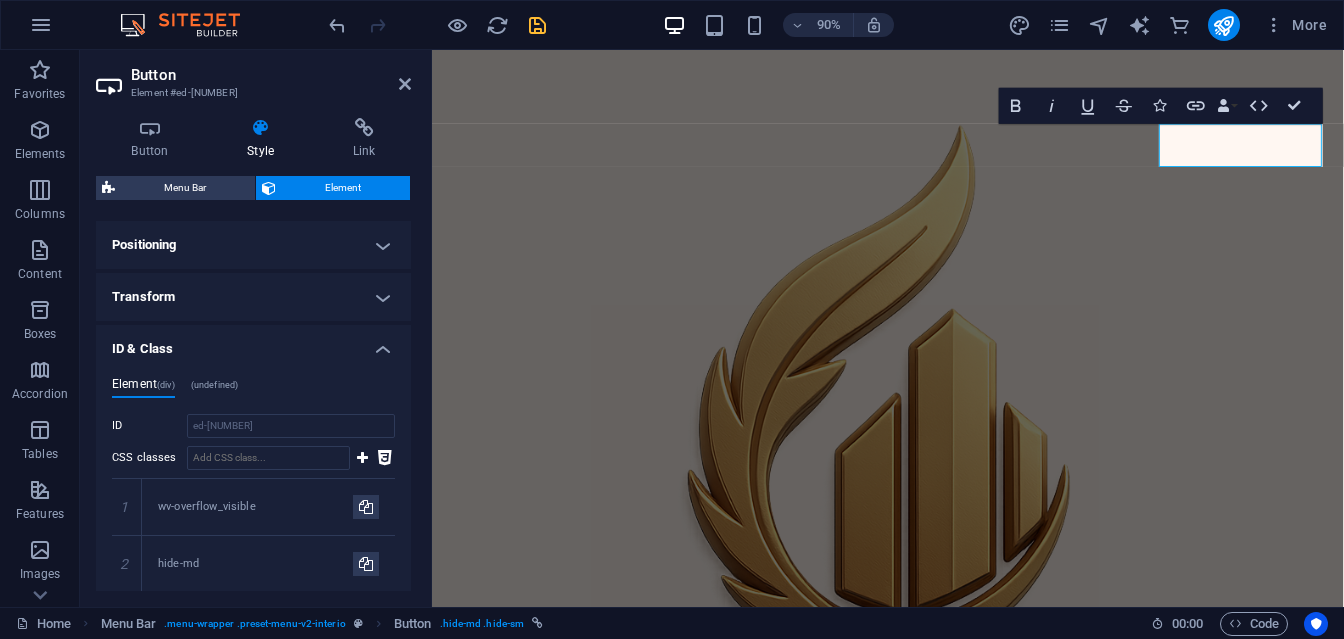 click on "(undefined)" at bounding box center [215, 385] 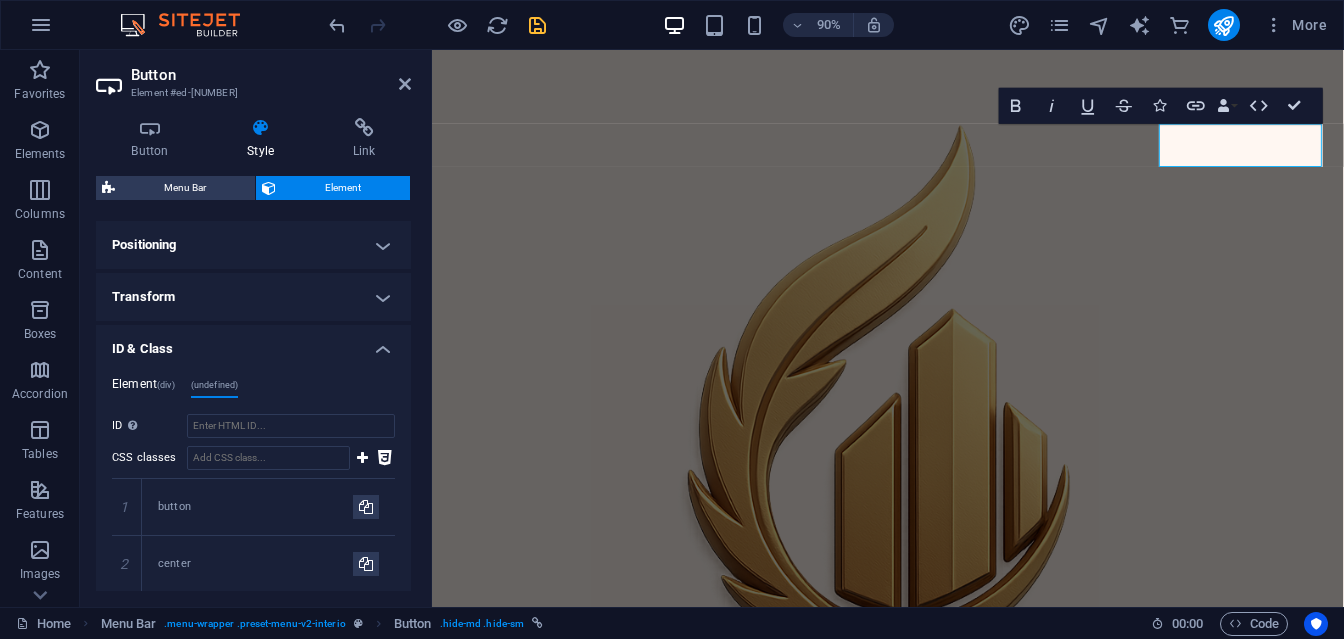 click on "Element  (div)" at bounding box center (143, 388) 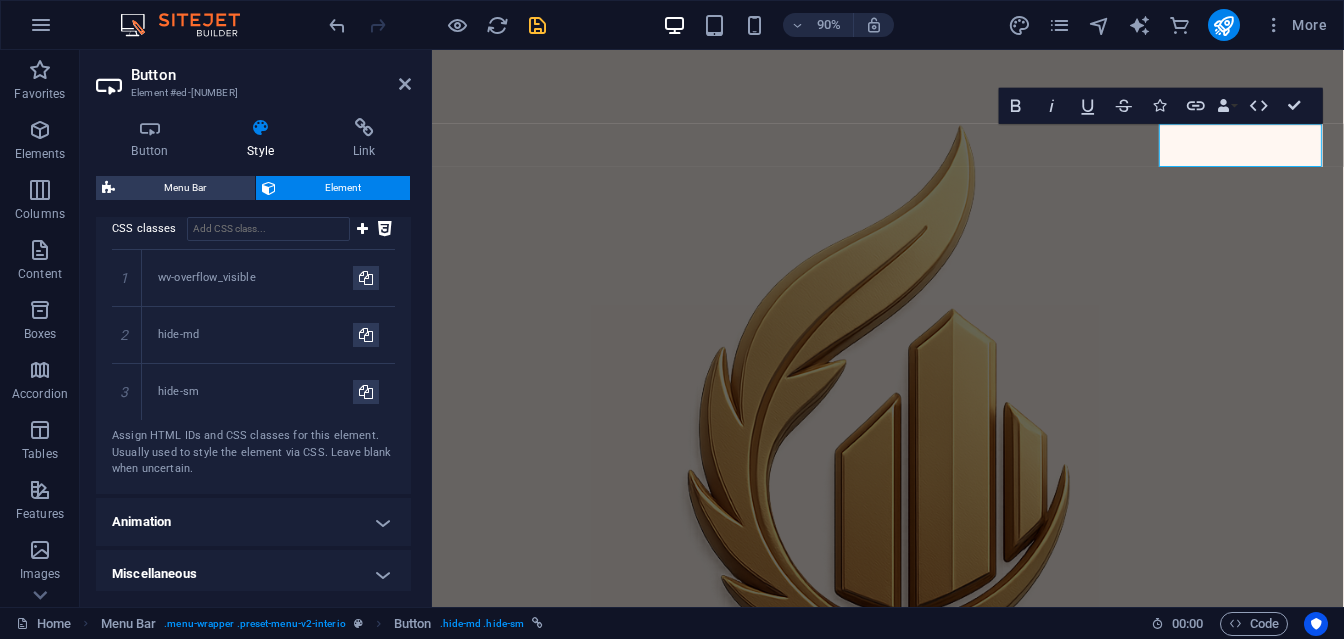 scroll, scrollTop: 543, scrollLeft: 0, axis: vertical 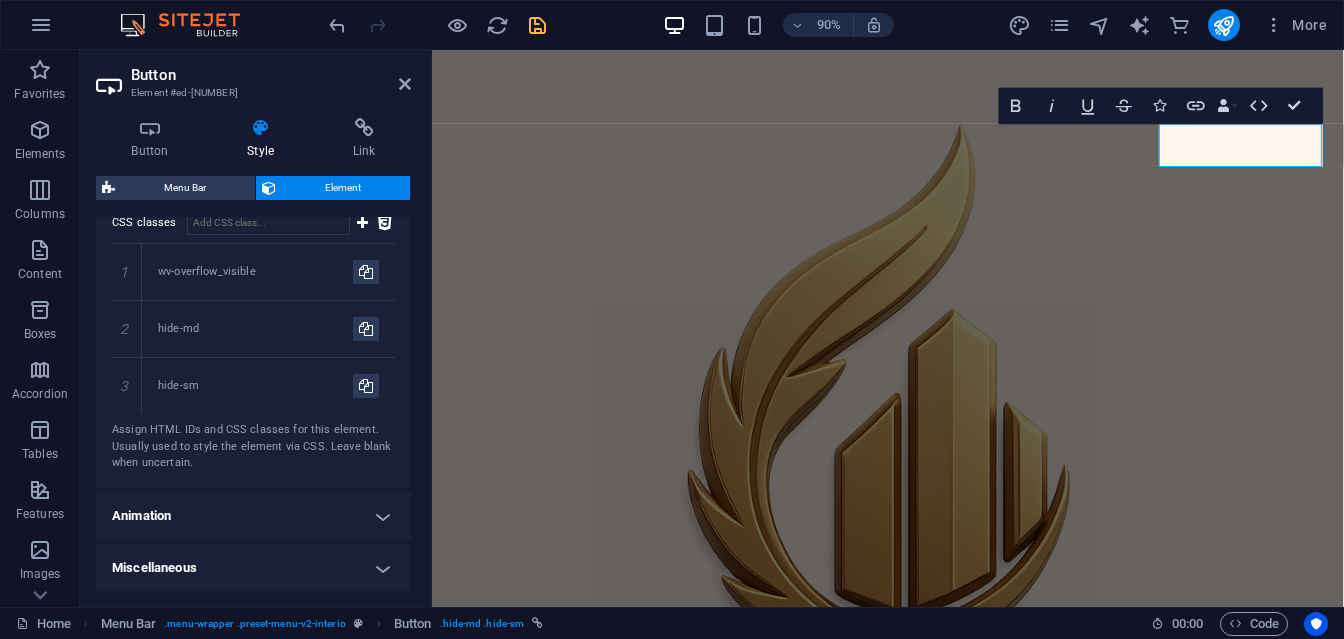 click on "Miscellaneous" at bounding box center [253, 568] 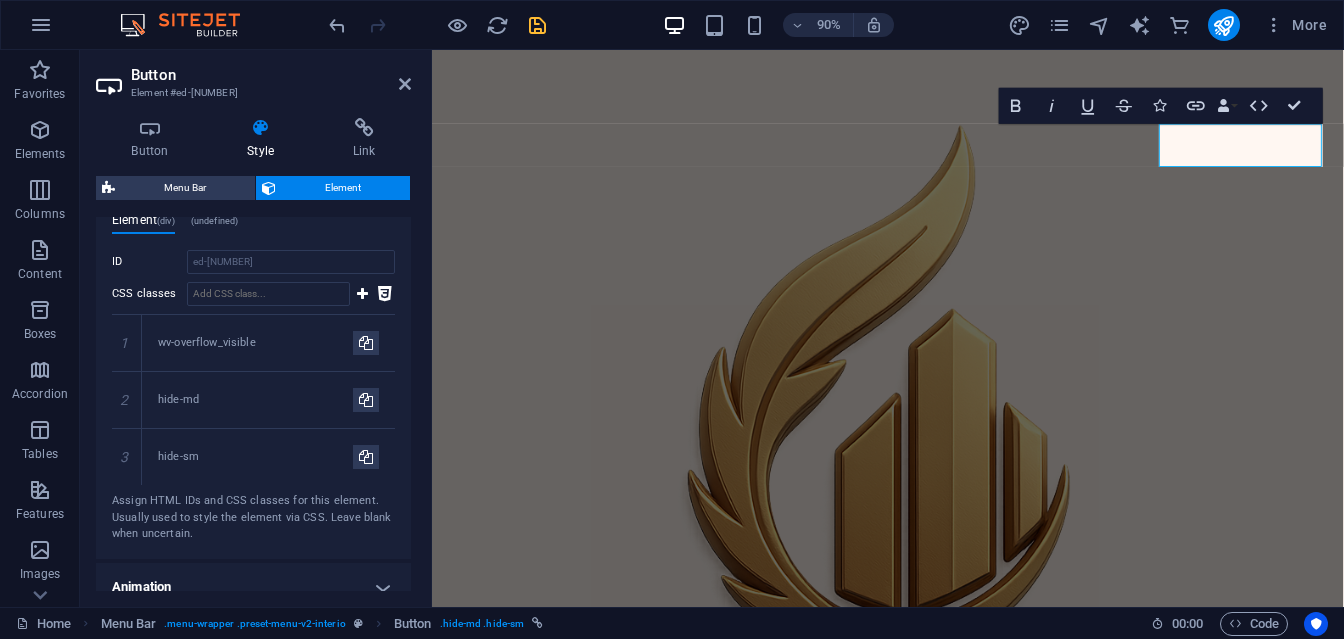 scroll, scrollTop: 0, scrollLeft: 0, axis: both 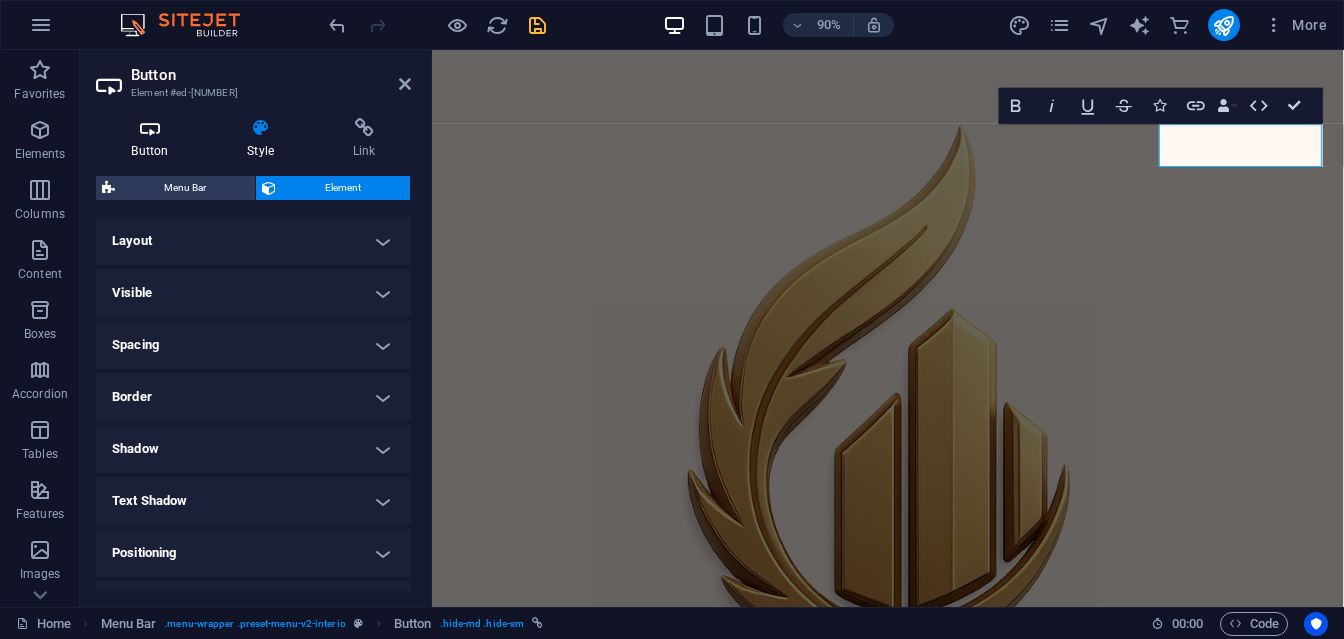 click at bounding box center [150, 128] 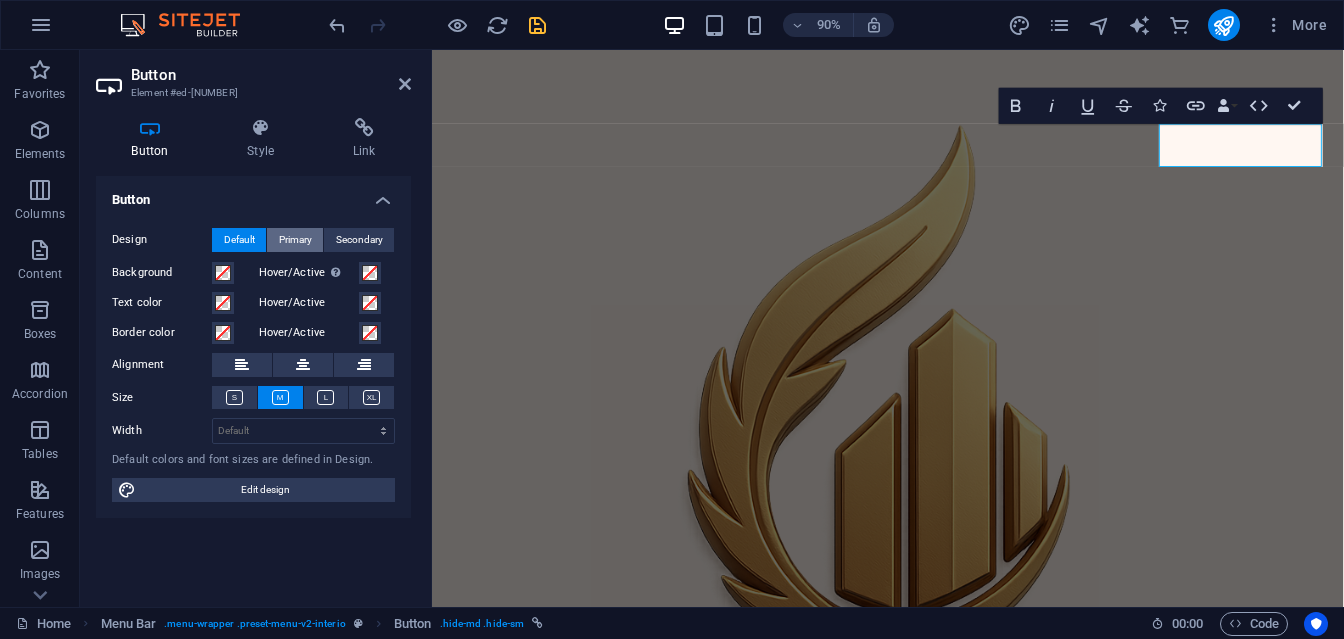 click on "Primary" at bounding box center (295, 240) 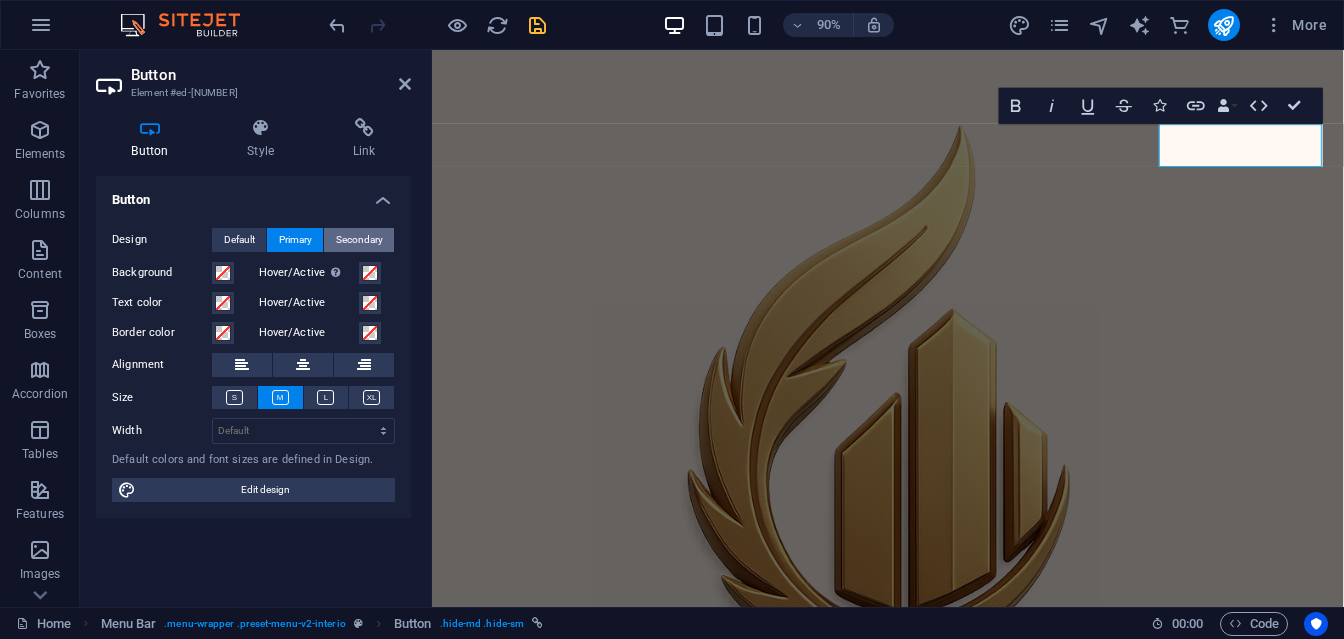 click on "Secondary" at bounding box center (359, 240) 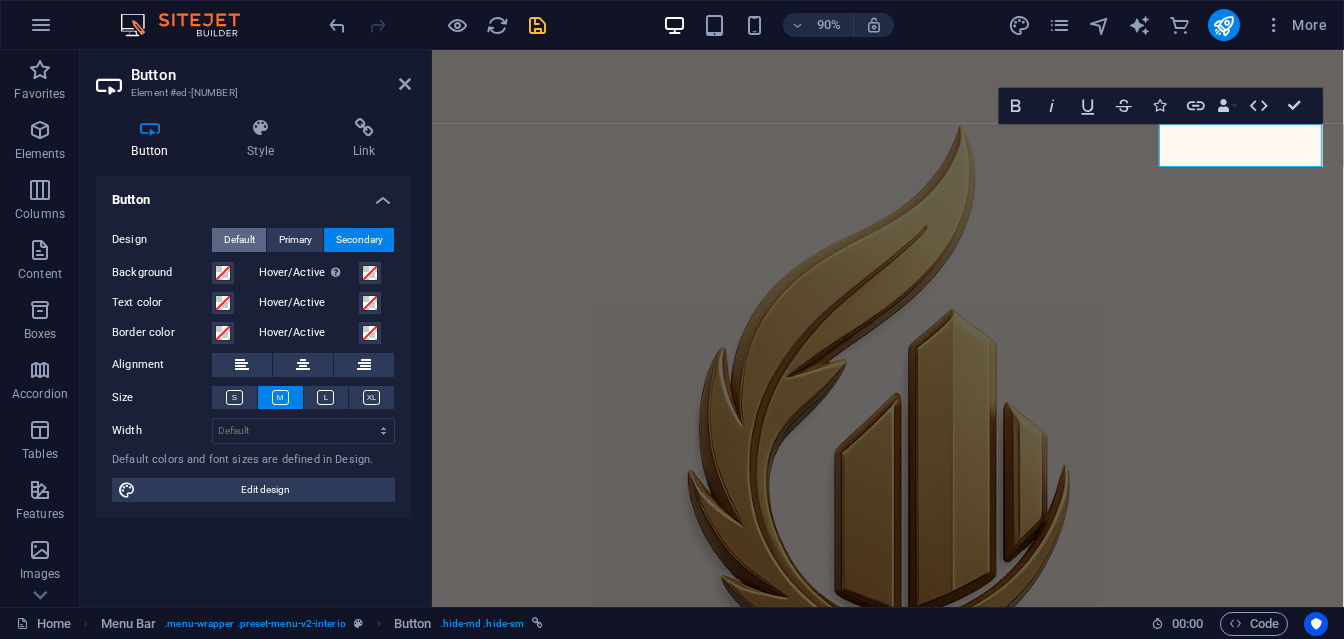 click on "Default" at bounding box center [239, 240] 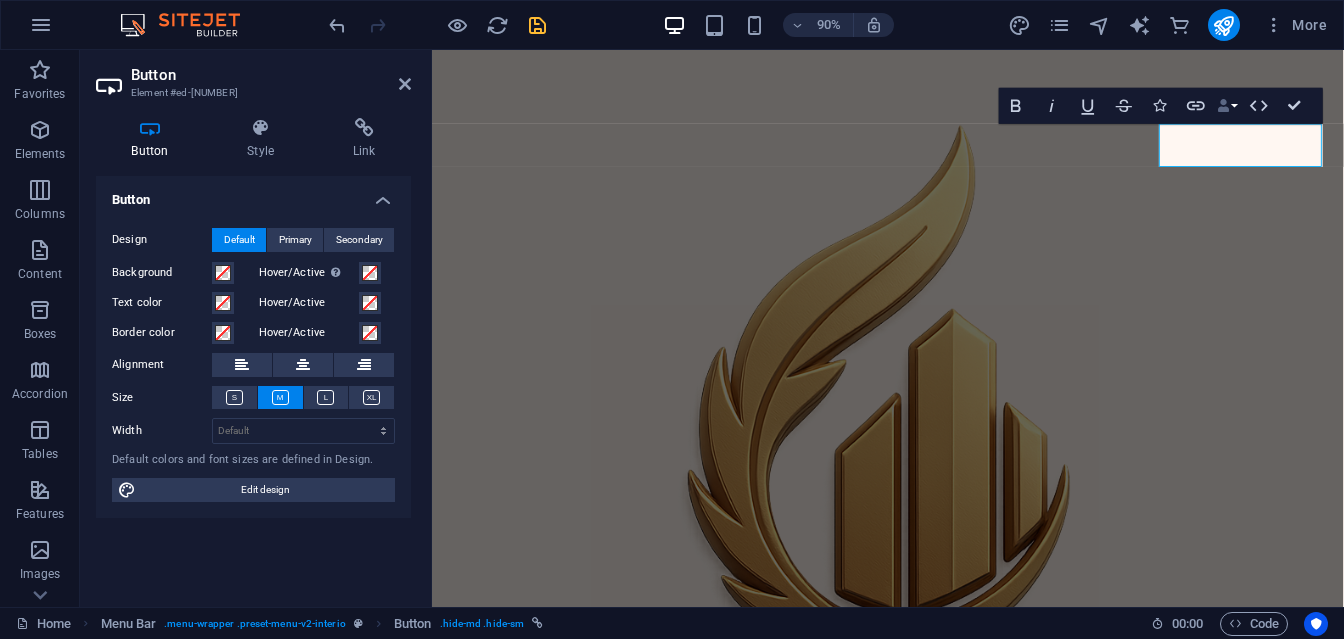 click on "Data Bindings" at bounding box center [1227, 106] 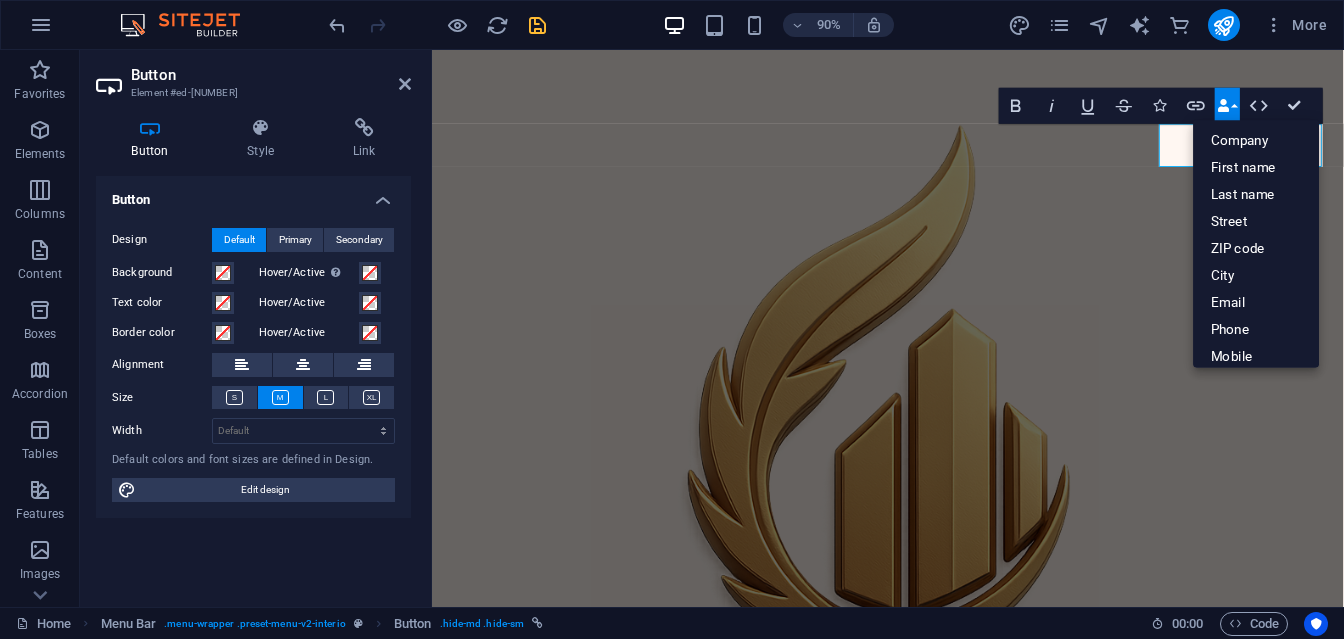 click on "Data Bindings" at bounding box center (1227, 106) 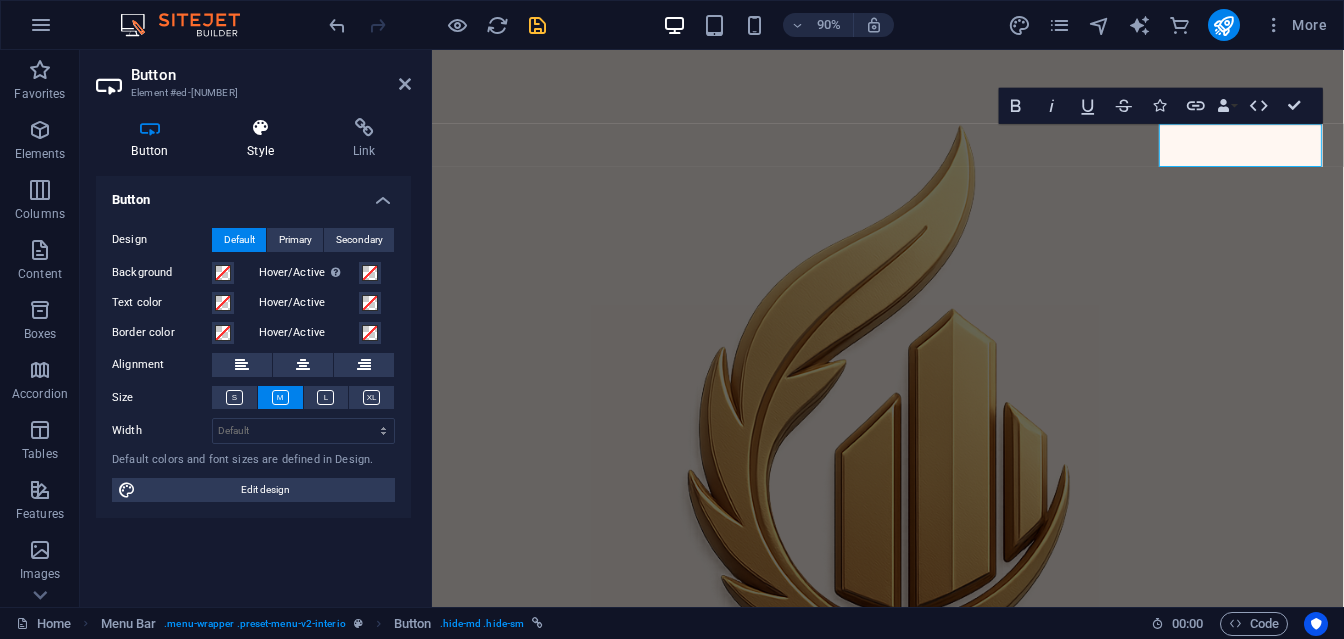 click on "Style" at bounding box center [265, 139] 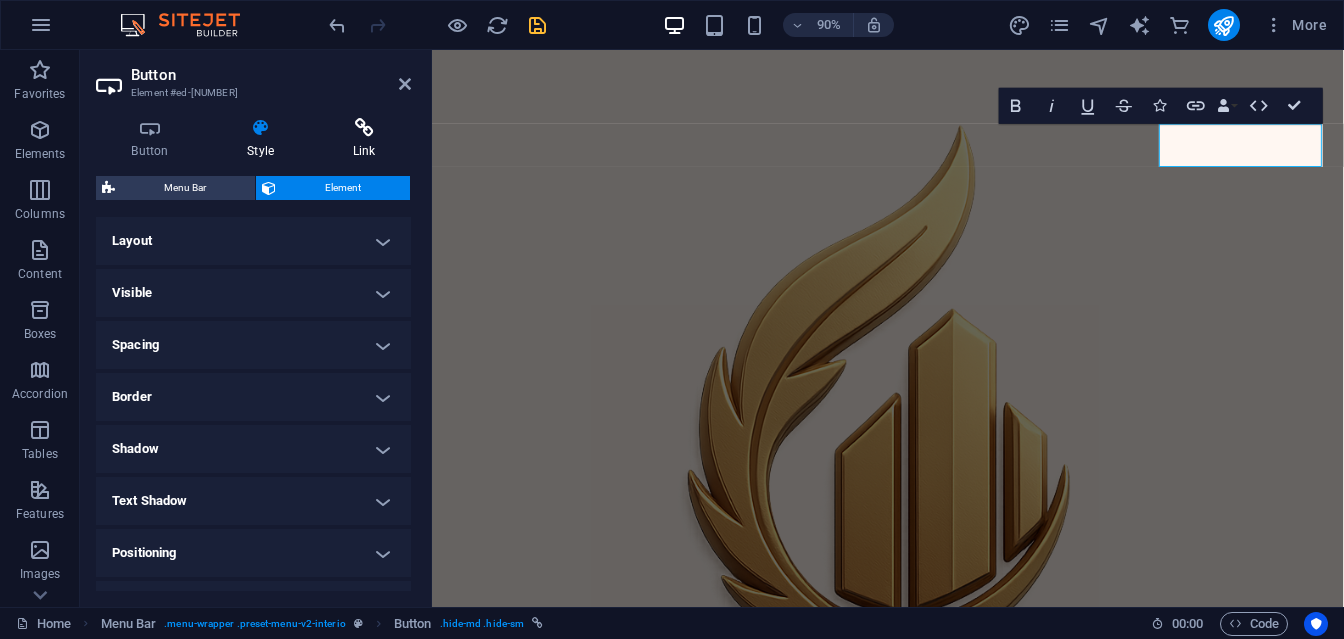 click on "Link" at bounding box center [364, 139] 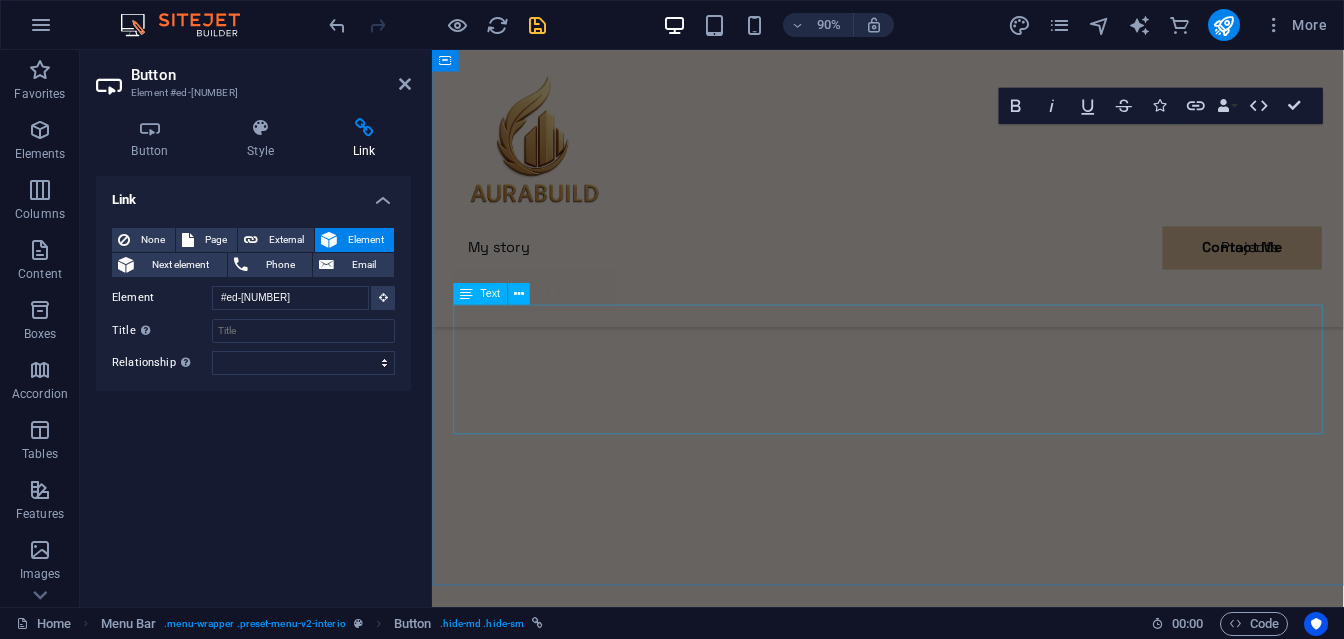 scroll, scrollTop: 1411, scrollLeft: 0, axis: vertical 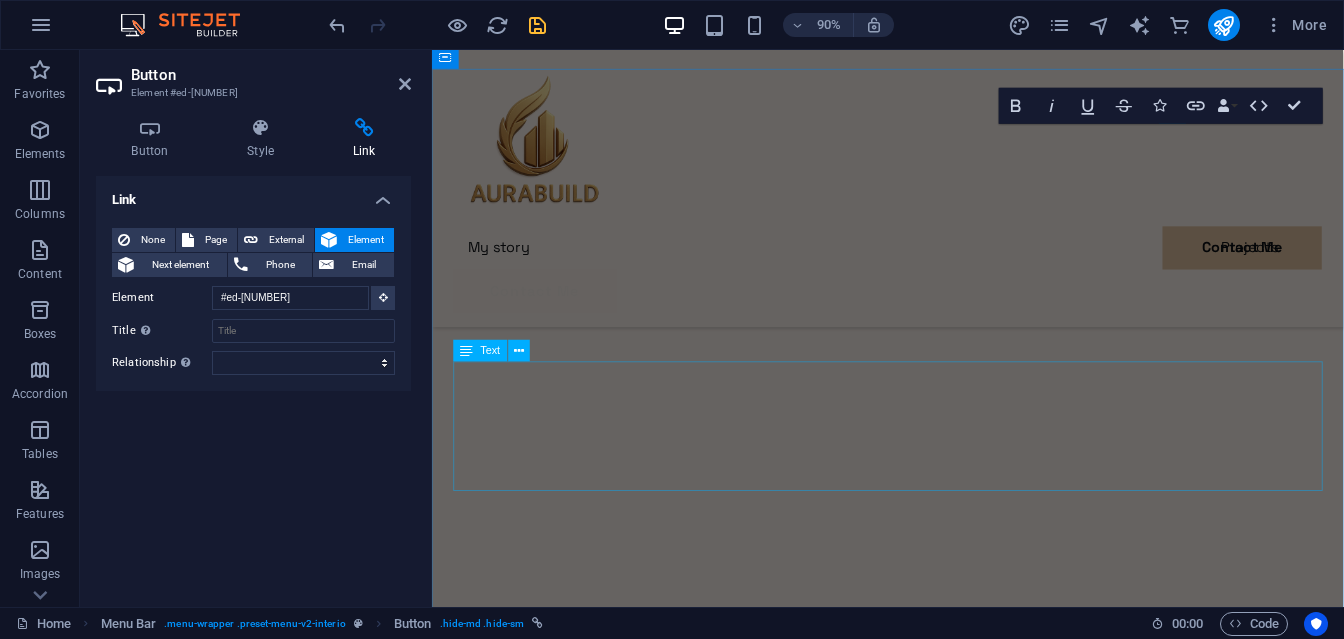 click on "Lorem ipsum dolor sit amet consectetur. Bibendum adipiscing morbi orci nibh eget posuere arcu volutpat nulla. Tortor cras suscipit augue sodales risus auctor. Fusce nunc vitae non dui ornare tellus nibh purus lectus. Pulvinar pellentesque nam vel nec eget ligula vel bibendum eget. Lorem ipsum dolor sit amet consectetur. Bibendum adipiscing morbi orci nibh eget posuere arcu volutpat nulla. Tortor cras suscipit augue sodales risus auctor. Lorem ipsum dolor sit amet consectetur. Bibendum adipiscing morbi orci nibh eget posuere arcu volutpat nulla. Tortor cras suscipit augue sodales risus auctor. Fusce nunc vitae non dui ornare tellus nibh purus lectus. Pulvinar pellentesque nam vel nec eget ligula vel bibendum eget. Lorem ipsum dolor sit amet consectetur. Bibendum adipiscing morbi orci nibh eget posuere arcu volutpat nulla. Tortor cras suscipit augue sodales risus auctor." at bounding box center (938, 4374) 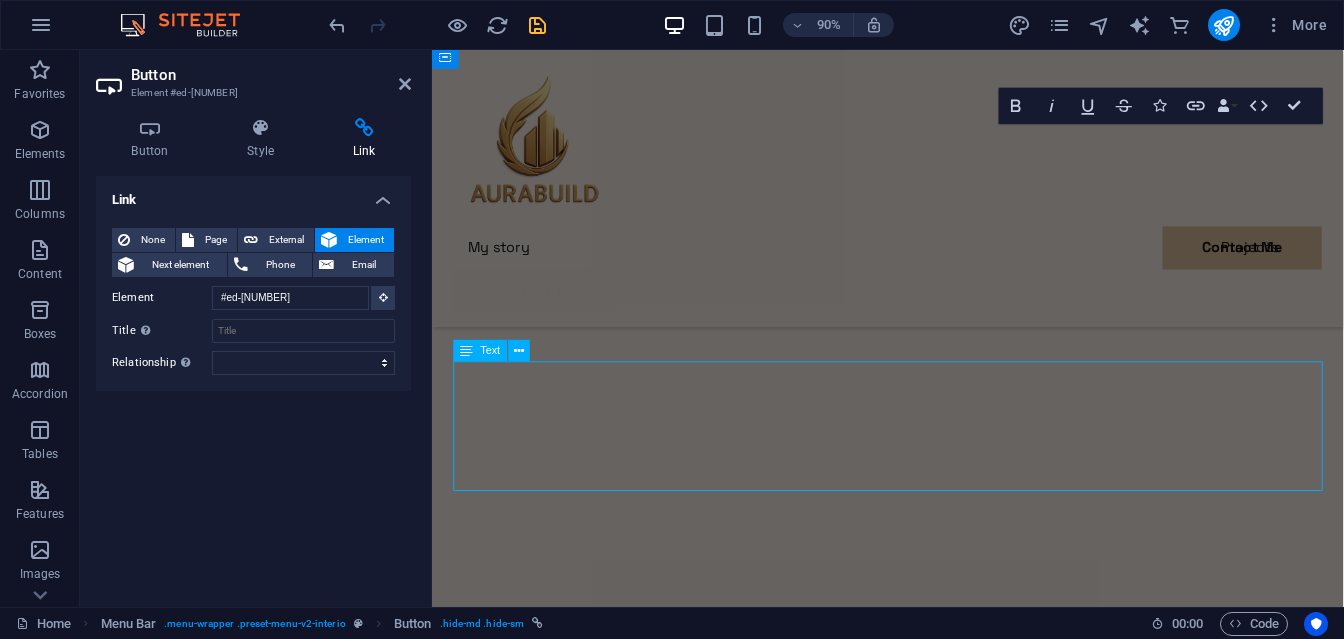 click on "Lorem ipsum dolor sit amet consectetur. Bibendum adipiscing morbi orci nibh eget posuere arcu volutpat nulla. Tortor cras suscipit augue sodales risus auctor. Fusce nunc vitae non dui ornare tellus nibh purus lectus. Pulvinar pellentesque nam vel nec eget ligula vel bibendum eget. Lorem ipsum dolor sit amet consectetur. Bibendum adipiscing morbi orci nibh eget posuere arcu volutpat nulla. Tortor cras suscipit augue sodales risus auctor. Lorem ipsum dolor sit amet consectetur. Bibendum adipiscing morbi orci nibh eget posuere arcu volutpat nulla. Tortor cras suscipit augue sodales risus auctor. Fusce nunc vitae non dui ornare tellus nibh purus lectus. Pulvinar pellentesque nam vel nec eget ligula vel bibendum eget. Lorem ipsum dolor sit amet consectetur. Bibendum adipiscing morbi orci nibh eget posuere arcu volutpat nulla. Tortor cras suscipit augue sodales risus auctor." at bounding box center (938, 4374) 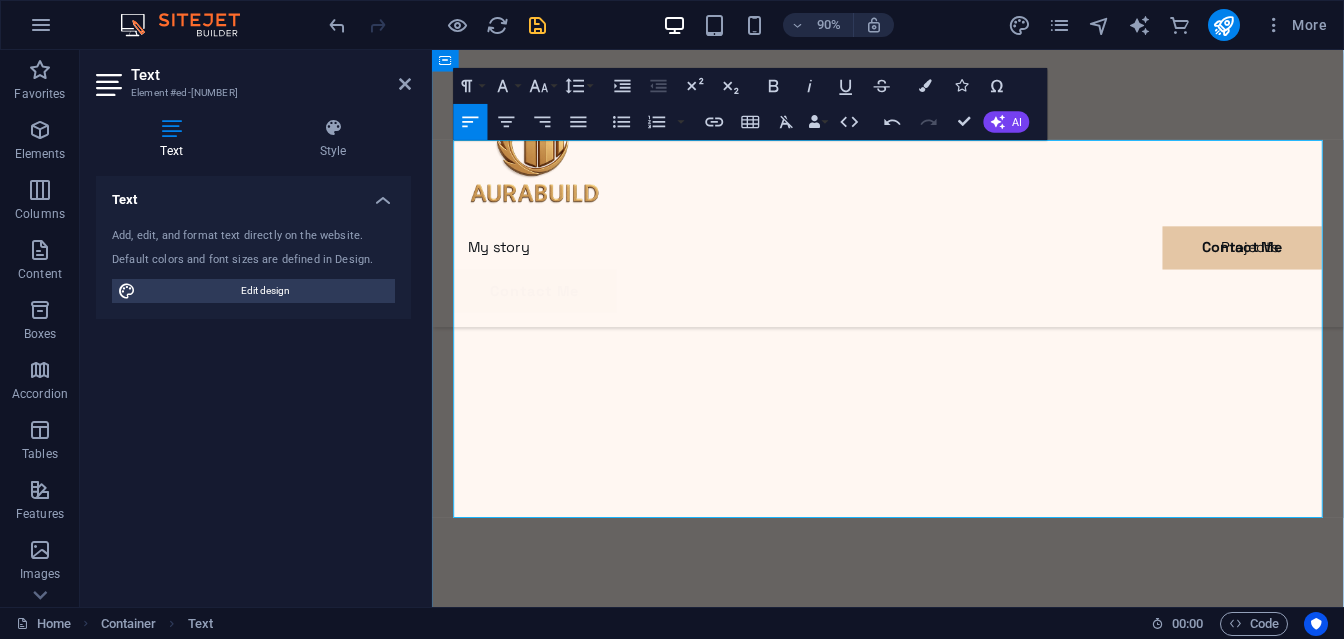 scroll, scrollTop: 1657, scrollLeft: 0, axis: vertical 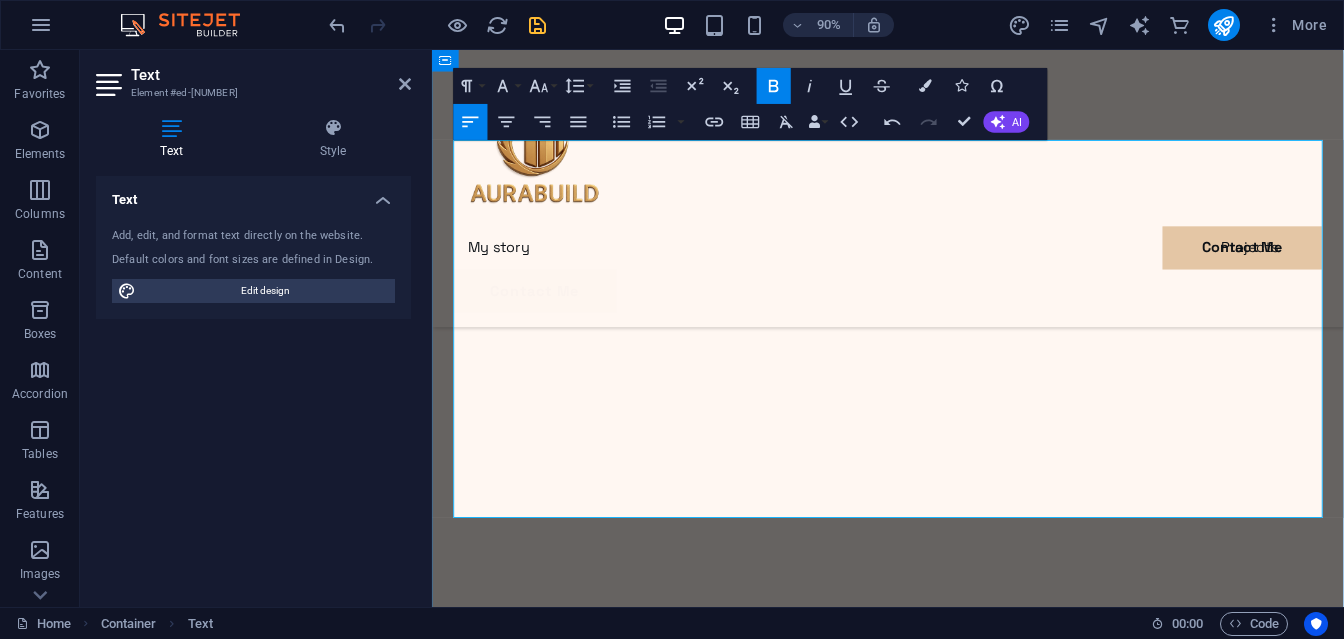 drag, startPoint x: 631, startPoint y: 505, endPoint x: 461, endPoint y: 458, distance: 176.37744 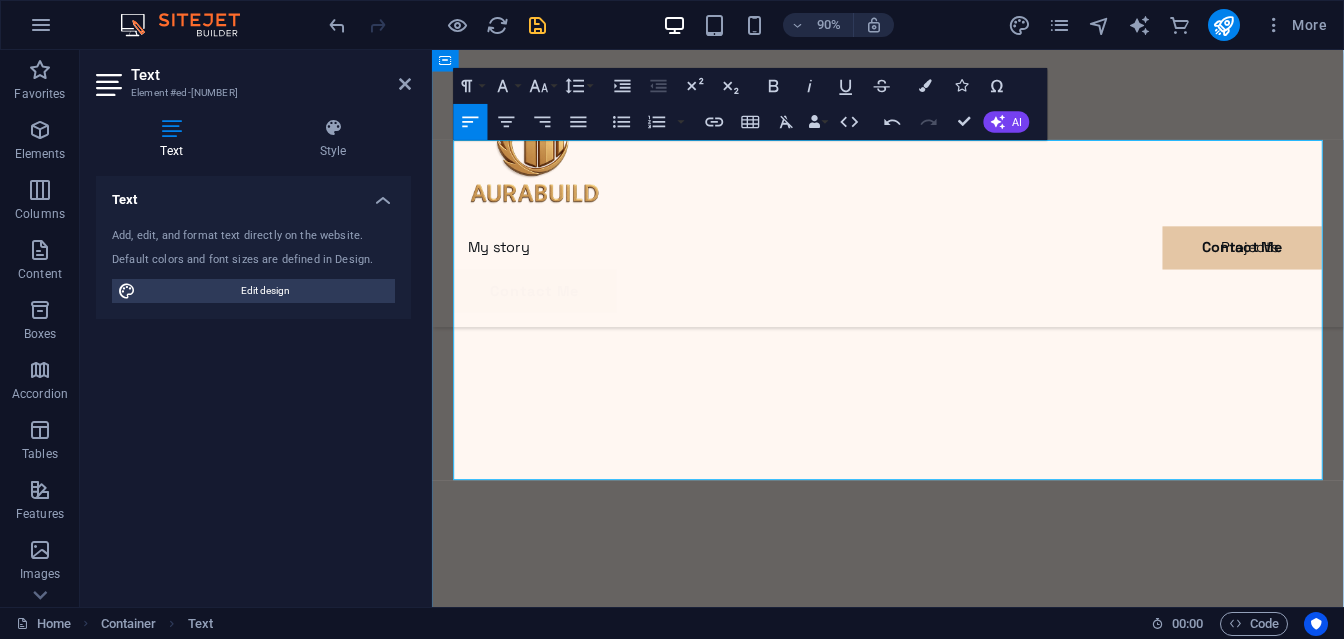 click at bounding box center [938, 4360] 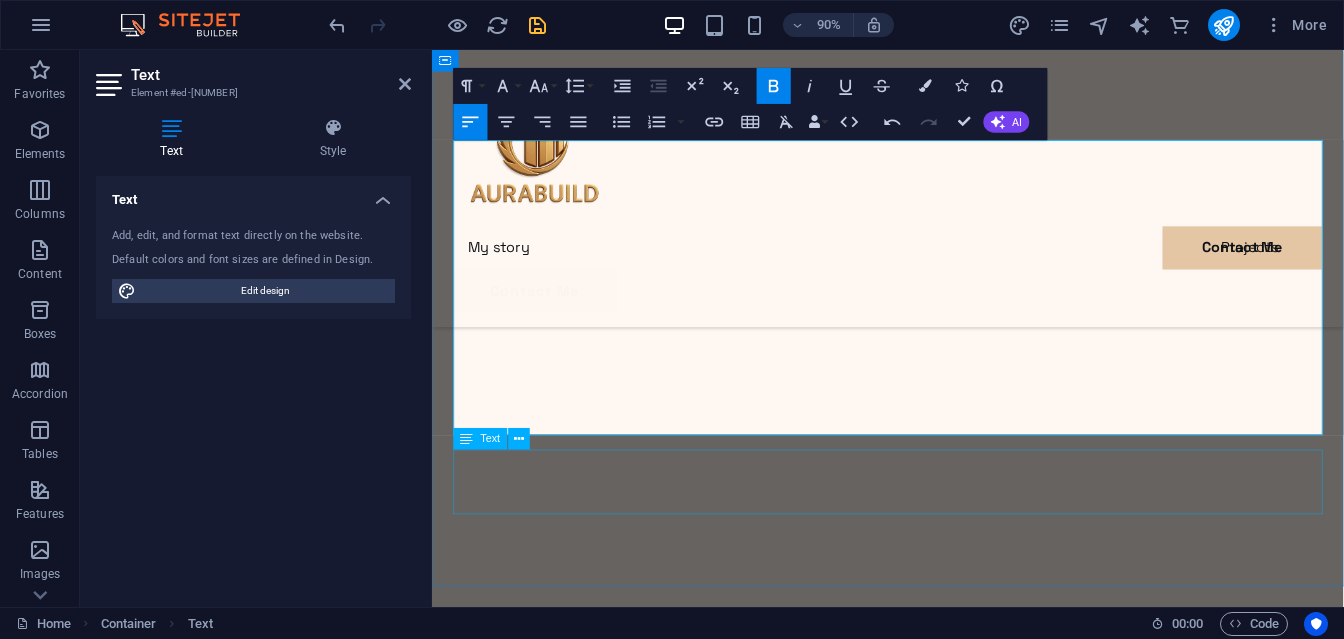 click on "Lorem ipsum dolor sit amet consectetur. Bibendum adipiscing morbi orci nibh eget posuere arcu volutpat nulla. Tortor cras suscipit augue sodales risus auctor. Fusce nunc vitae non dui ornare tellus nibh purus lectus. Pulvinar pellentesque nam vel nec eget ligula vel bibendum eget. Lorem ipsum dolor sit amet consectetur. Bibendum adipiscing morbi orci nibh eget posuere arcu volutpat nulla. Tortor cras suscipit augue sodales risus auctor." at bounding box center (938, 4437) 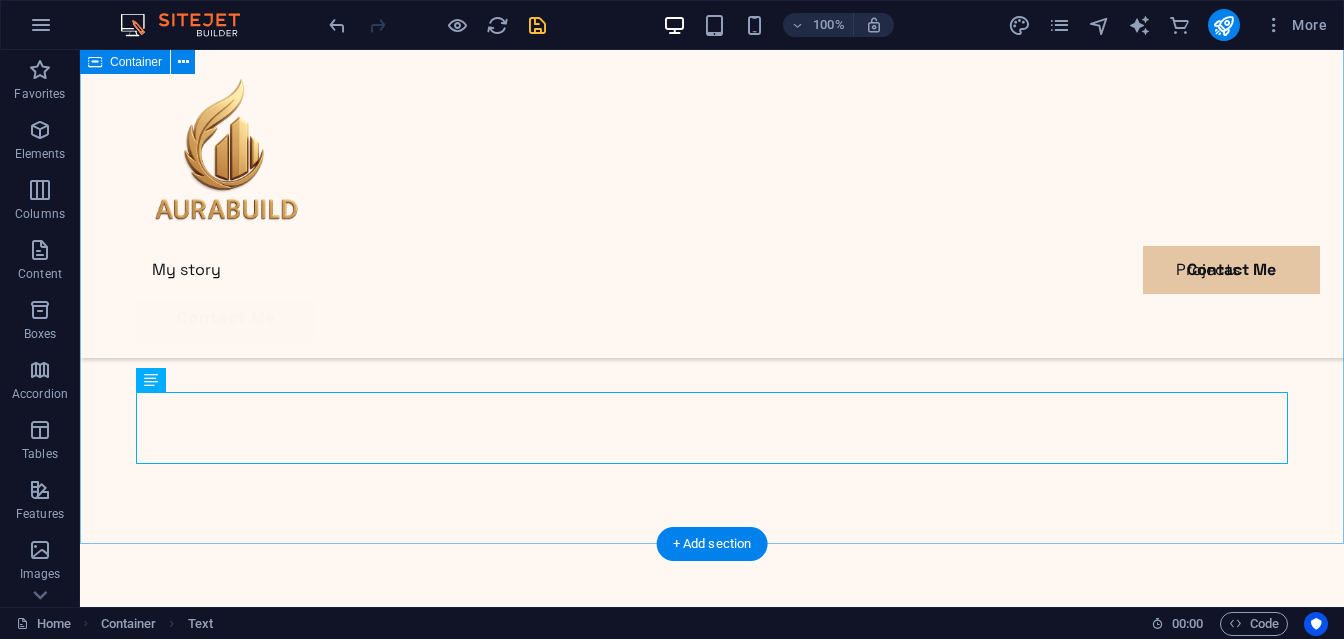 scroll, scrollTop: 1707, scrollLeft: 0, axis: vertical 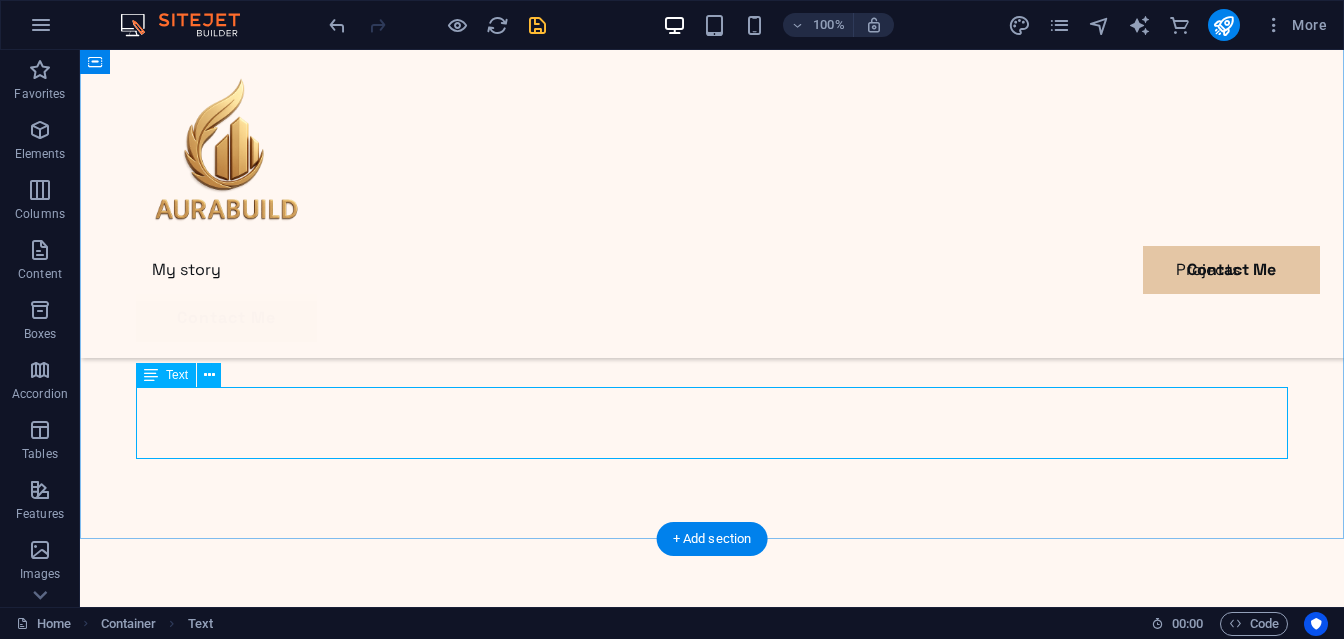 click on "Lorem ipsum dolor sit amet consectetur. Bibendum adipiscing morbi orci nibh eget posuere arcu volutpat nulla. Tortor cras suscipit augue sodales risus auctor. Fusce nunc vitae non dui ornare tellus nibh purus lectus. Pulvinar pellentesque nam vel nec eget ligula vel bibendum eget. Lorem ipsum dolor sit amet consectetur. Bibendum adipiscing morbi orci nibh eget posuere arcu volutpat nulla. Tortor cras suscipit augue sodales risus auctor." at bounding box center (712, 5224) 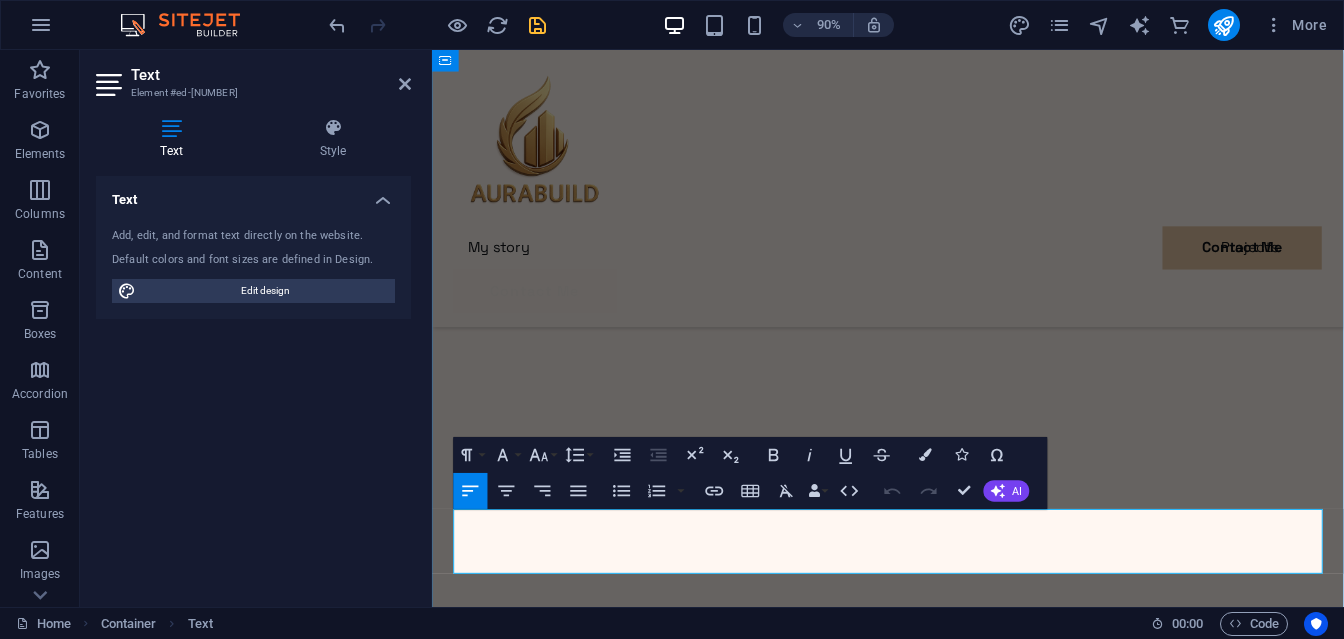 click on "Lorem ipsum dolor sit amet consectetur. Bibendum adipiscing morbi orci nibh eget posuere arcu volutpat nulla. Tortor cras suscipit augue sodales risus auctor. Fusce nunc vitae non dui ornare tellus nibh purus lectus. Pulvinar pellentesque nam vel nec eget ligula vel bibendum eget. Lorem ipsum dolor sit amet consectetur. Bibendum adipiscing morbi orci nibh eget posuere arcu volutpat nulla. Tortor cras suscipit augue sodales risus auctor." at bounding box center (938, 4503) 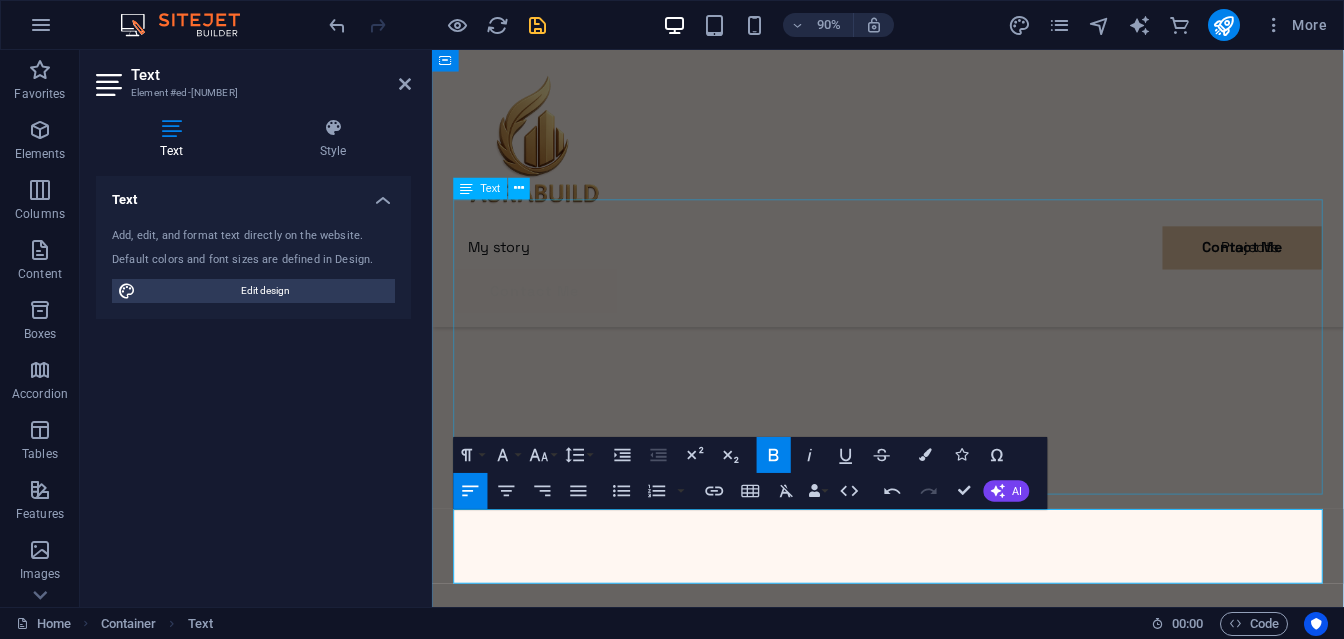 click on "A Journey from Engineering… to the Art of Finishes and Design From our early days studying engineering, we believed that engineering is not just equations and technicalities – it’s a way to create spaces that truly come to life . The founders of AuraBuild have worked across diverse engineering fields both in [COUNTRY] and abroad – from [COUNTRY] to [COUNTRY] – blending precise technical expertise in designing complex systems with hands-on experience in interior finishing and décor , crafting a unique fusion of engineering innovation and aesthetic vision . Today, the combined experience of a Mechatronics Engineer , who spent years developing advanced technical solutions, and a Civil Engineer , who mastered the intricacies of on-site finishing work, came together to create AuraBuild with one clear vision: To transform every space into a unique experience… and to tell every client’s story through design. Ask ChatGPT" at bounding box center (938, 4286) 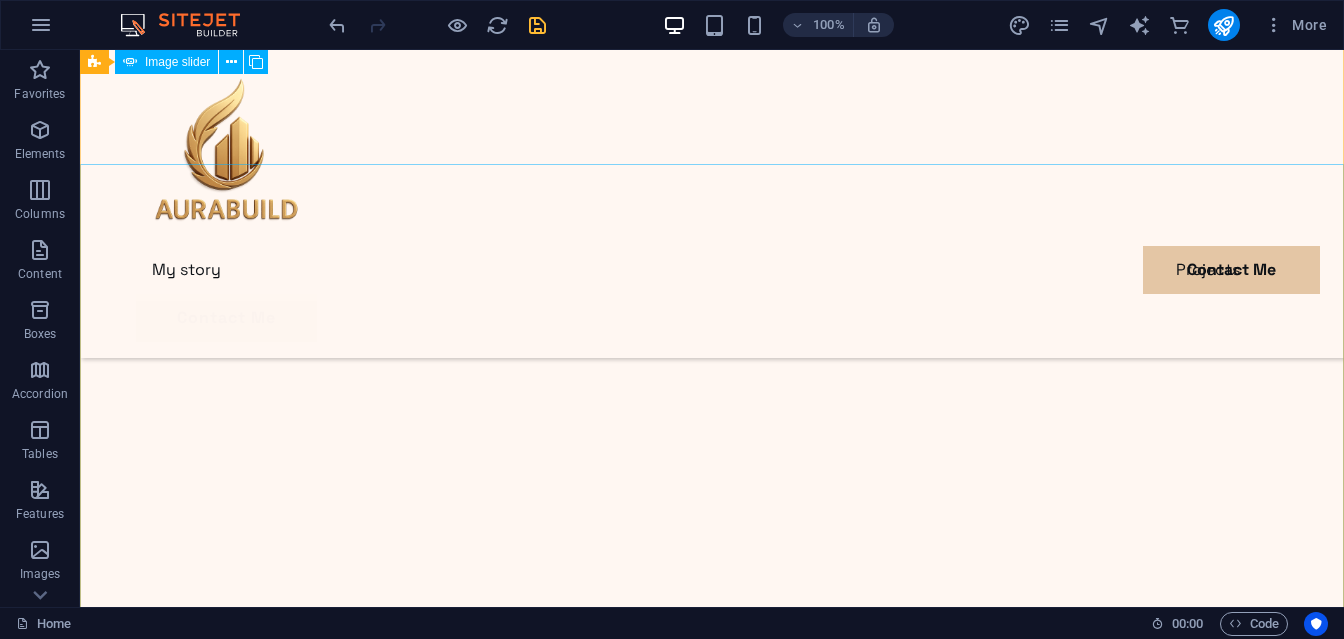 scroll, scrollTop: 0, scrollLeft: 0, axis: both 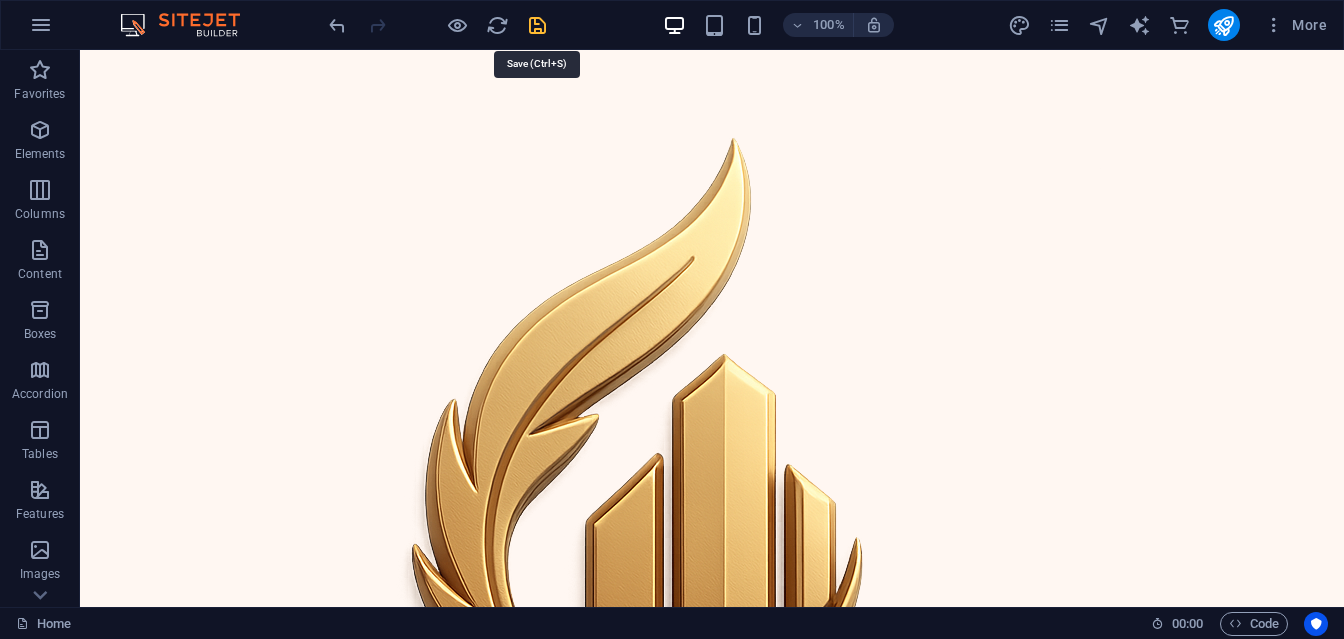 click at bounding box center (537, 25) 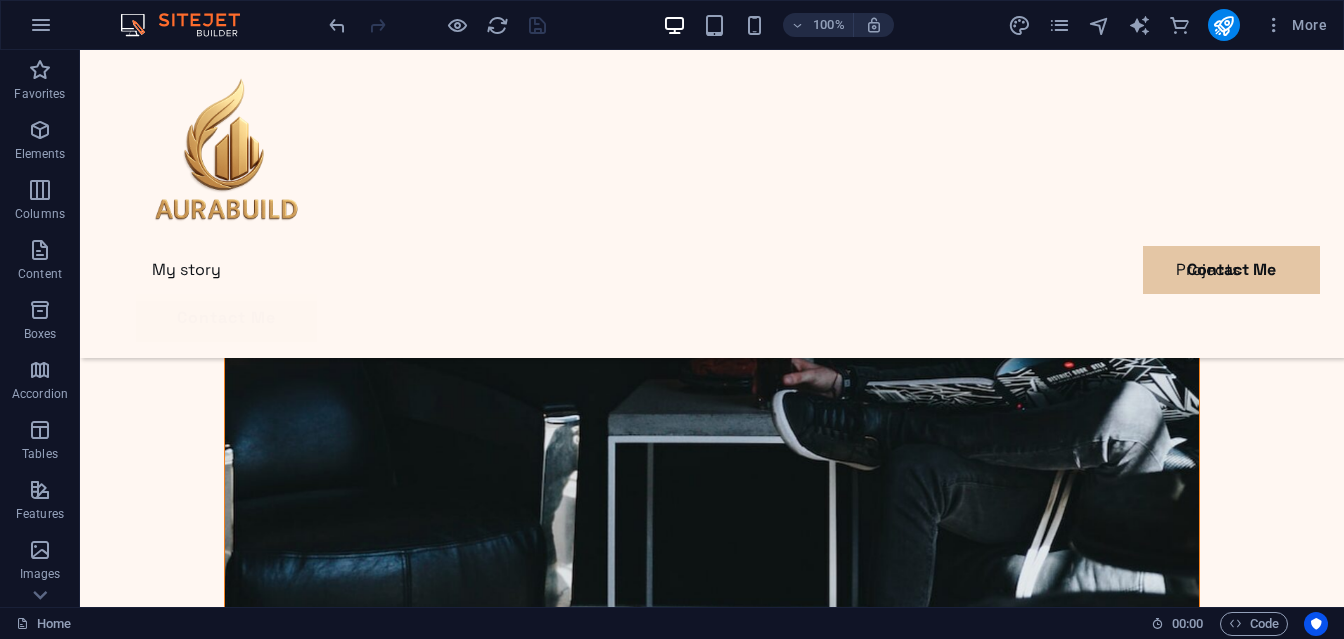 scroll, scrollTop: 5445, scrollLeft: 0, axis: vertical 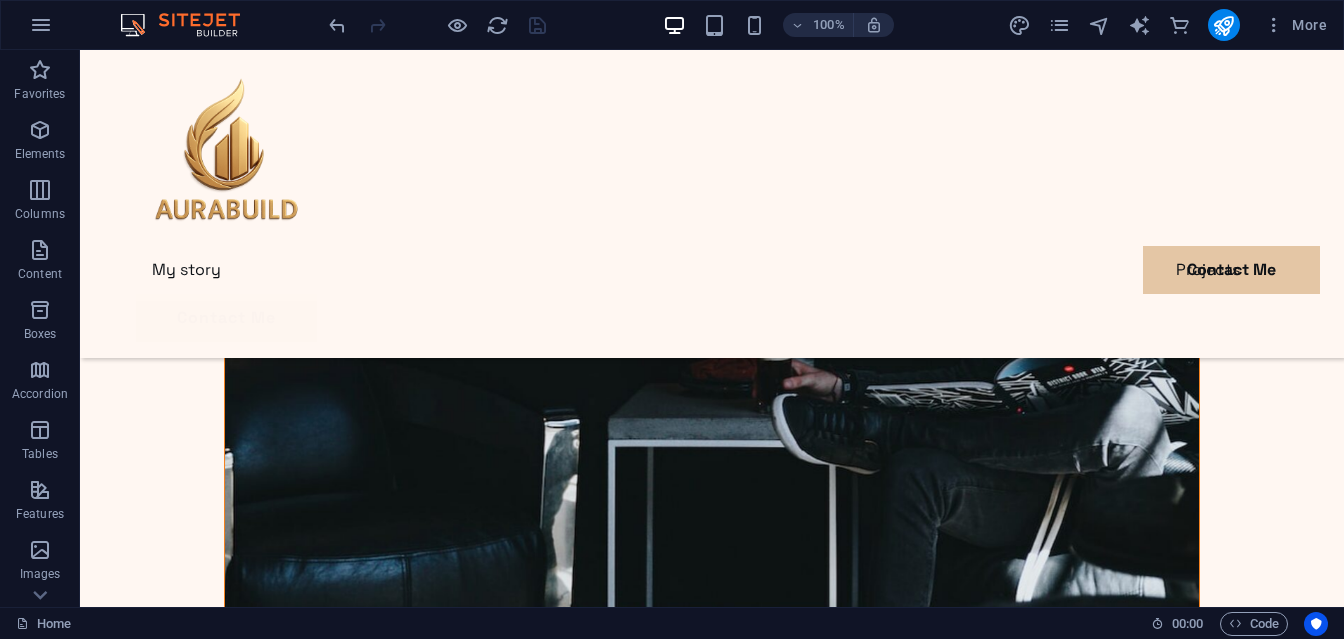 click at bounding box center [712, 8704] 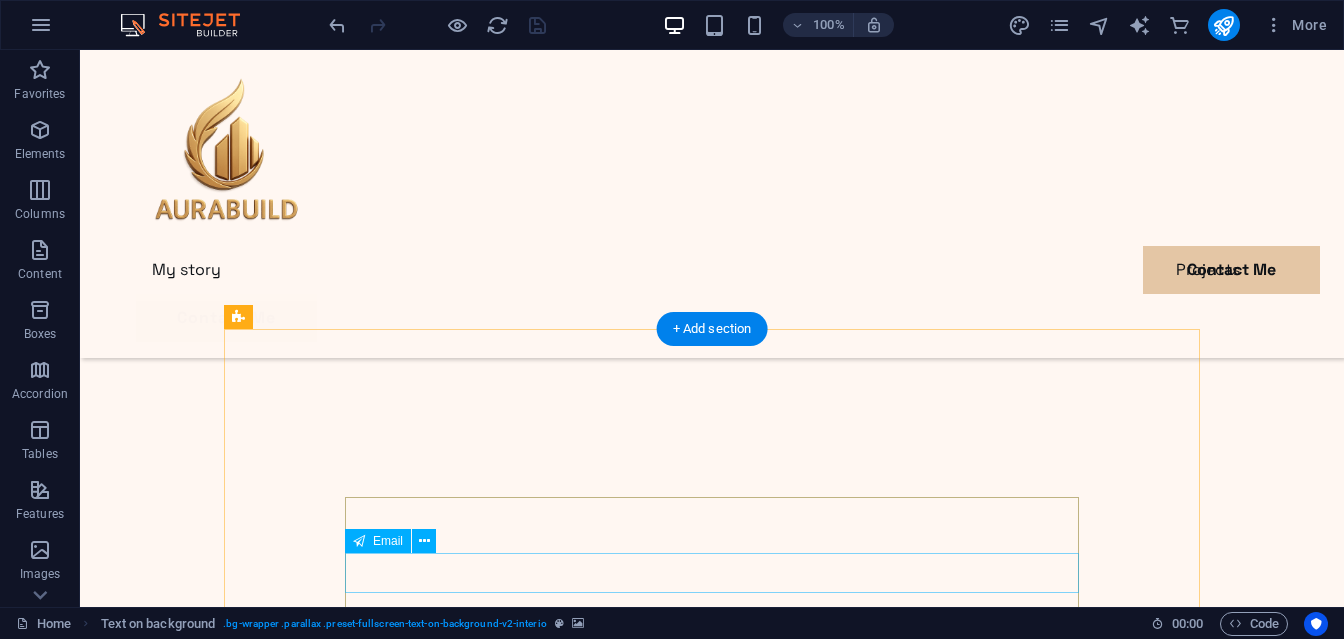 scroll, scrollTop: 0, scrollLeft: 0, axis: both 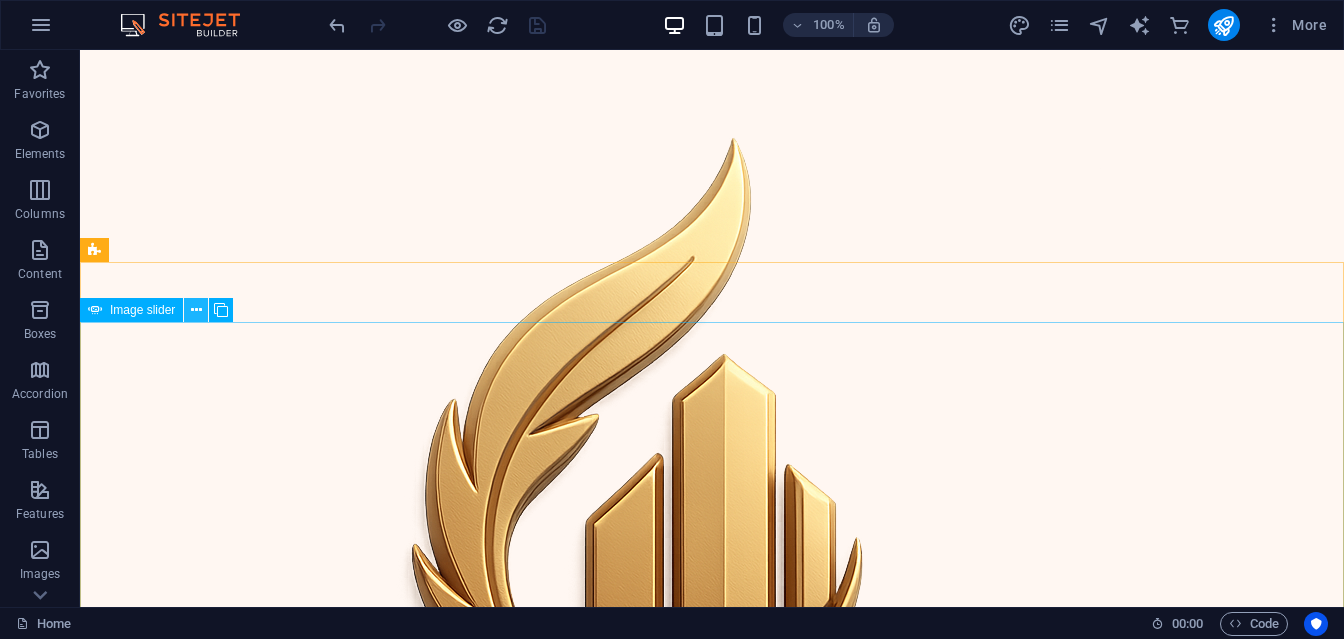 click at bounding box center [196, 310] 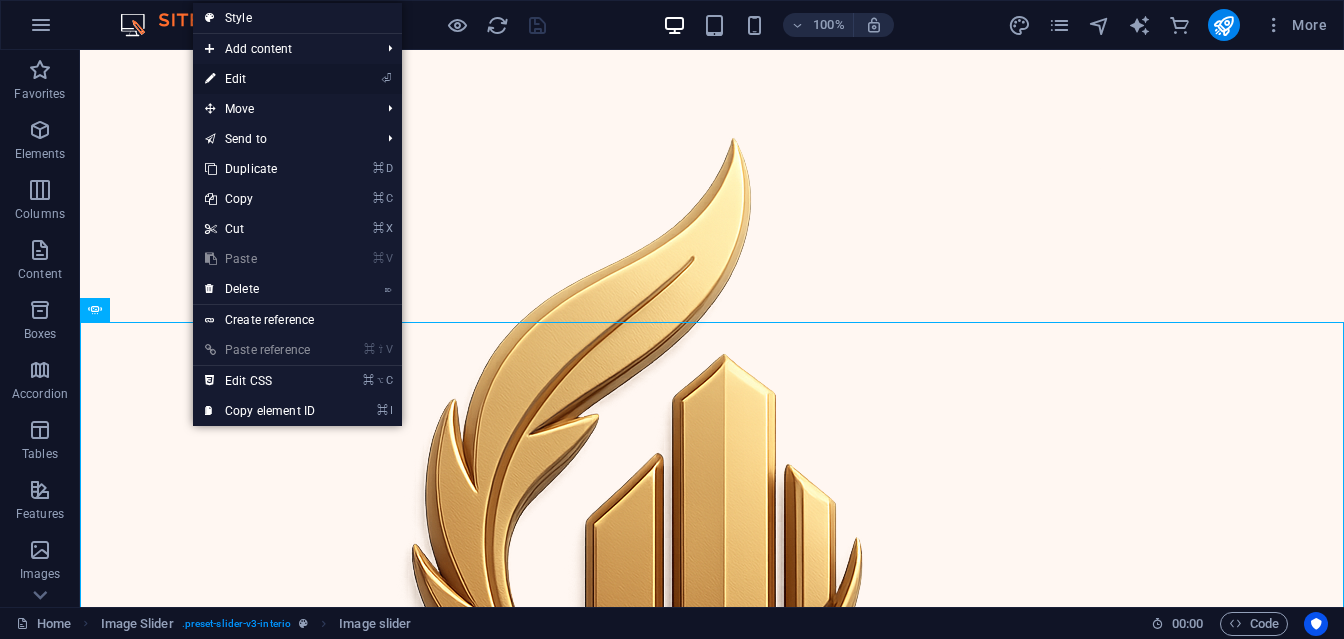 click on "⏎  Edit" at bounding box center [260, 79] 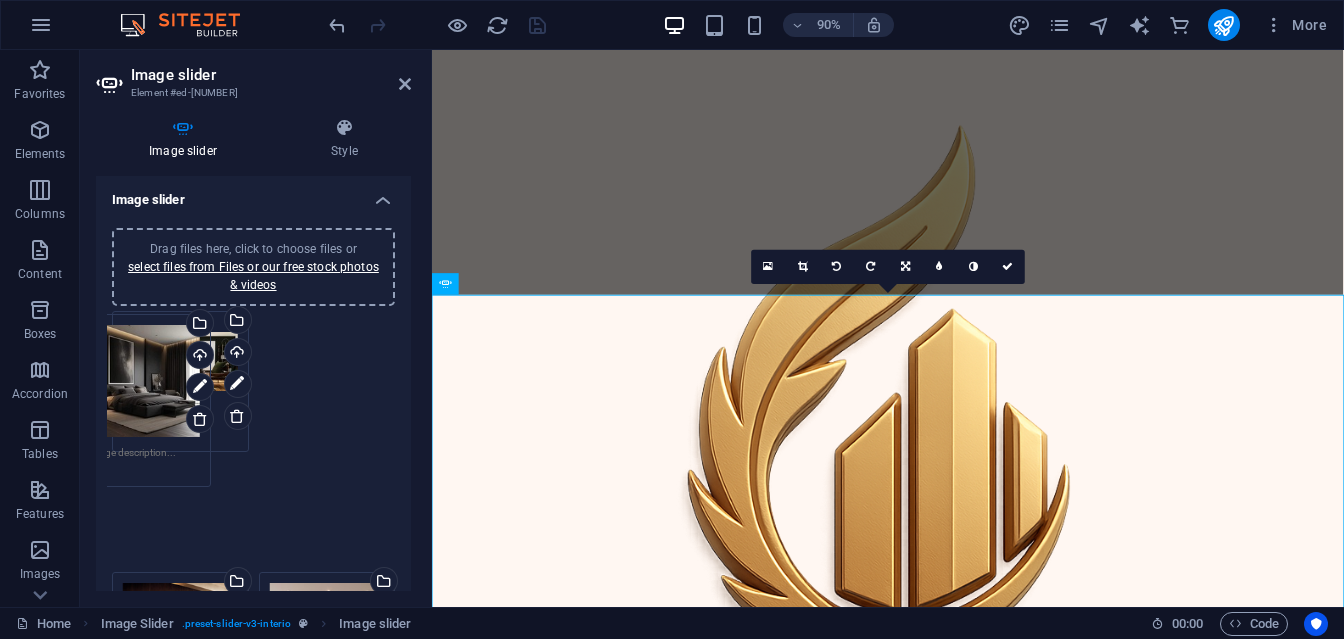 drag, startPoint x: 311, startPoint y: 400, endPoint x: 131, endPoint y: 403, distance: 180.025 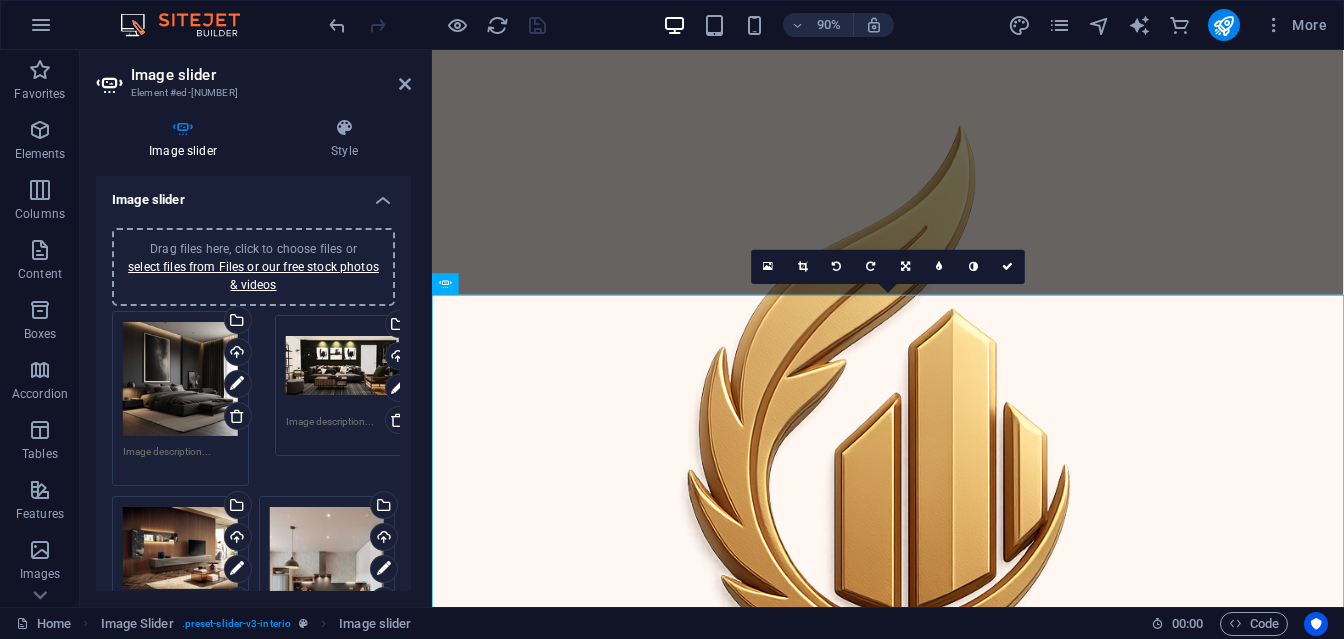drag, startPoint x: 131, startPoint y: 403, endPoint x: 293, endPoint y: 404, distance: 162.00308 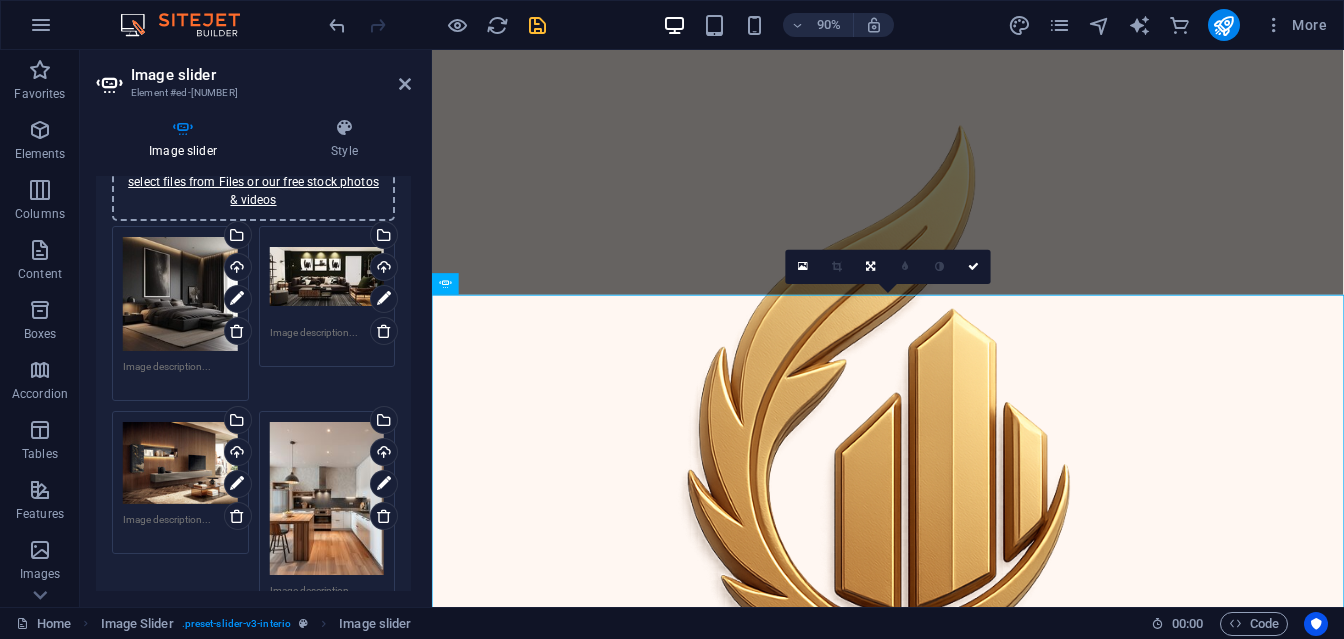 scroll, scrollTop: 86, scrollLeft: 0, axis: vertical 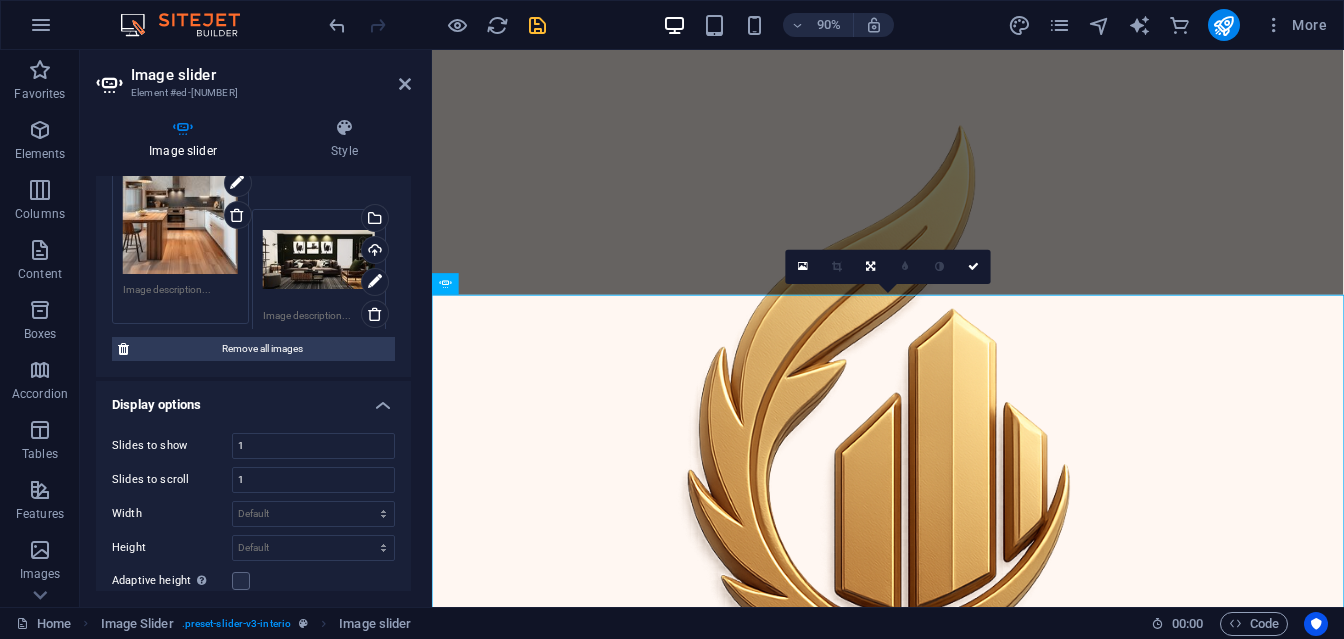 drag, startPoint x: 298, startPoint y: 310, endPoint x: 293, endPoint y: 293, distance: 17.720045 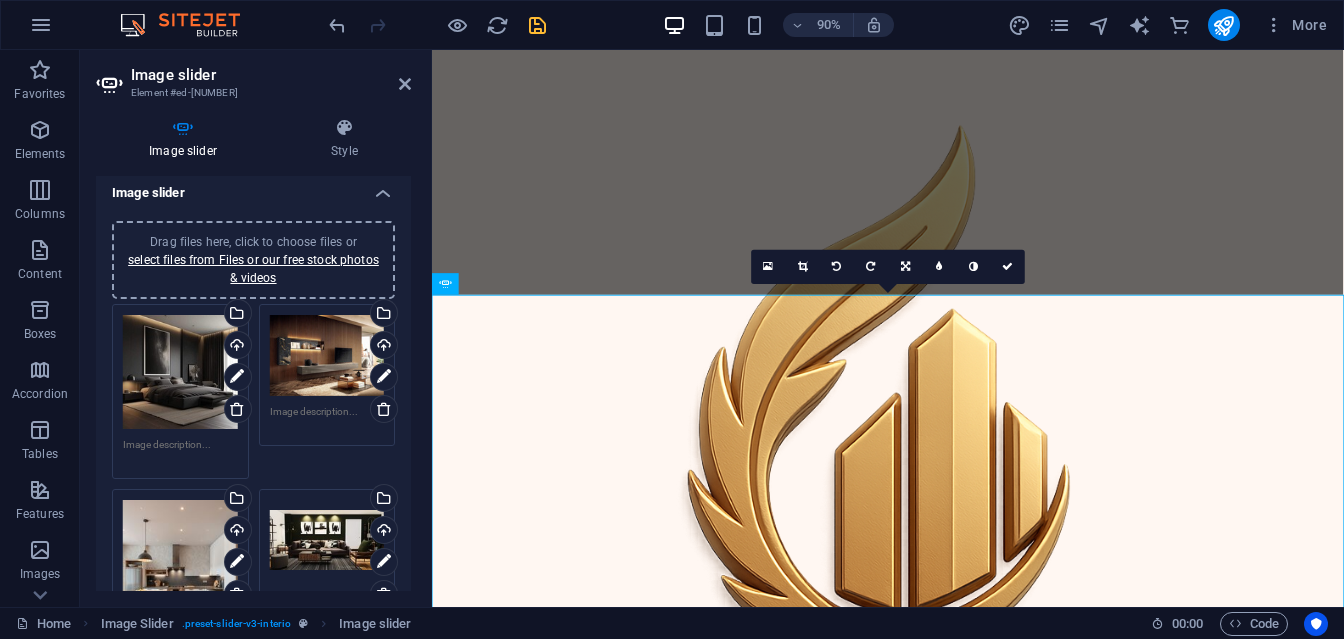 scroll, scrollTop: 0, scrollLeft: 0, axis: both 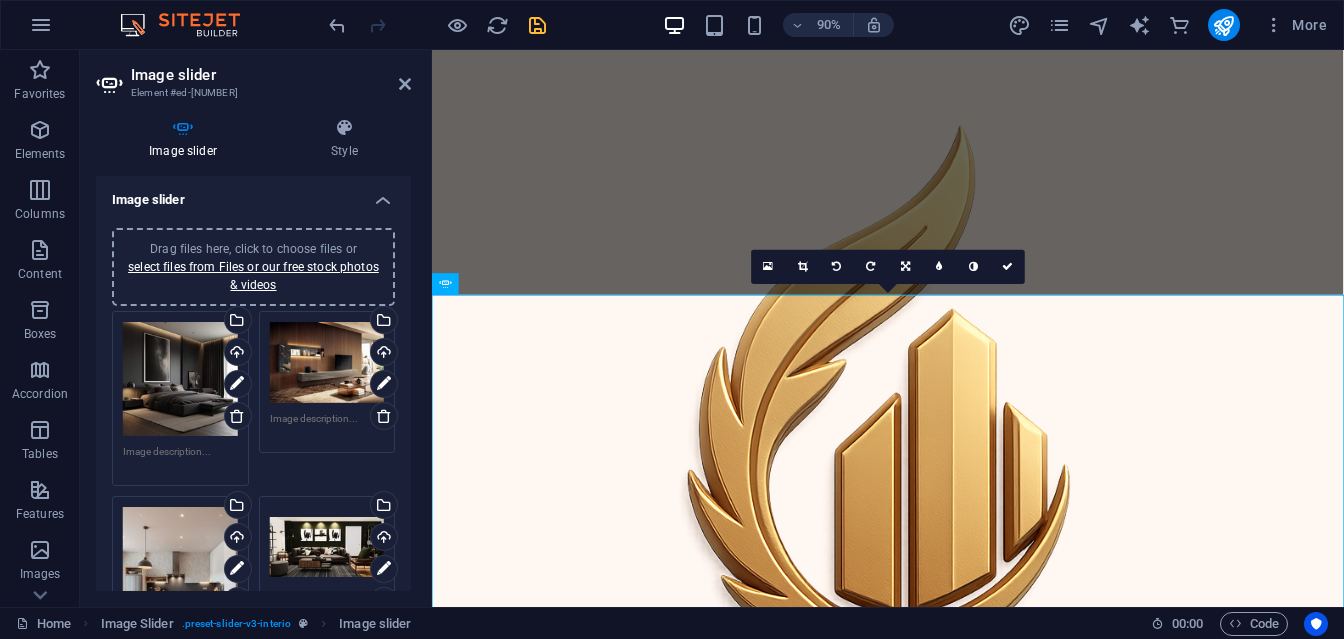 click on "Drag files here, click to choose files or select files from Files or our free stock photos & videos" at bounding box center [180, 379] 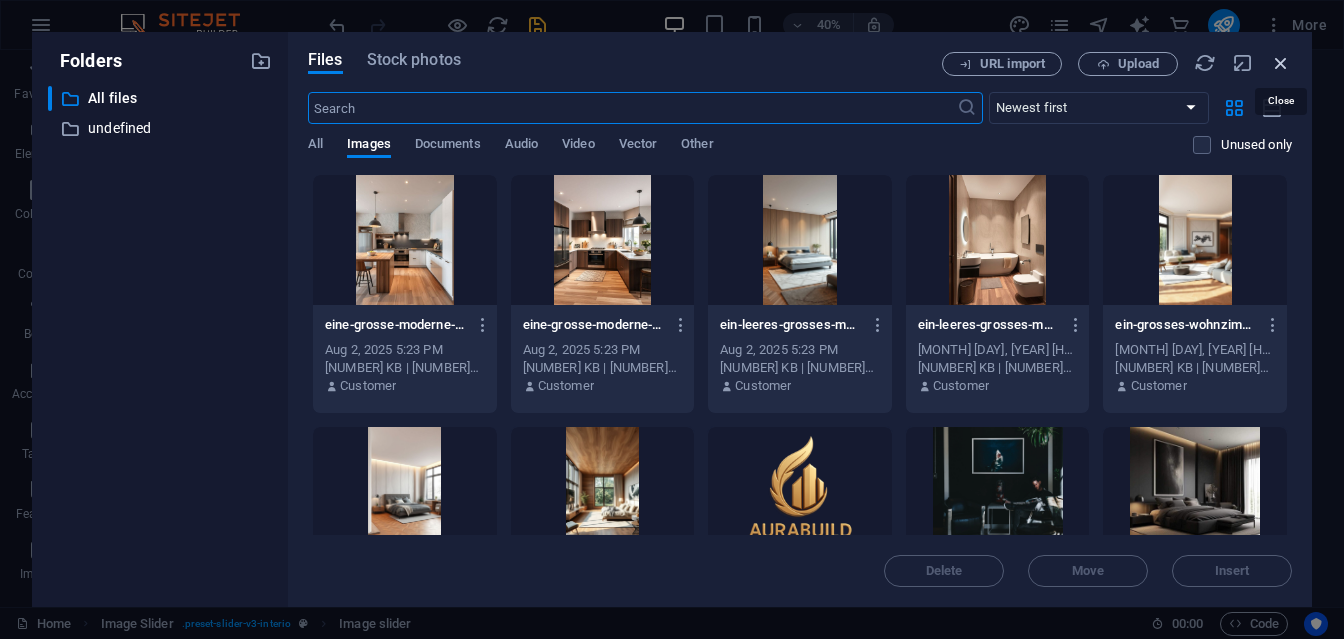 click at bounding box center [1281, 63] 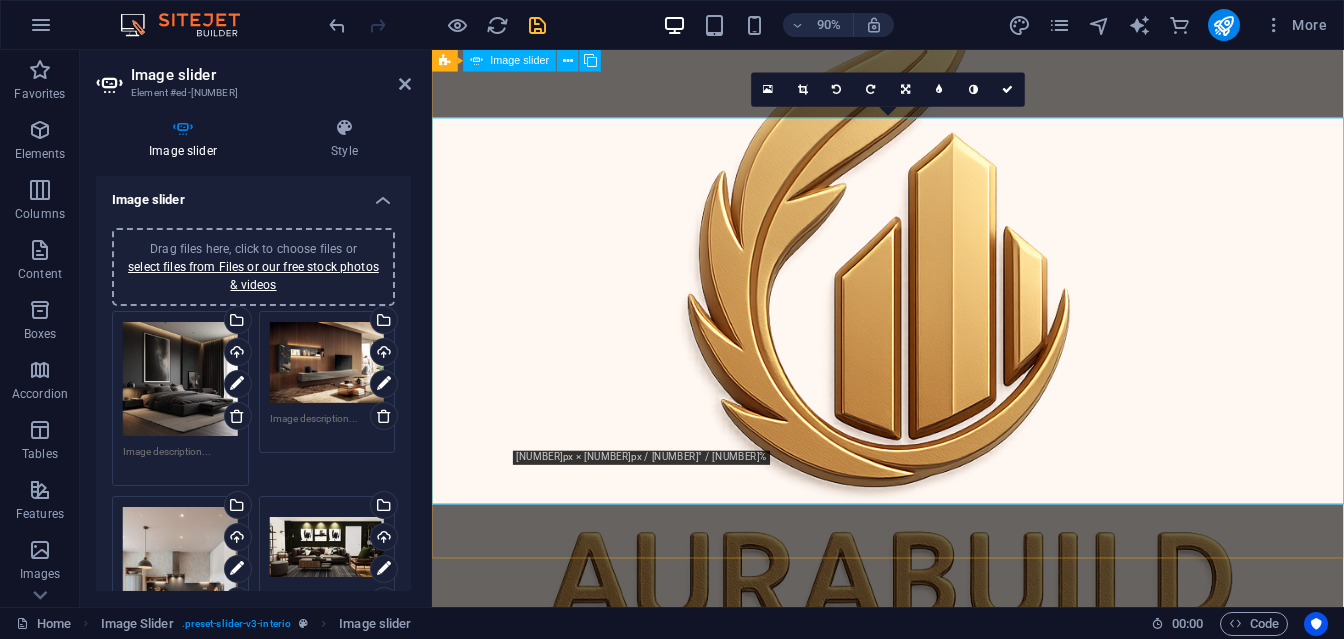 scroll, scrollTop: 190, scrollLeft: 0, axis: vertical 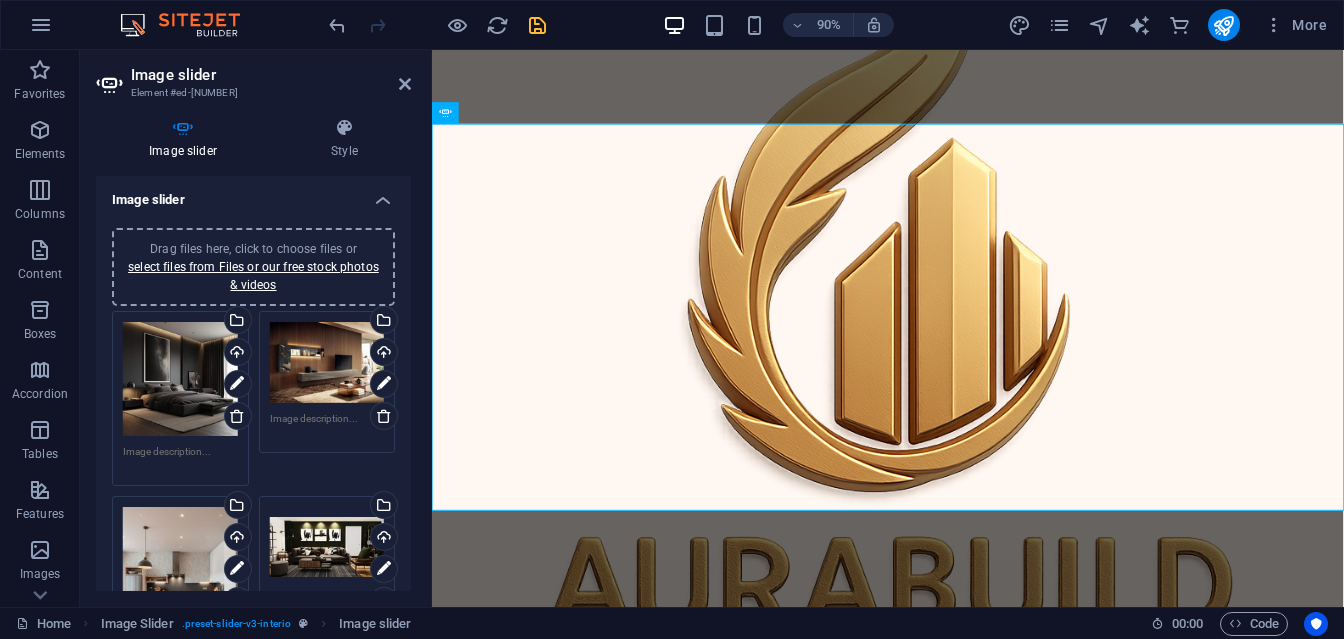click at bounding box center [939, 5146] 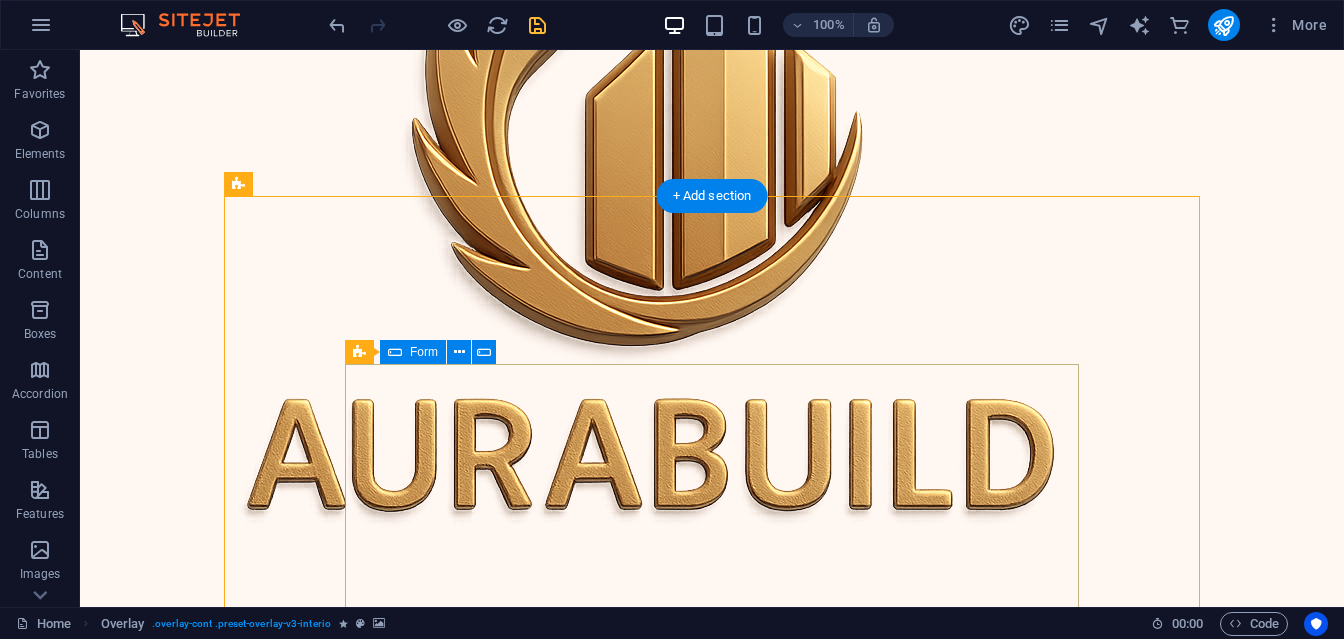 scroll, scrollTop: 0, scrollLeft: 0, axis: both 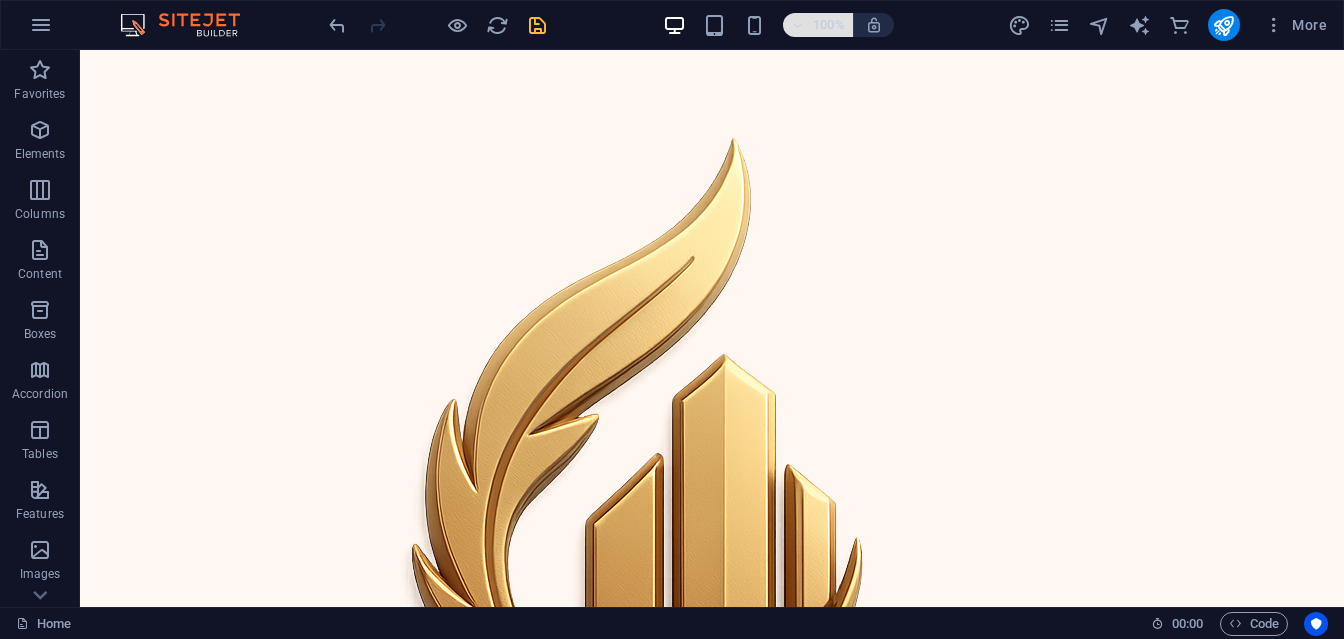 click at bounding box center (798, 25) 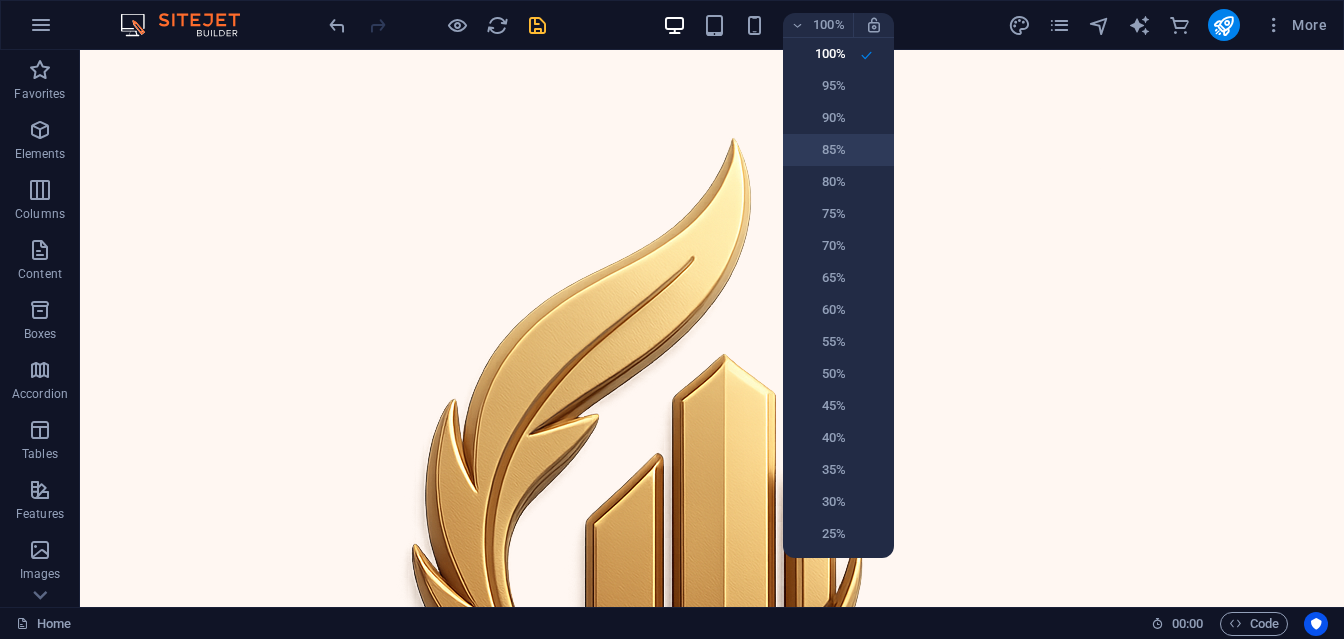 click on "85%" at bounding box center [820, 150] 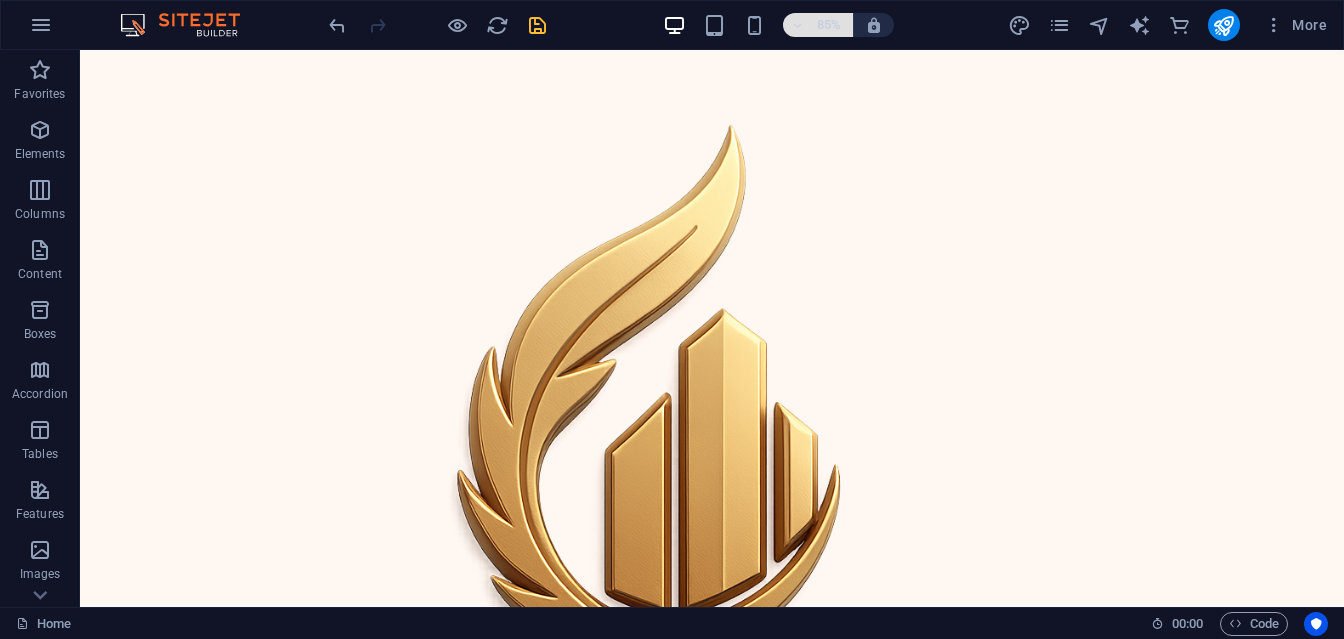 click on "85%" at bounding box center [829, 25] 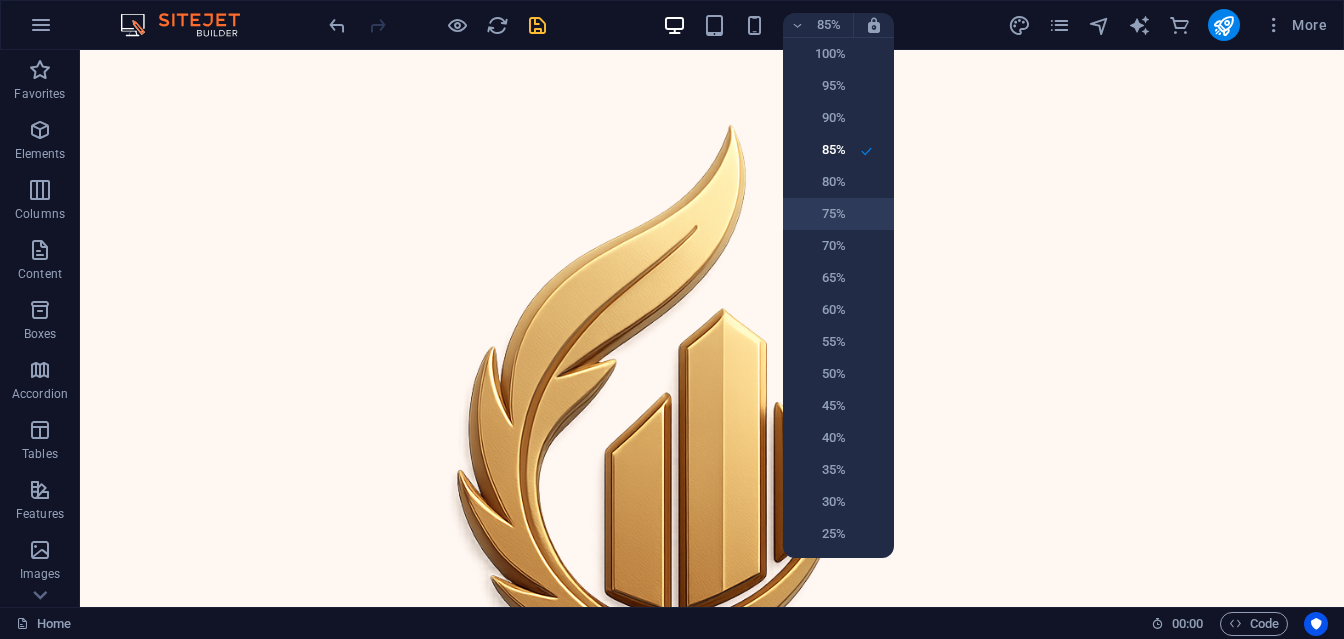 click on "75%" at bounding box center [820, 214] 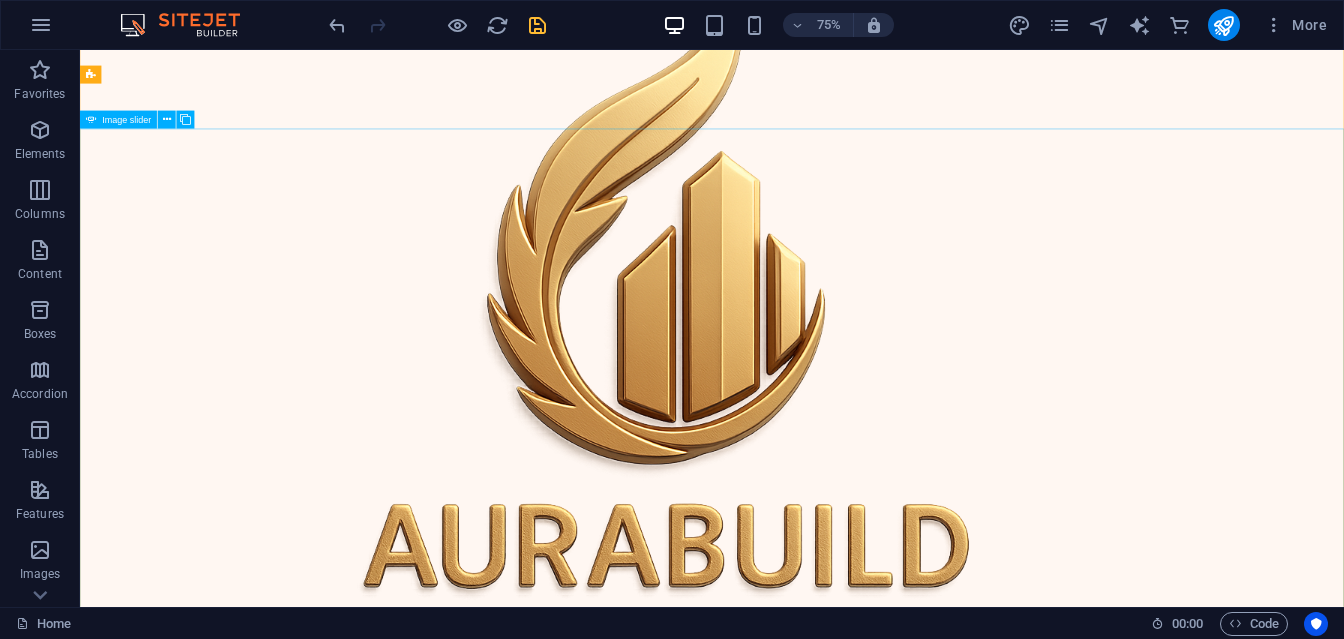 scroll, scrollTop: 167, scrollLeft: 0, axis: vertical 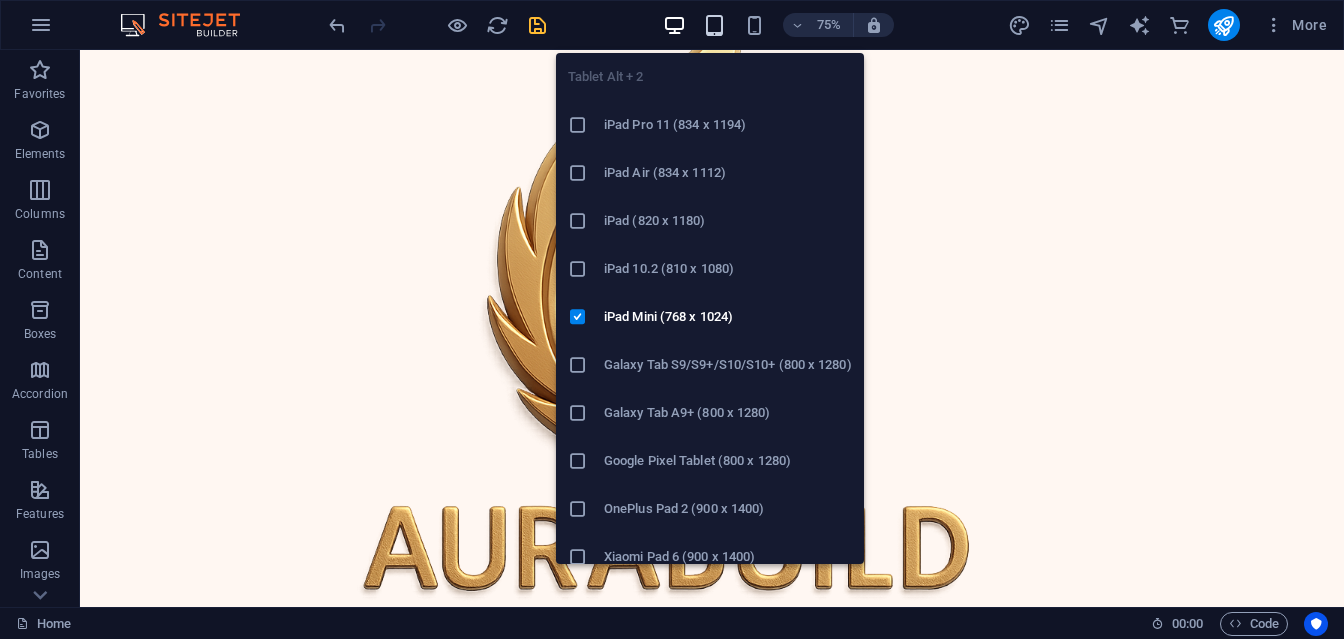 click at bounding box center [714, 25] 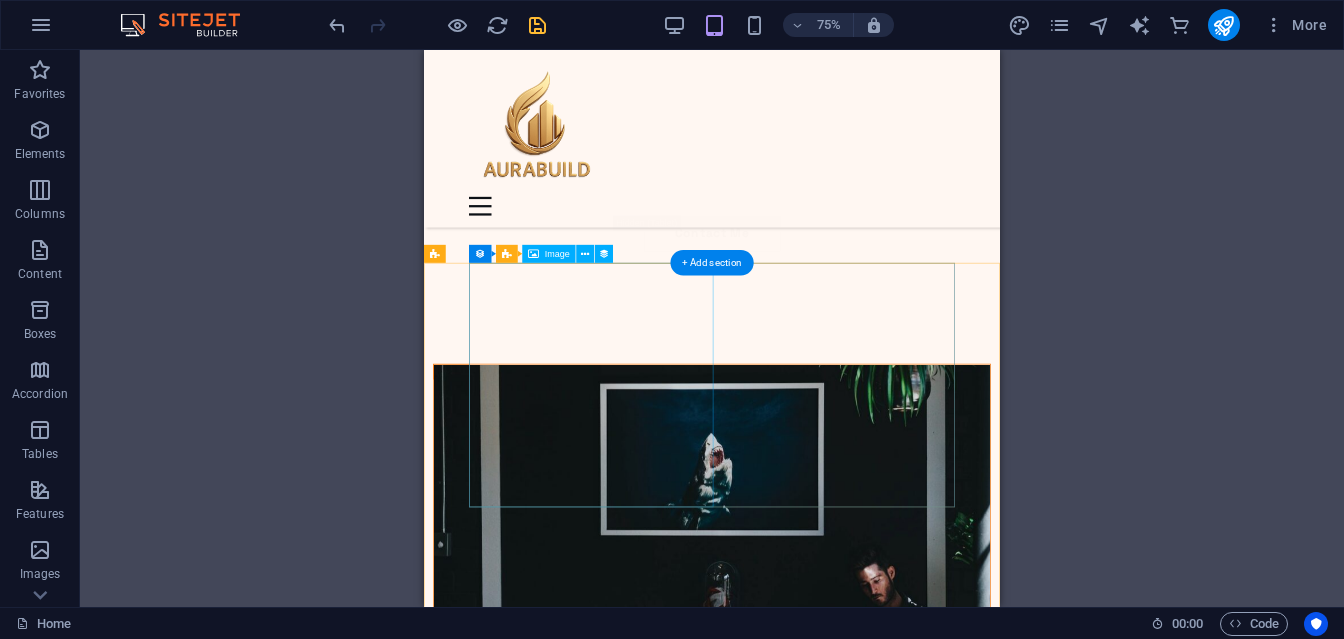 scroll, scrollTop: 2698, scrollLeft: 0, axis: vertical 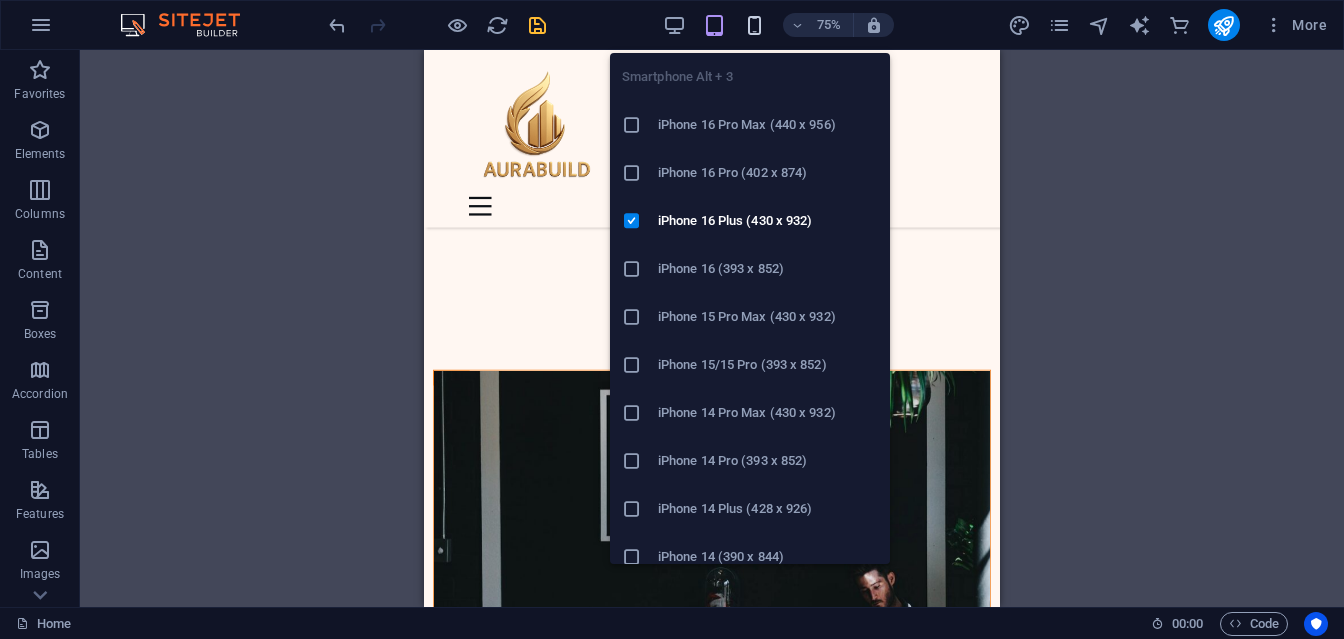 click at bounding box center (754, 25) 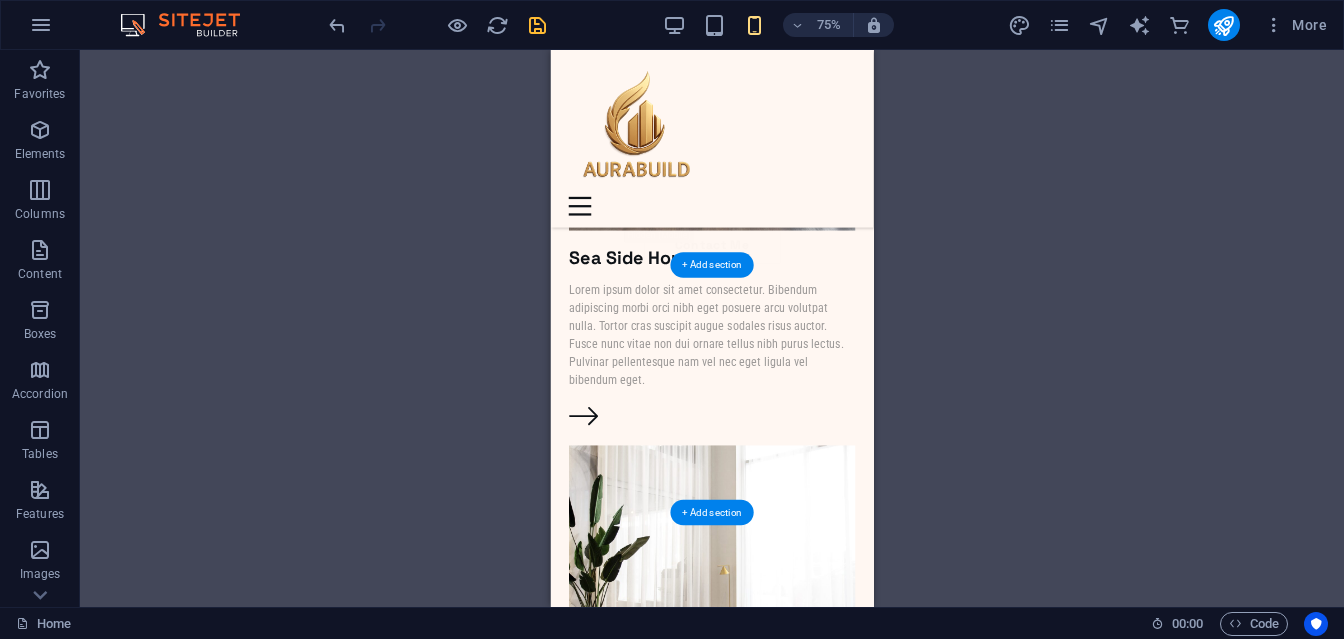 scroll, scrollTop: 6150, scrollLeft: 0, axis: vertical 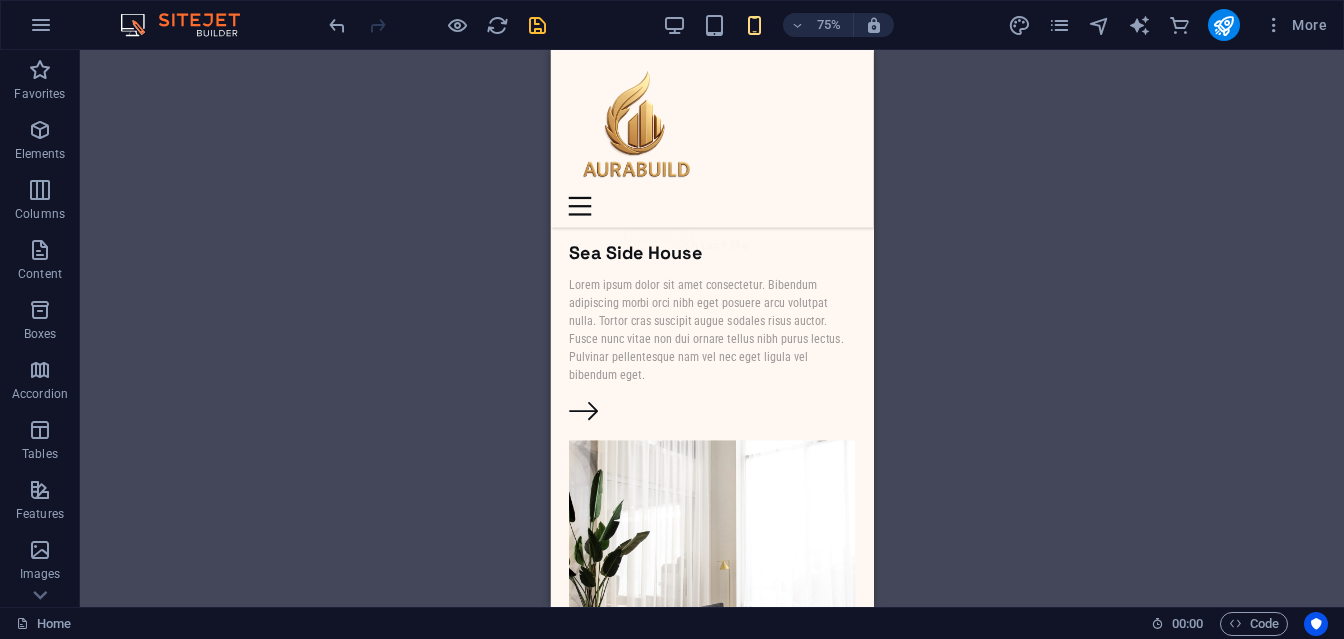 click on "Drag and drop a file to add it H4 Overlay Image slider Image Slider Textarea Contact Form Contact Form Form Email Contact Form Input Spacer Menu Bar Logo Menu Button Checkbox Captcha Form button Container H1 Text Spacer Text Spacer Transparent boxes H2 Container Container H2 Container H2 Container H2 Text Image Collection listing Collection item Collection listing Collection item Image with text Collection item Image Collection item Image with text Collection item Image Collection item Image with text Container H2 Container Image Container Marquee Marquee Container Image Image Spacer Footer Thrud Footer Thrud Container Container Social Media Icons Separator Icon Menu Container Text on background Container Image Icon Container Container H3 Text Container Container H3 Spacer Container Text" at bounding box center (712, 328) 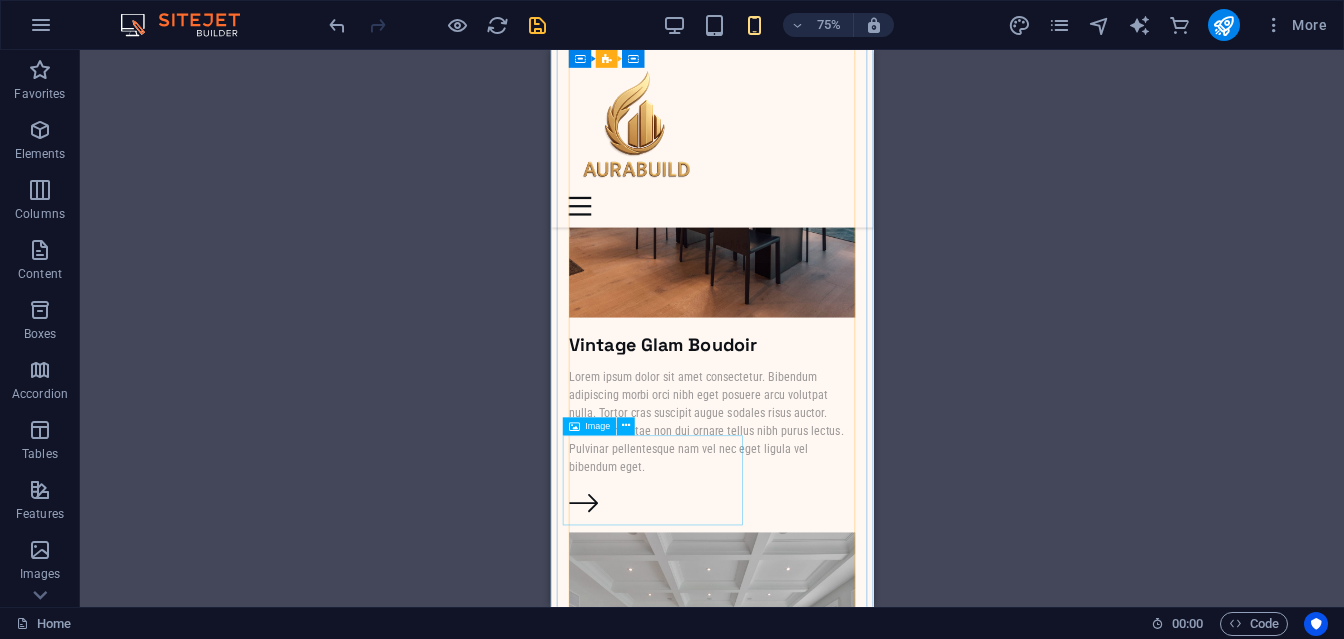 scroll, scrollTop: 5358, scrollLeft: 0, axis: vertical 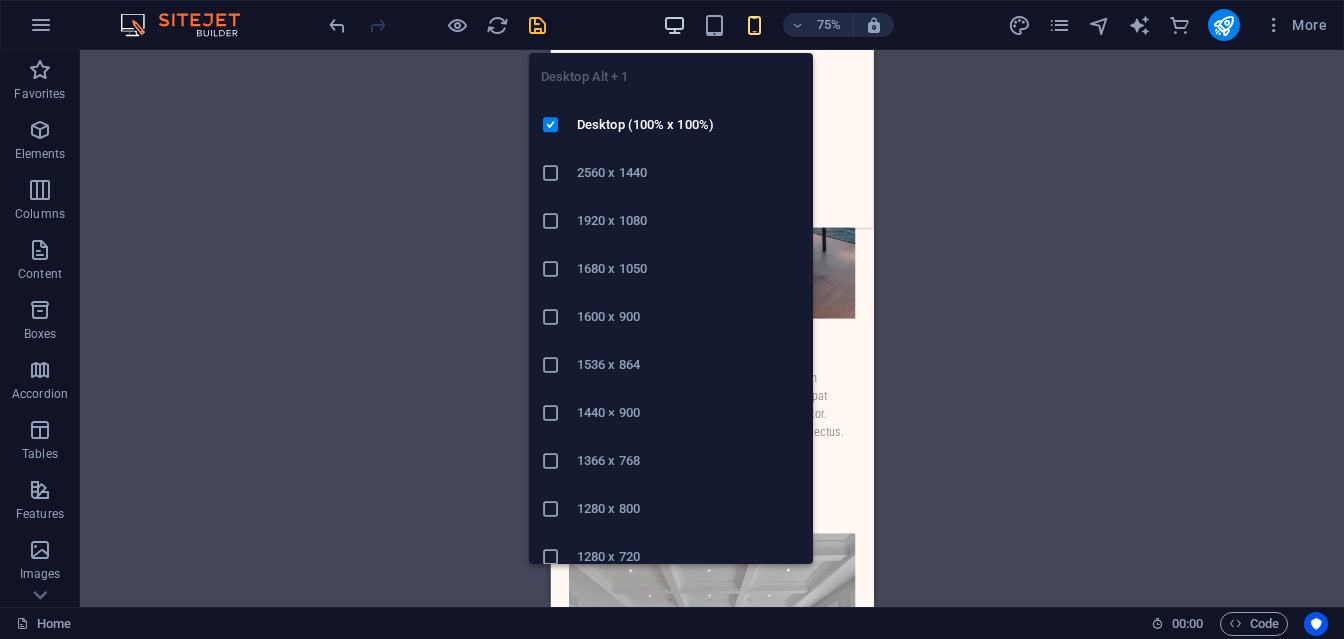 click at bounding box center (674, 25) 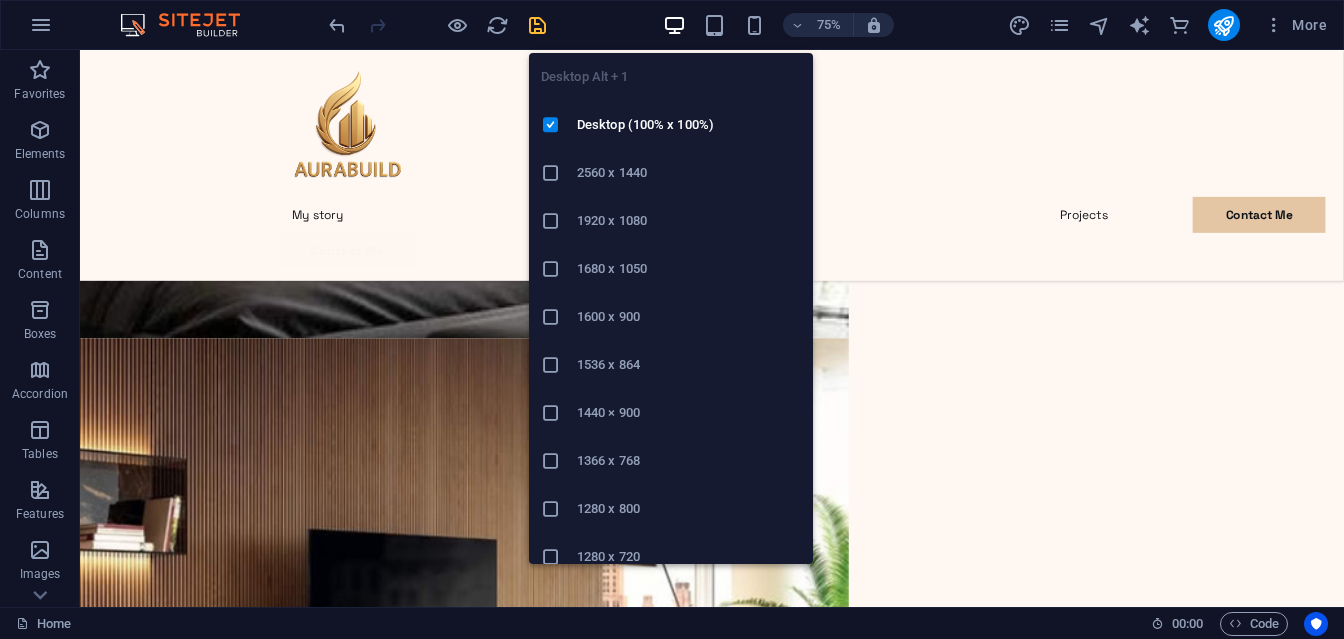 scroll, scrollTop: 5765, scrollLeft: 0, axis: vertical 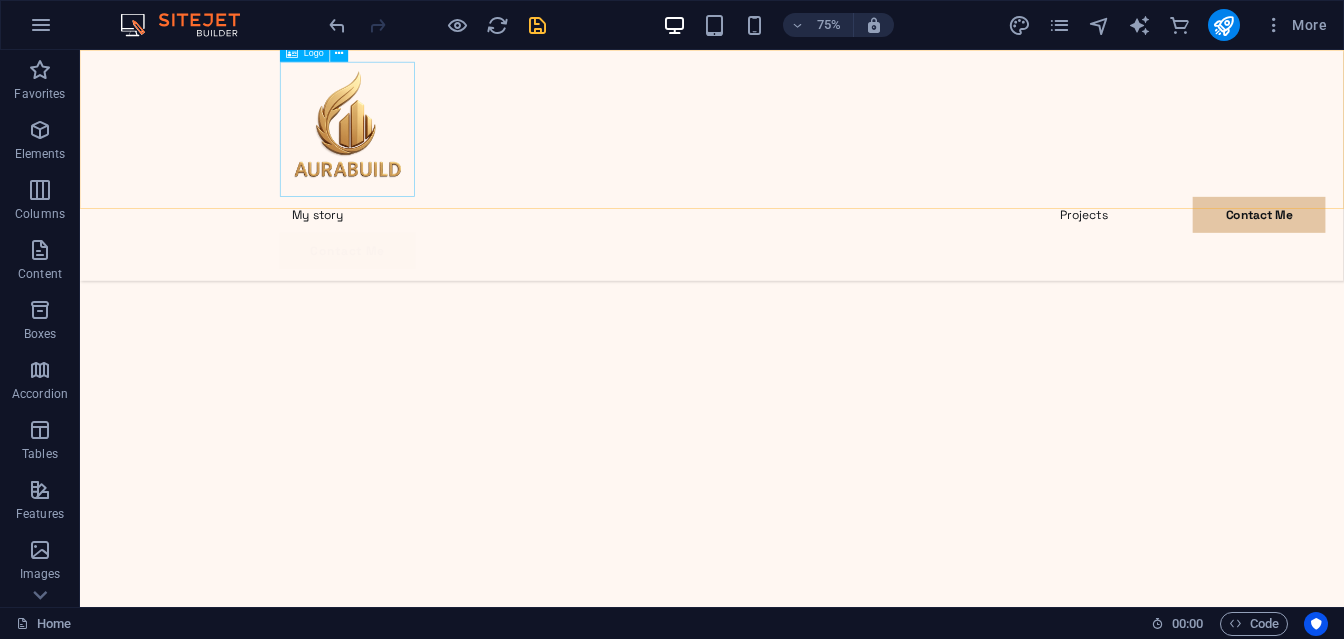 click at bounding box center (923, 156) 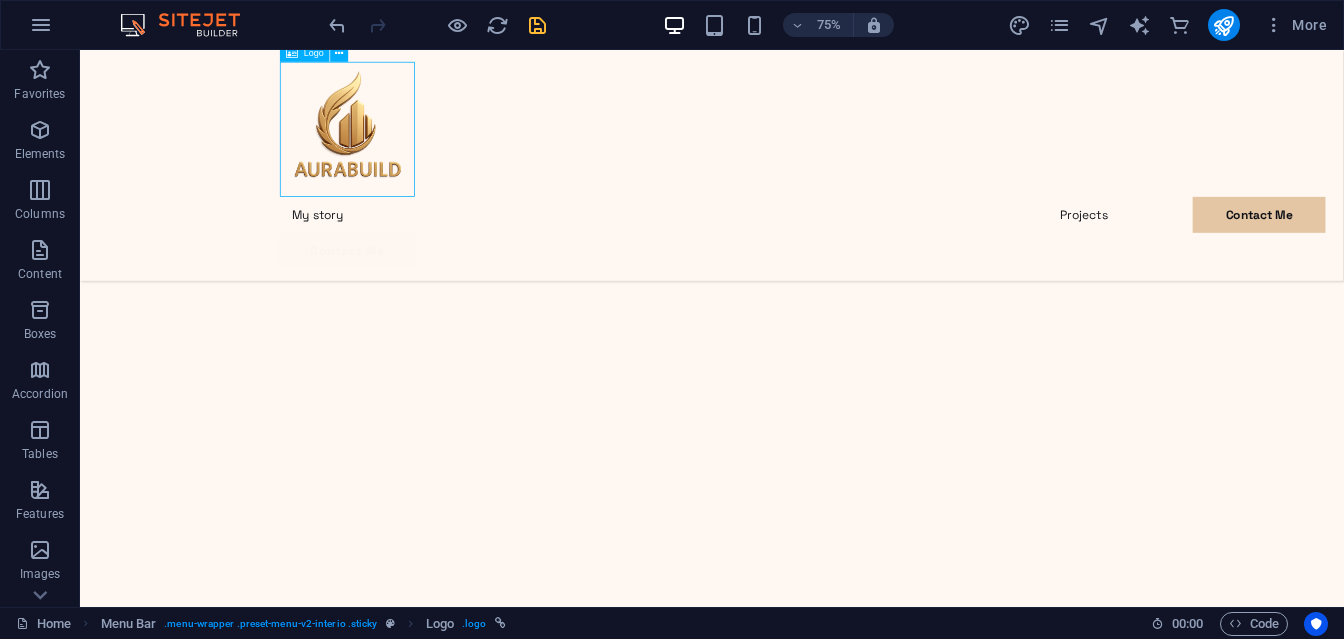 click at bounding box center (923, 156) 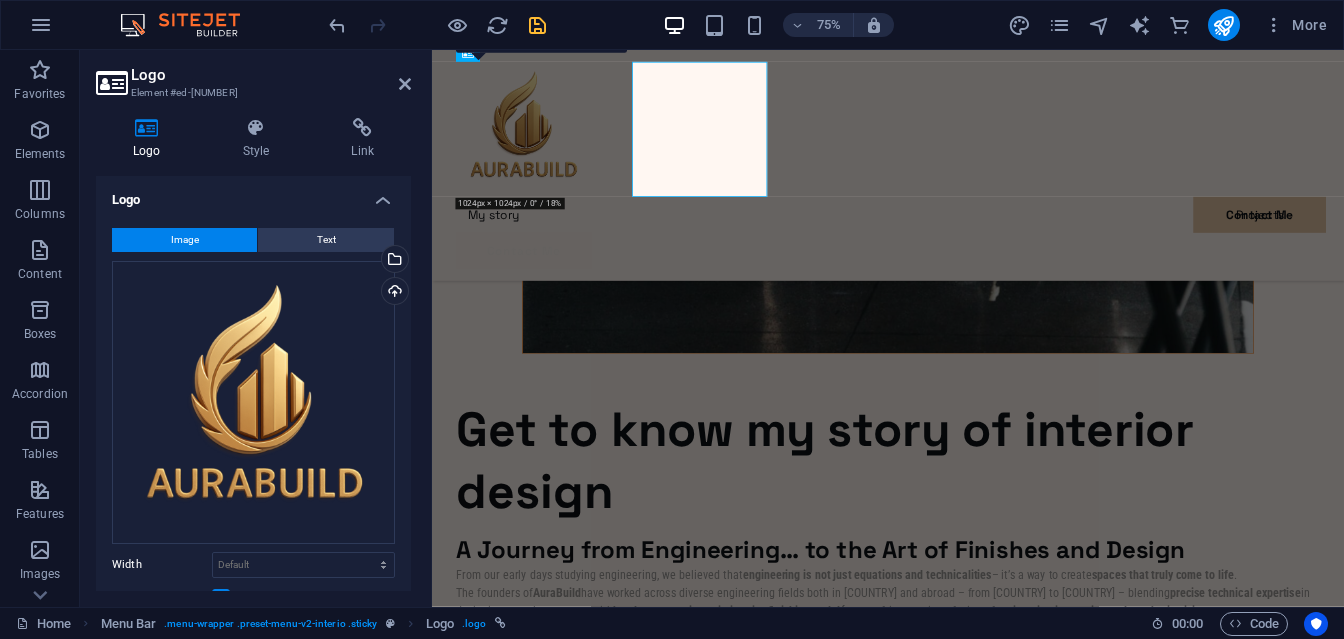 scroll, scrollTop: 5547, scrollLeft: 0, axis: vertical 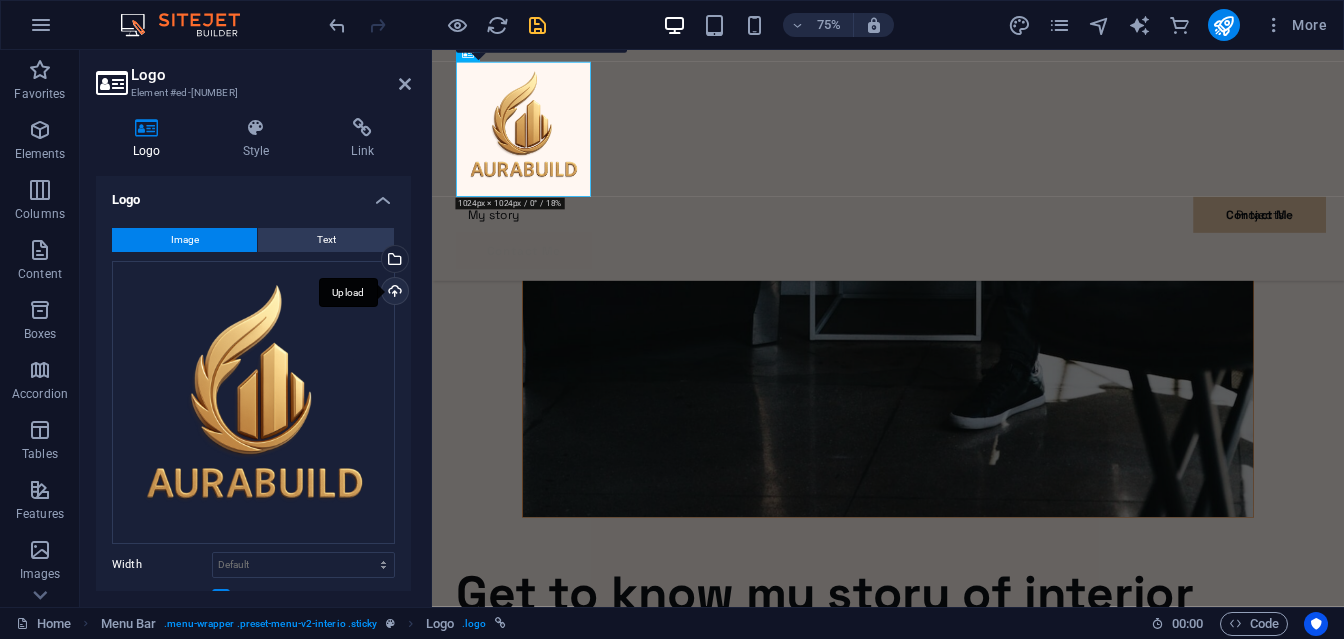 click on "Upload" at bounding box center (393, 293) 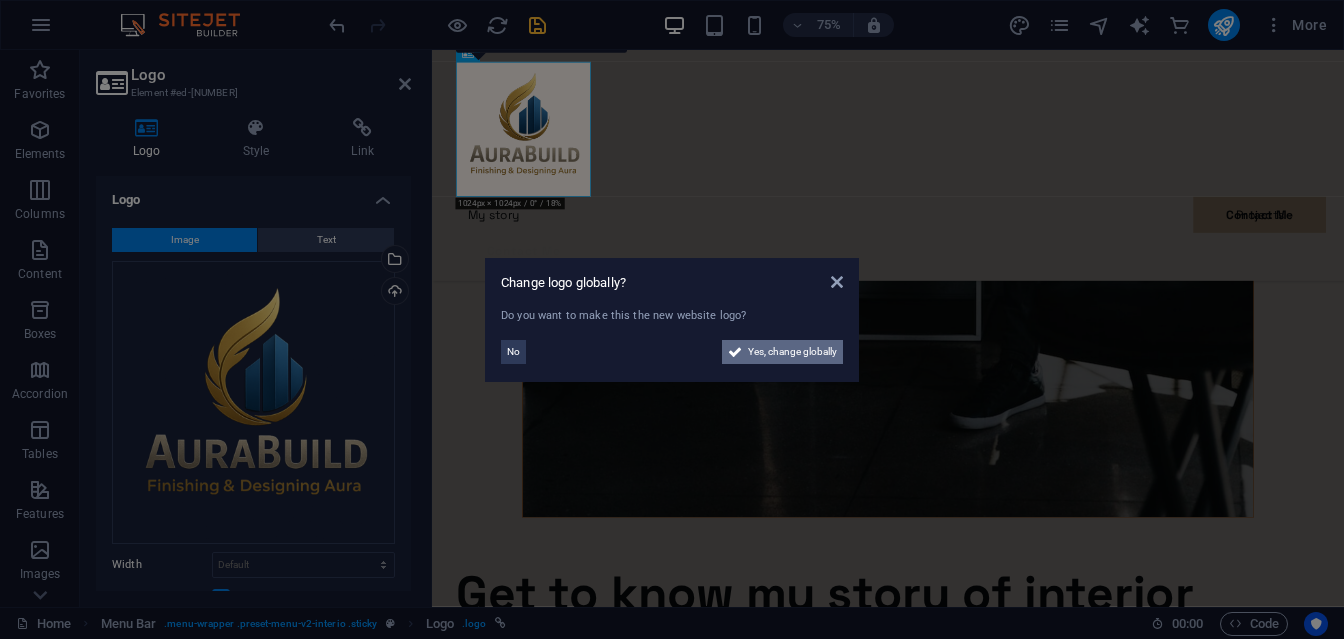 click on "Yes, change globally" at bounding box center (792, 352) 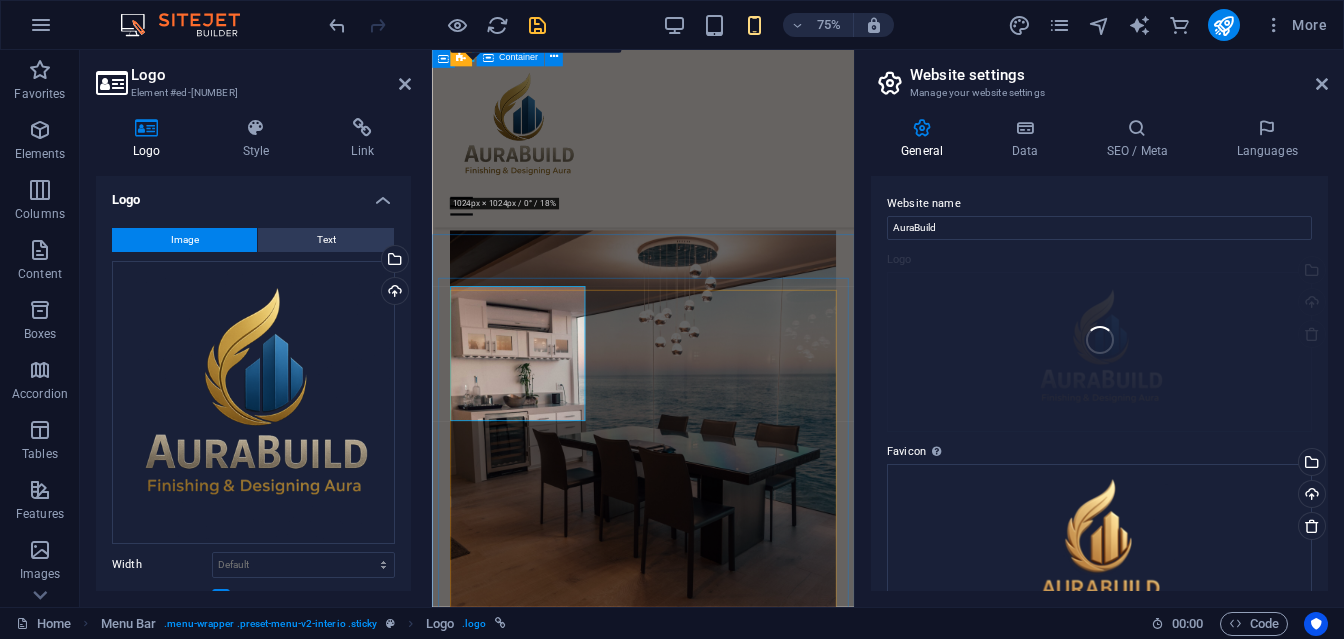 scroll, scrollTop: 5241, scrollLeft: 0, axis: vertical 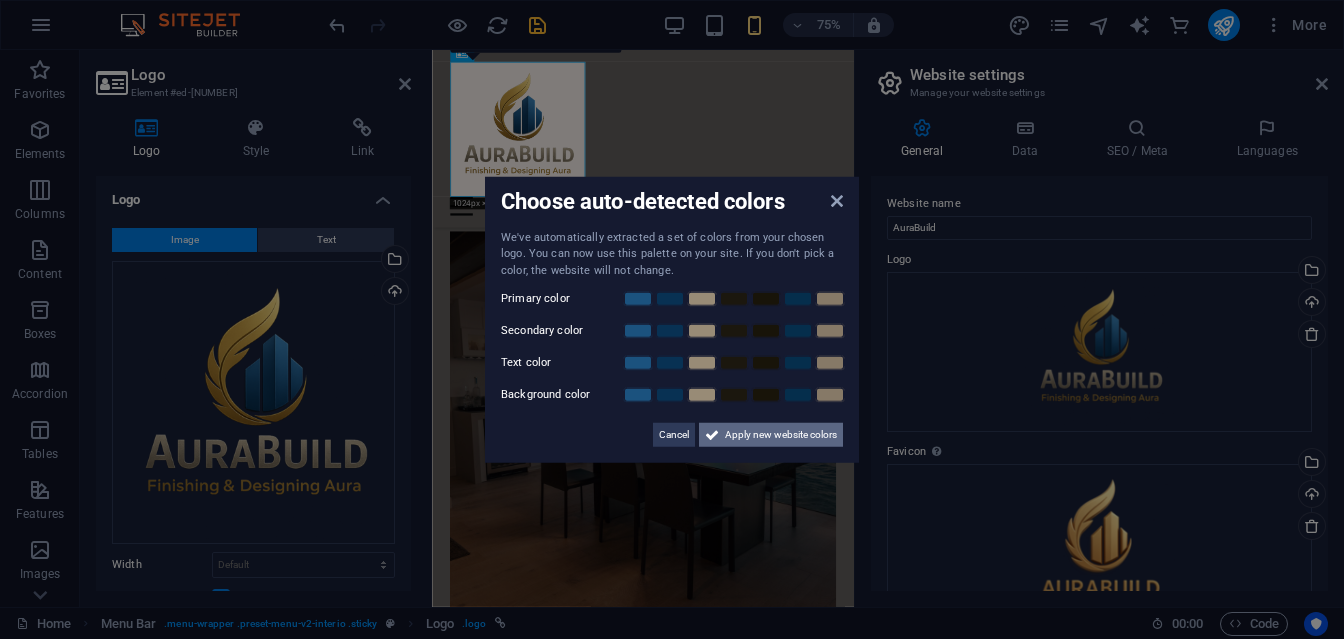 click on "Apply new website colors" at bounding box center [781, 435] 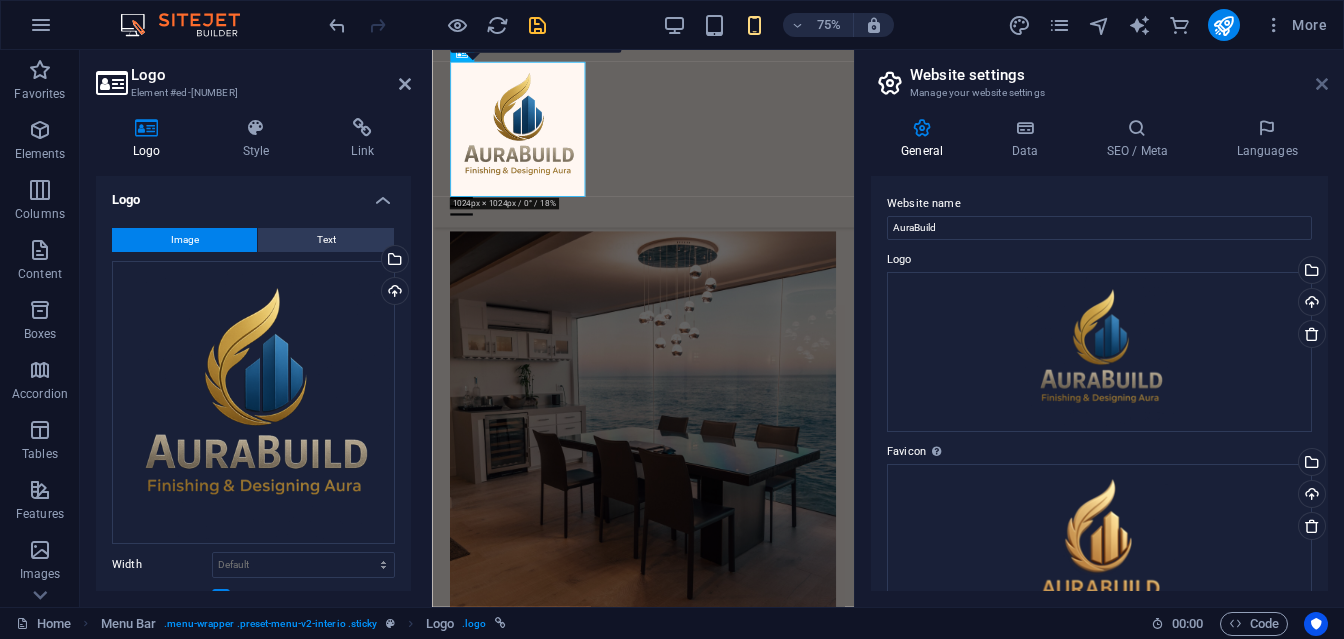 click at bounding box center [1322, 84] 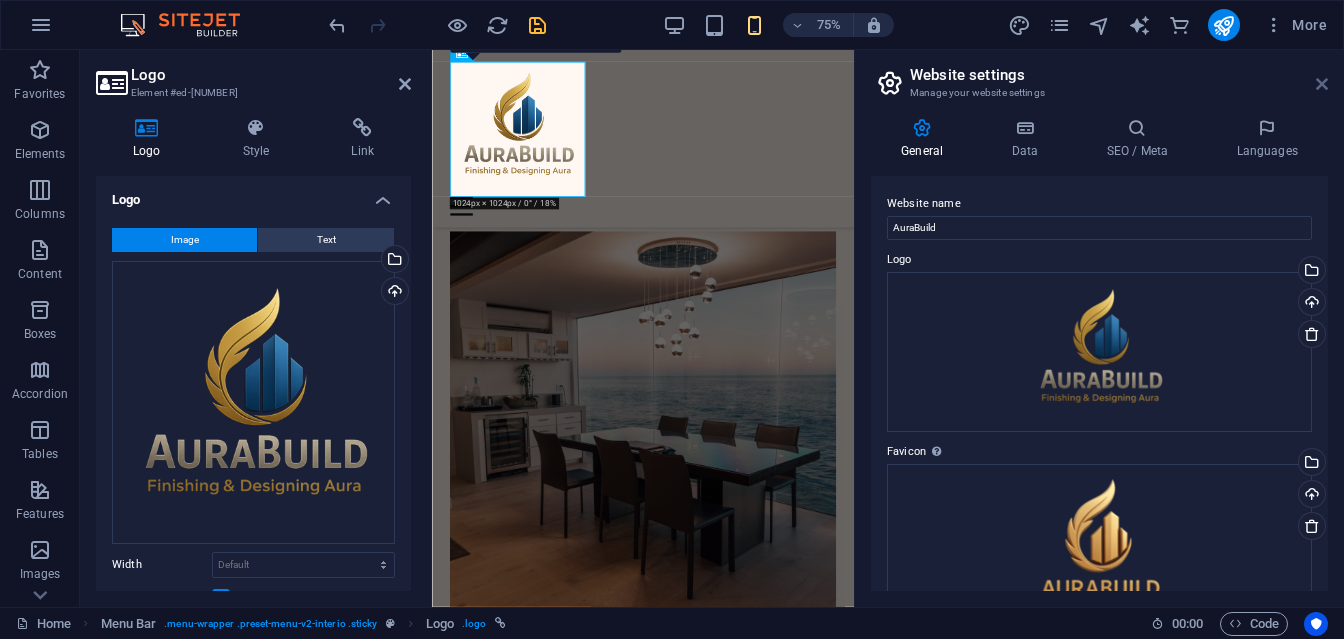 scroll, scrollTop: 5338, scrollLeft: 0, axis: vertical 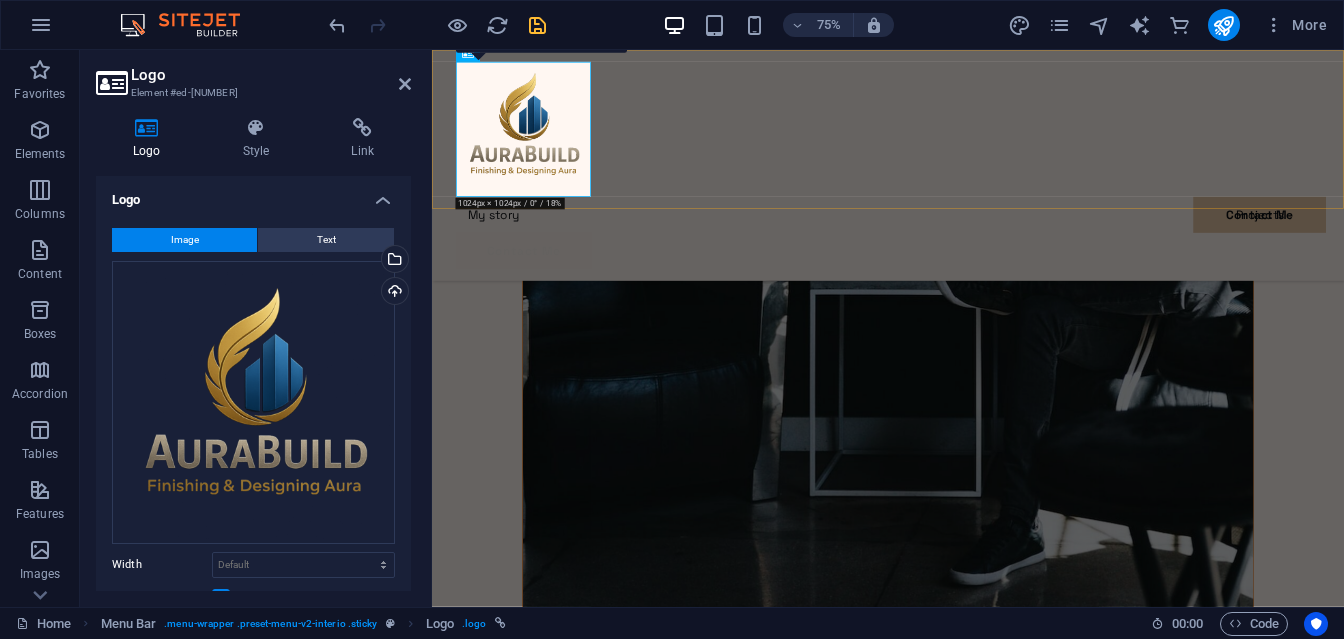 click on "My story Projects Contact Me Contact Me" at bounding box center [1040, 204] 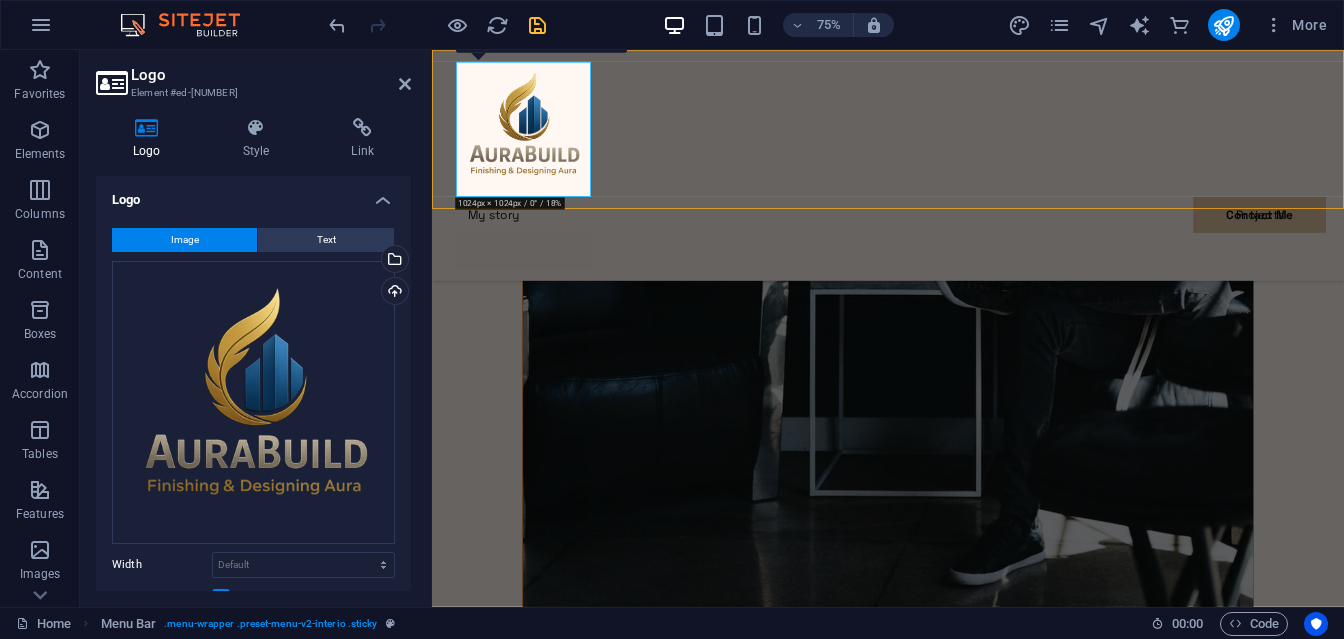 scroll, scrollTop: 5556, scrollLeft: 0, axis: vertical 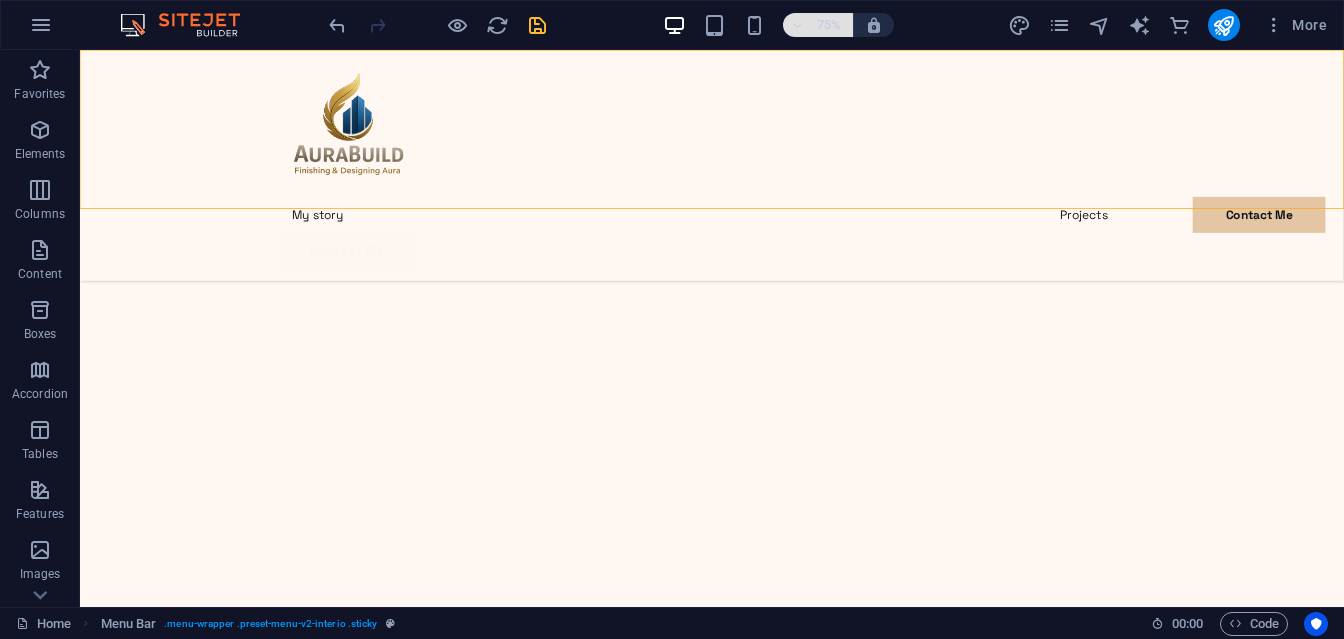 click at bounding box center [798, 25] 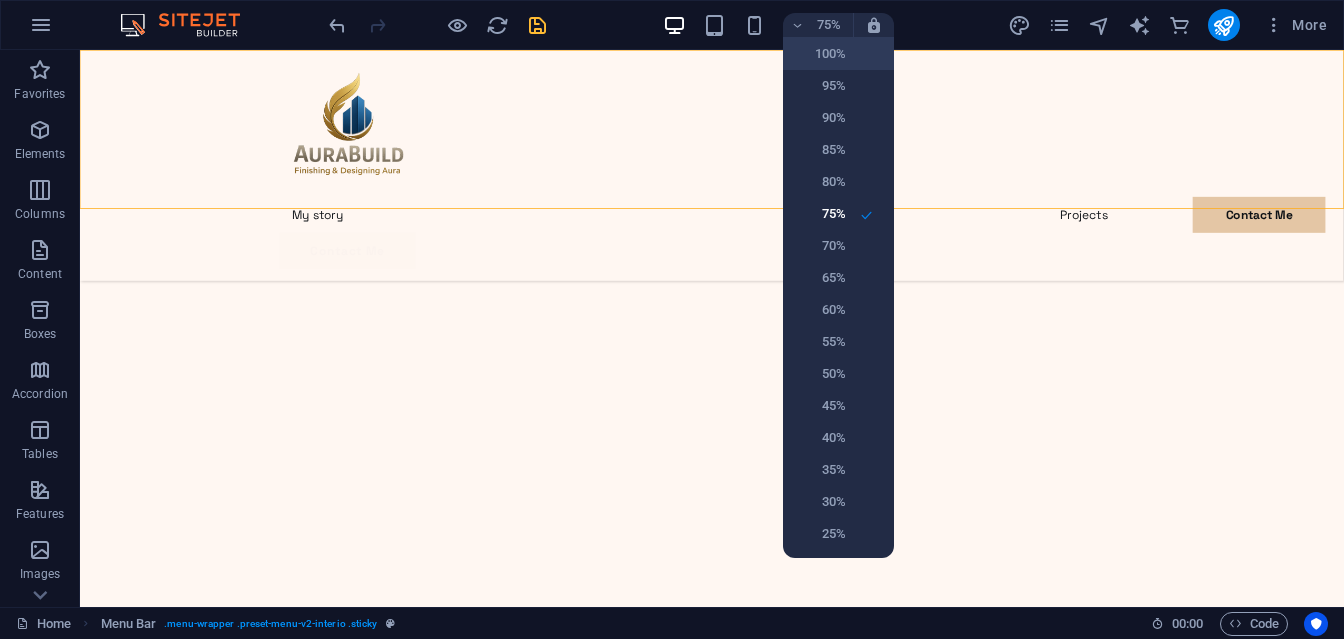 click on "100%" at bounding box center (820, 54) 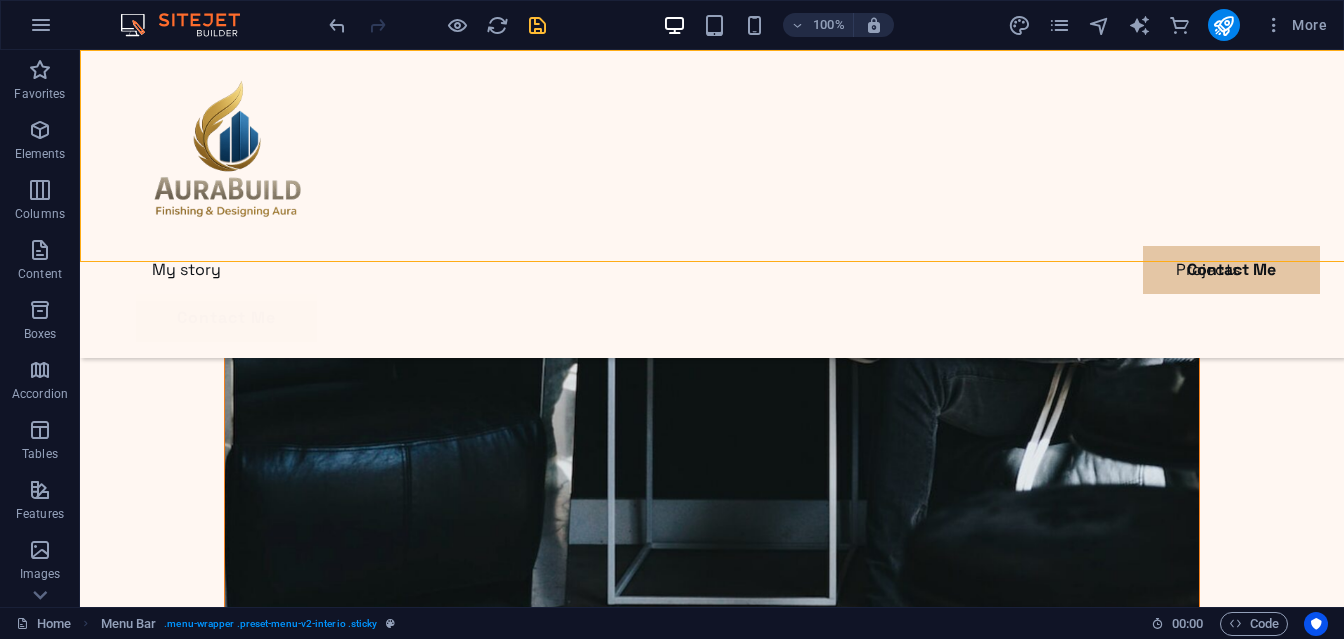 scroll, scrollTop: 5360, scrollLeft: 0, axis: vertical 